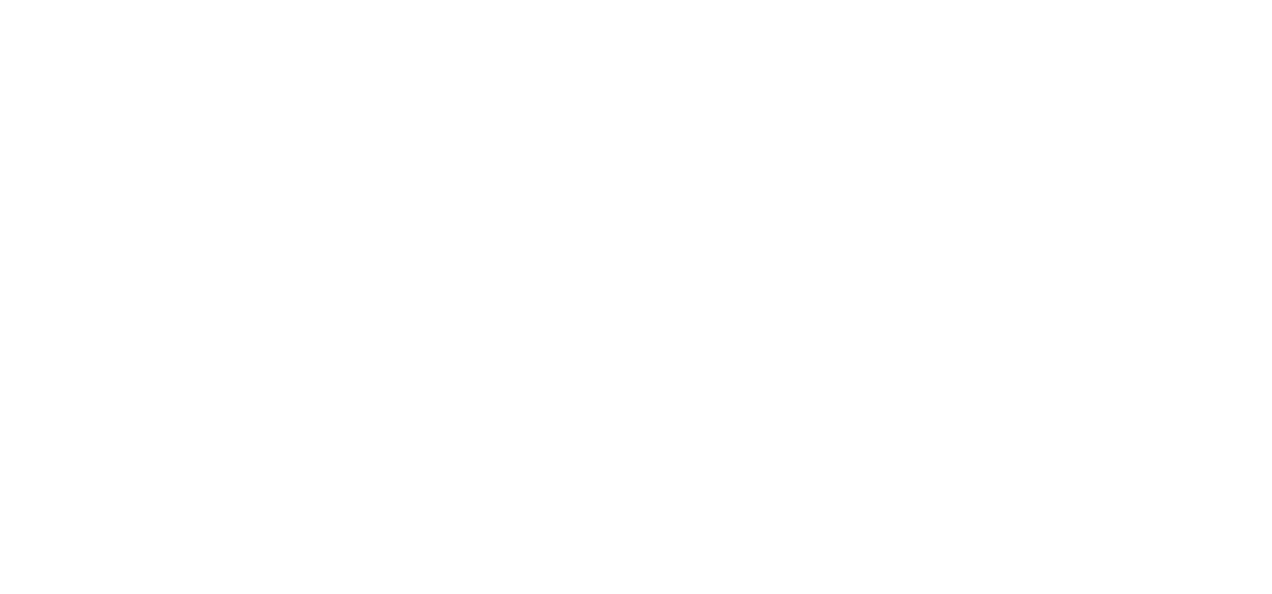 scroll, scrollTop: 0, scrollLeft: 0, axis: both 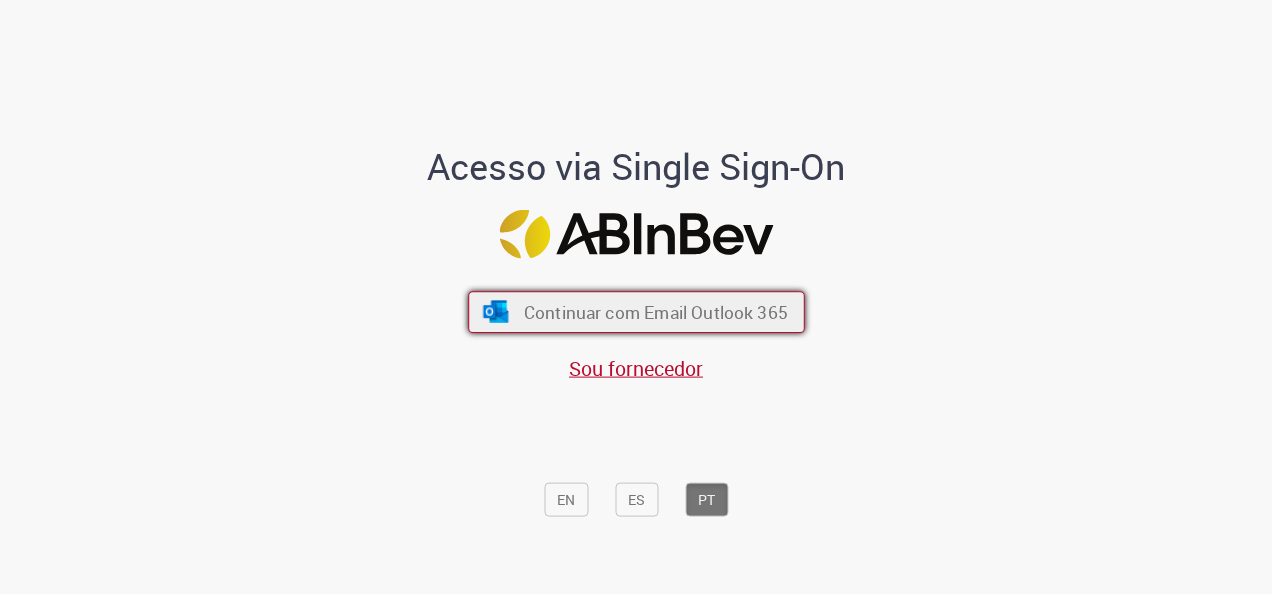 click on "Continuar com Email Outlook 365" at bounding box center [655, 312] 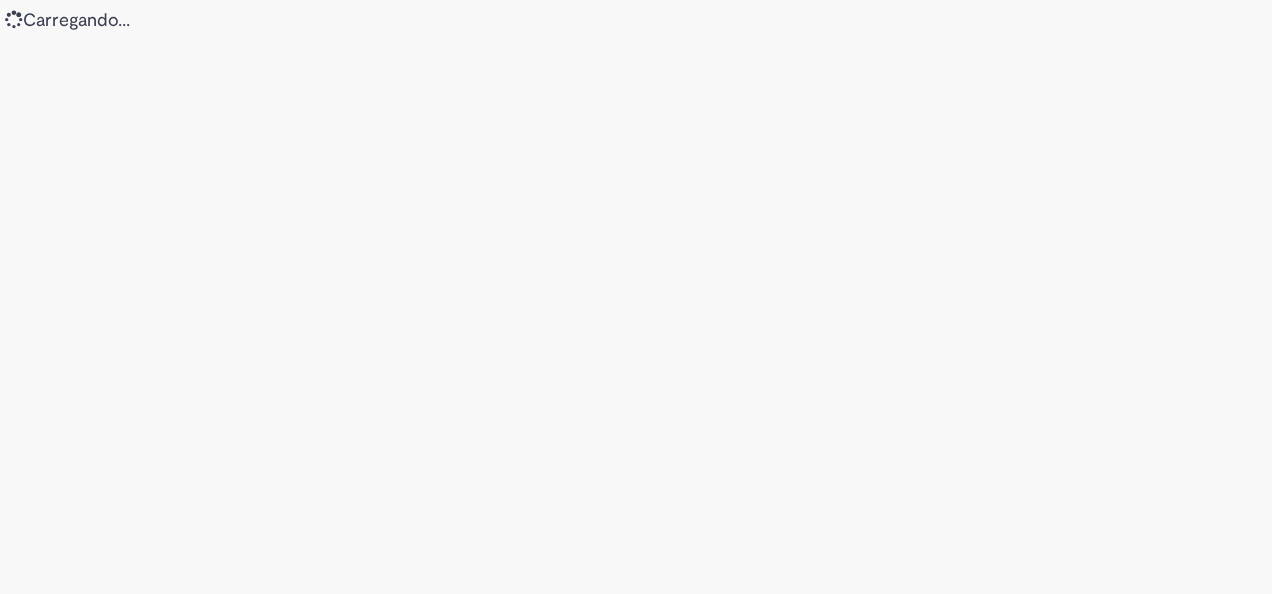 scroll, scrollTop: 0, scrollLeft: 0, axis: both 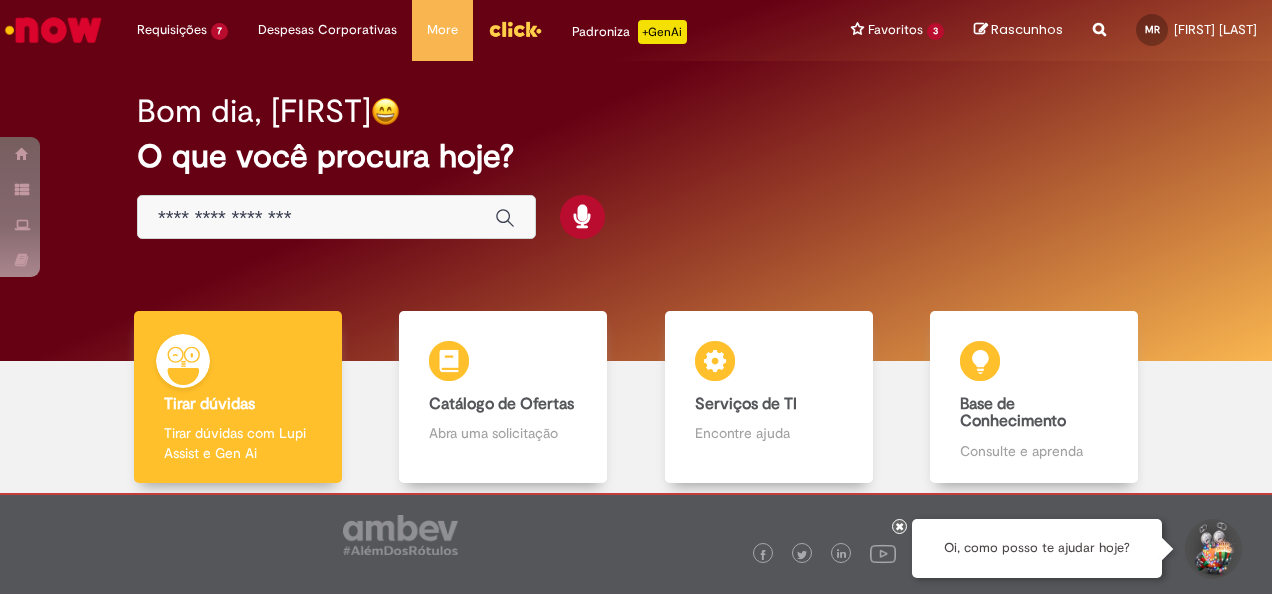 click at bounding box center (316, 218) 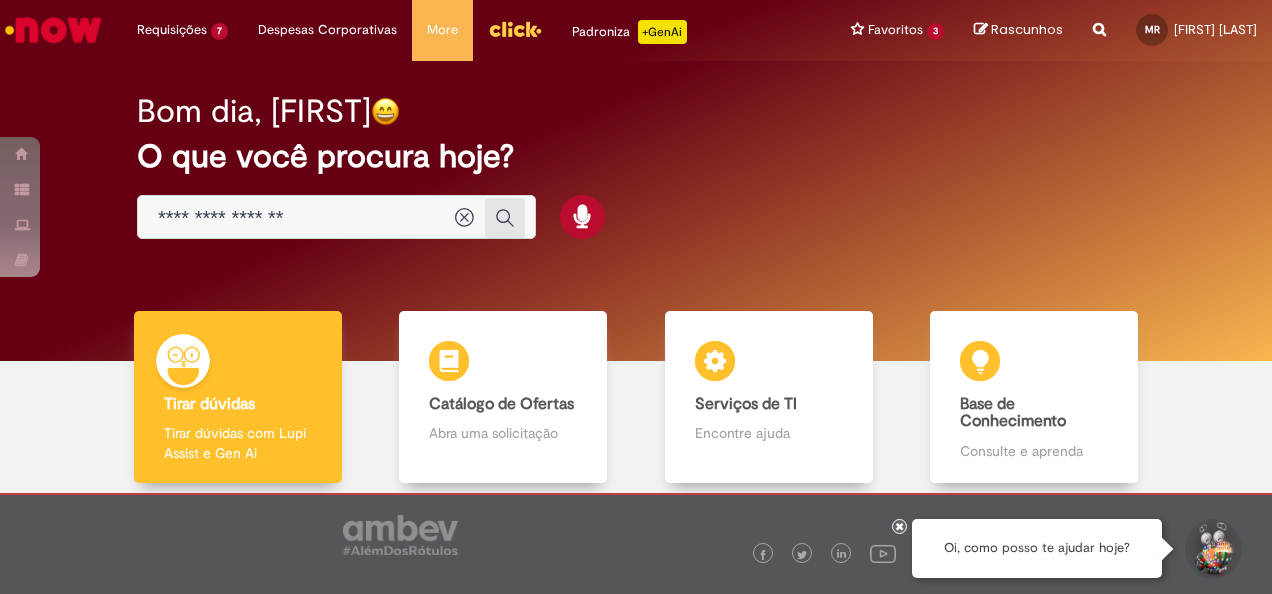 type on "**********" 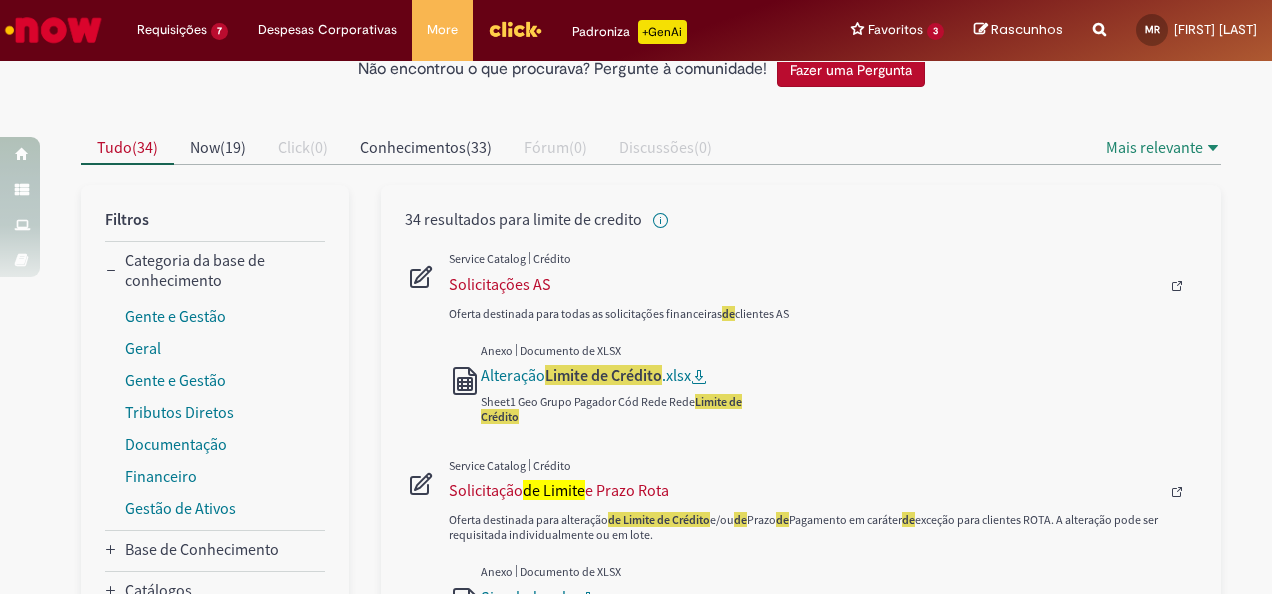 scroll, scrollTop: 200, scrollLeft: 0, axis: vertical 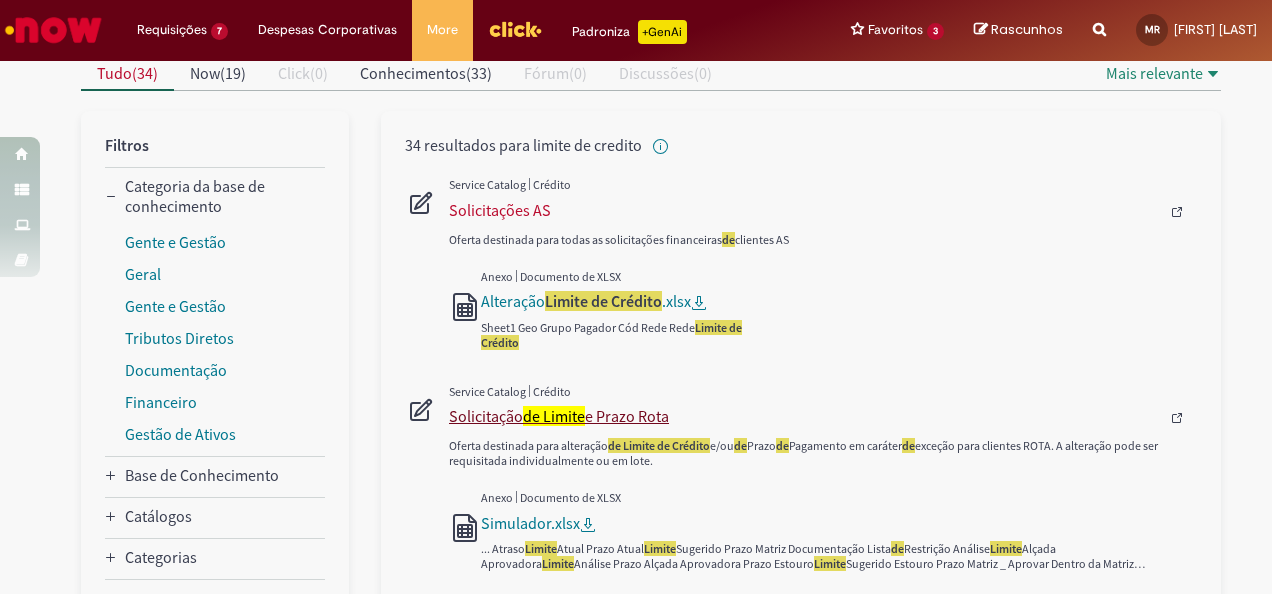 click on "de Limite" at bounding box center [554, 416] 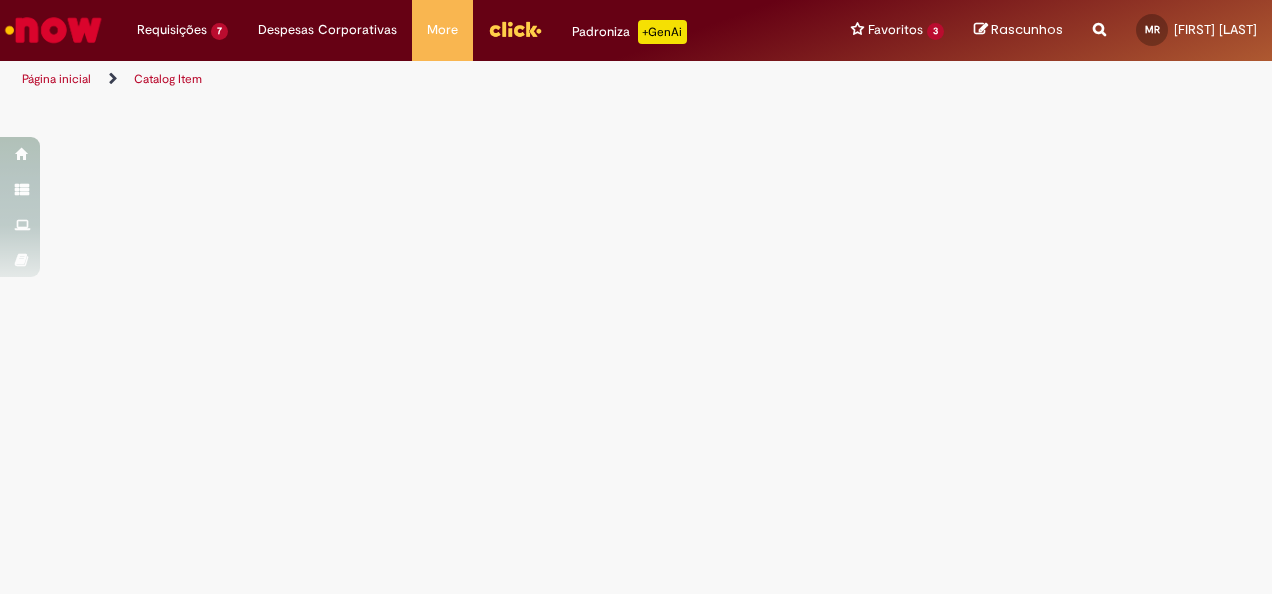 scroll, scrollTop: 0, scrollLeft: 0, axis: both 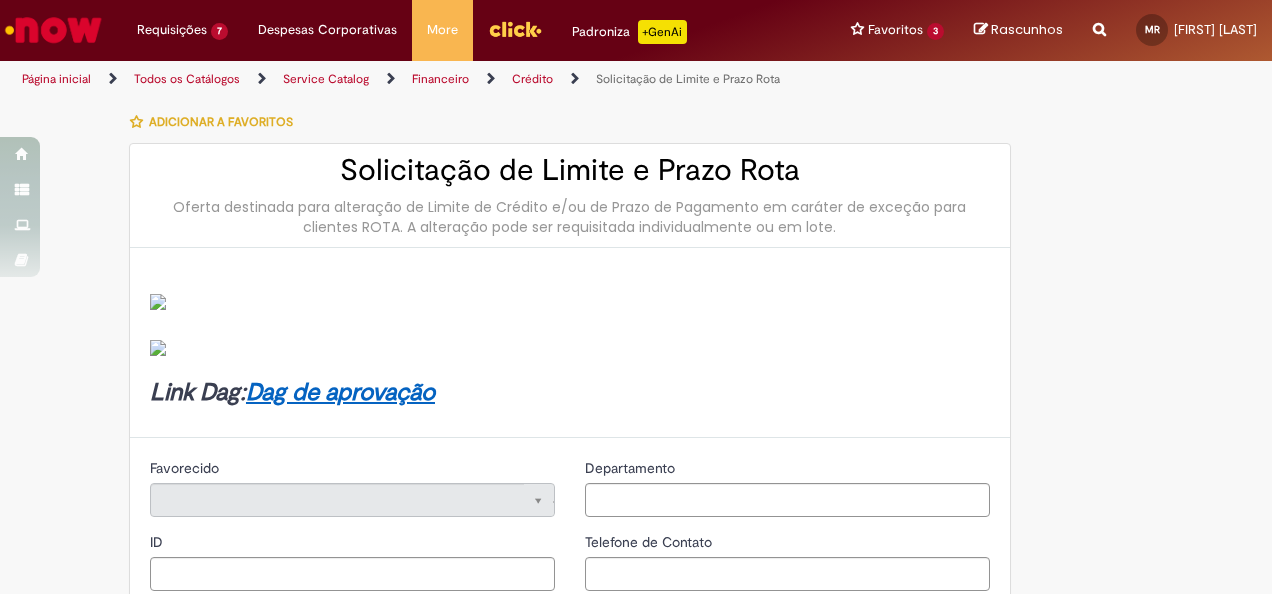 type on "********" 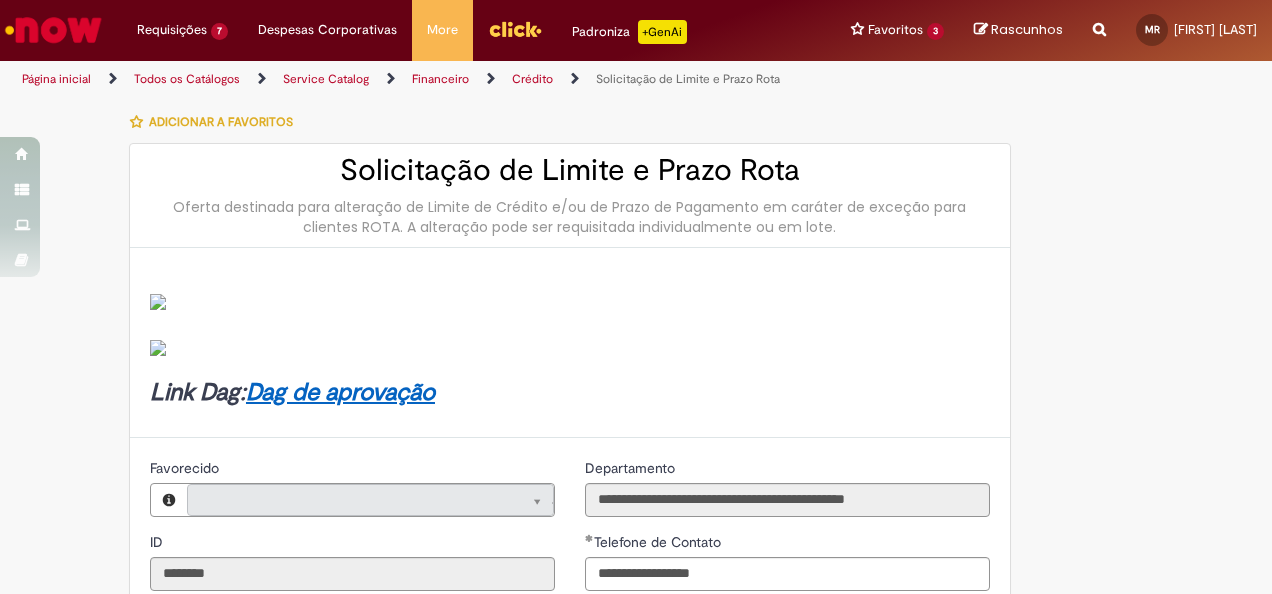 type on "**********" 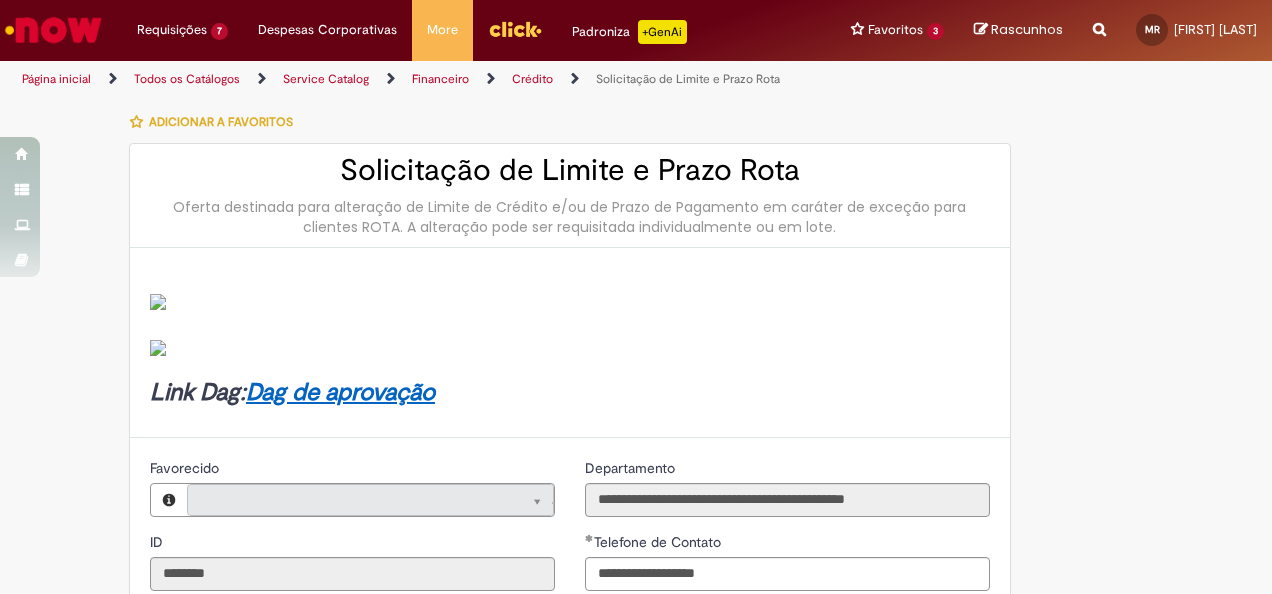 type on "*******" 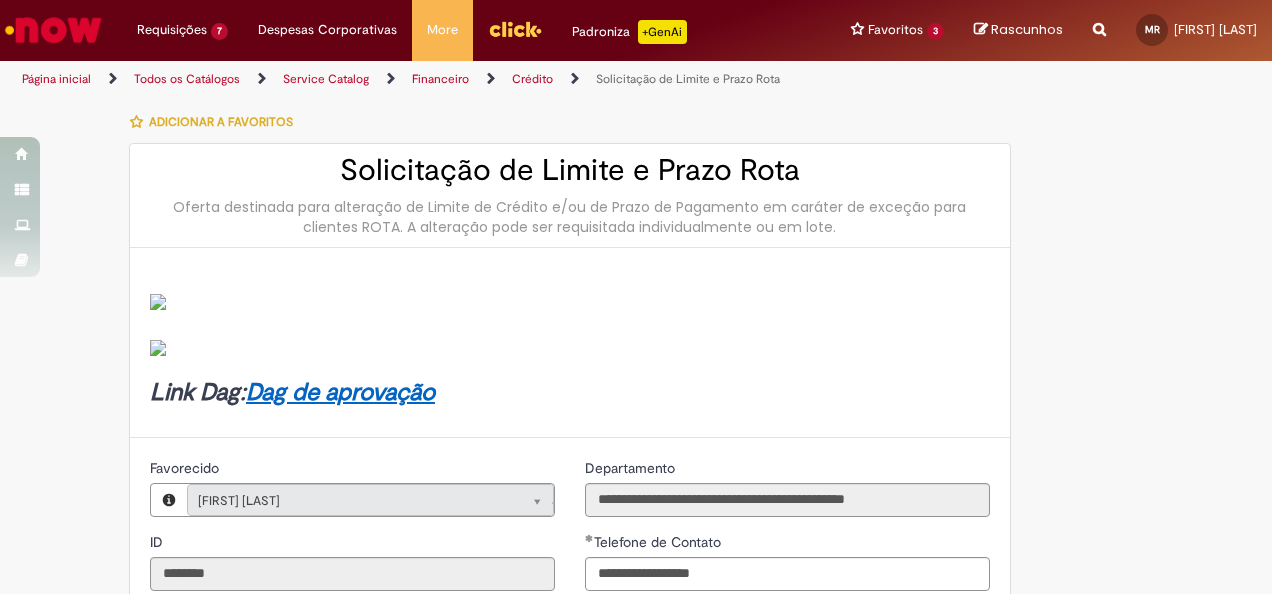 type on "**********" 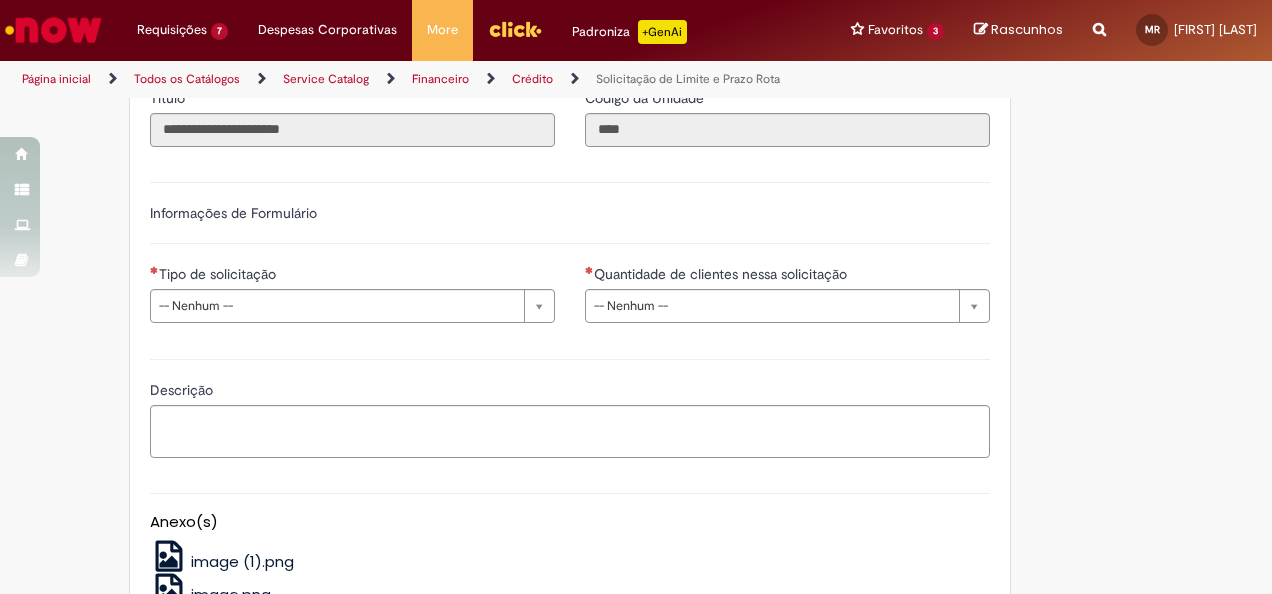 scroll, scrollTop: 600, scrollLeft: 0, axis: vertical 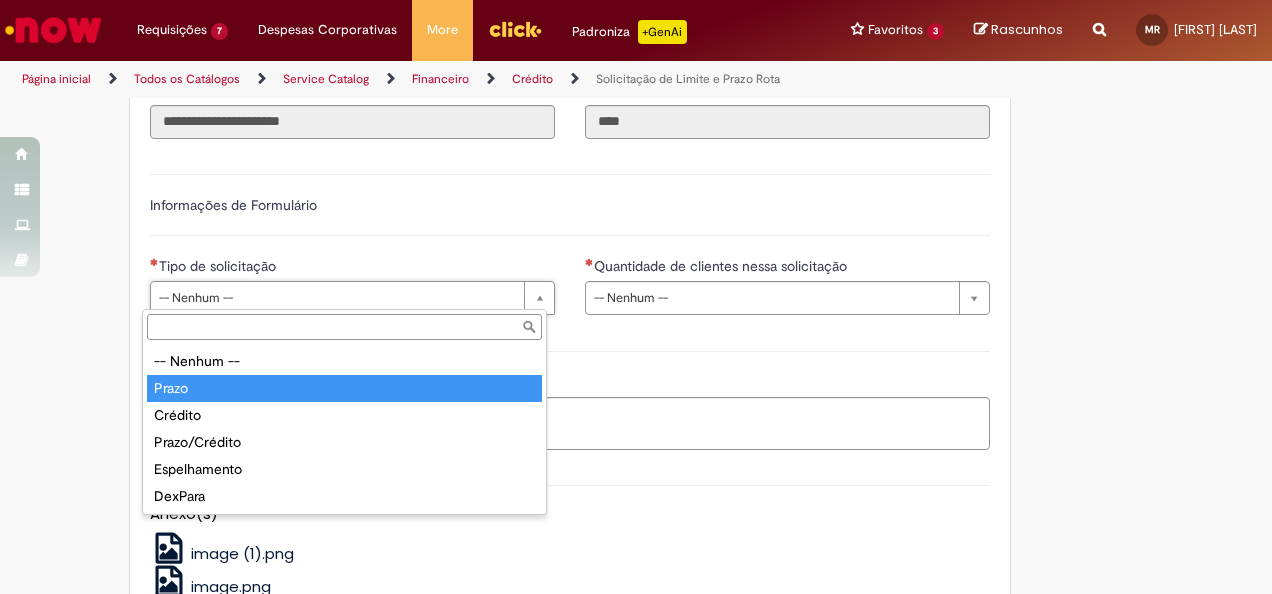 type on "*****" 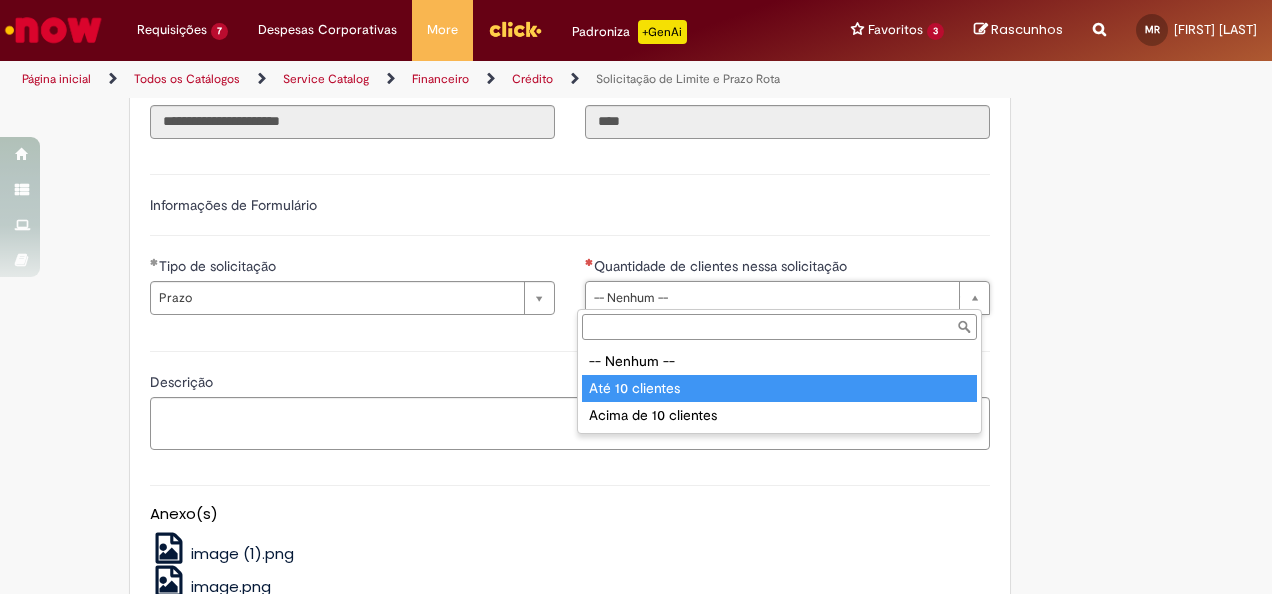 type on "**********" 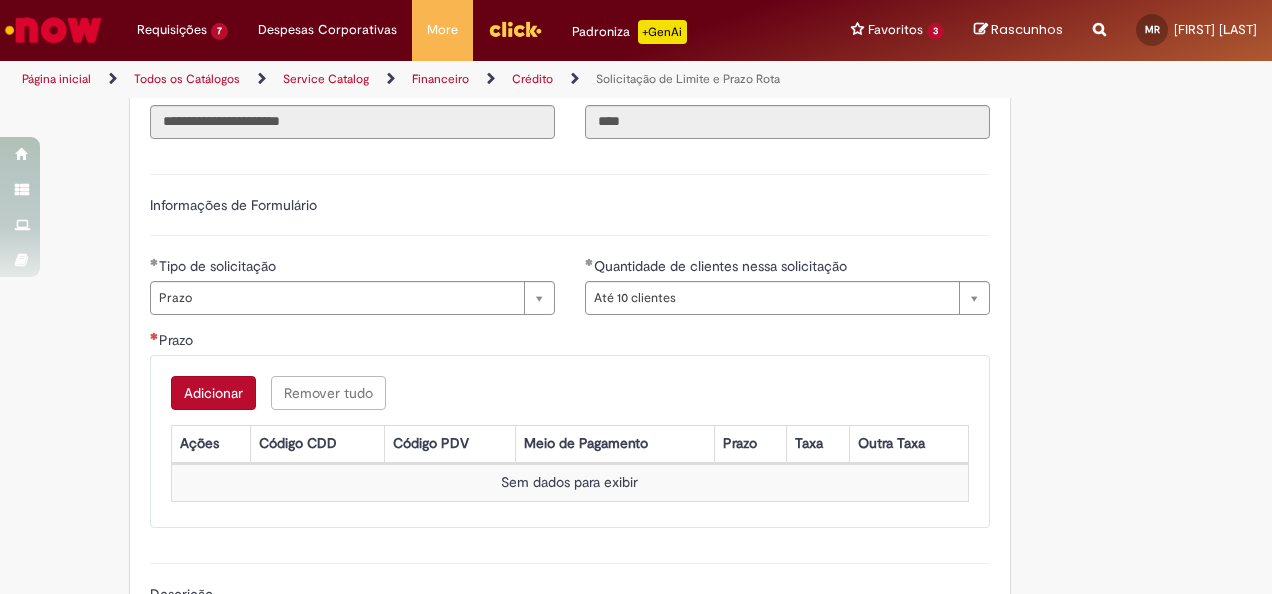 click on "Adicionar" at bounding box center (213, 393) 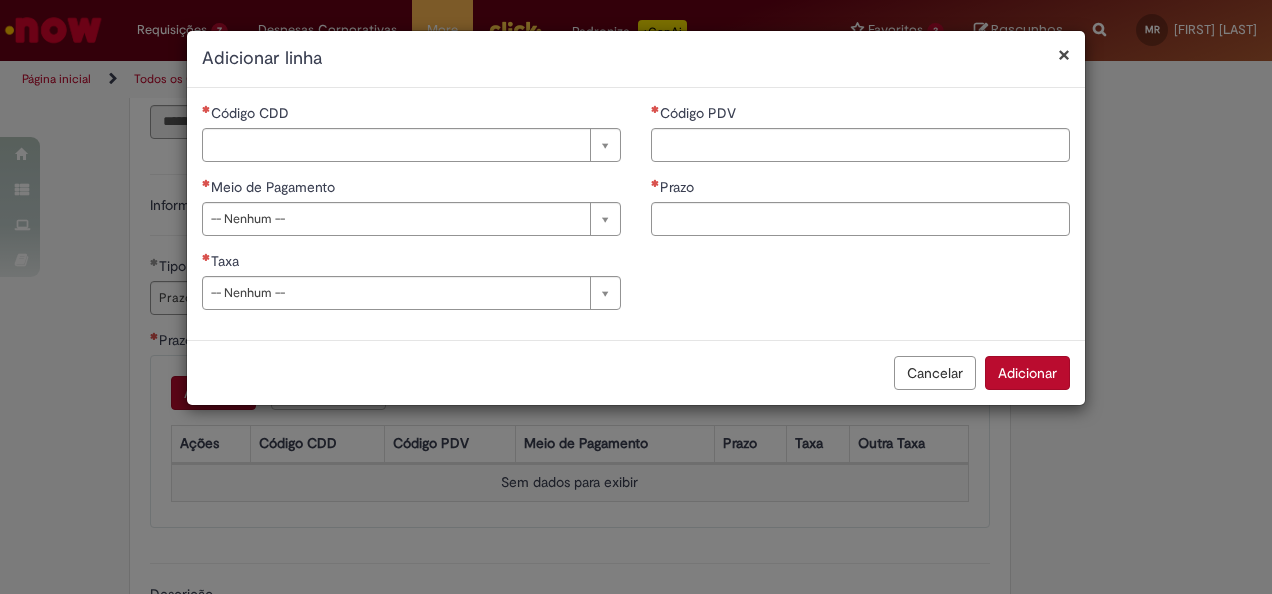 click on "× Fechar modal
Adicionar linha" at bounding box center [636, 59] 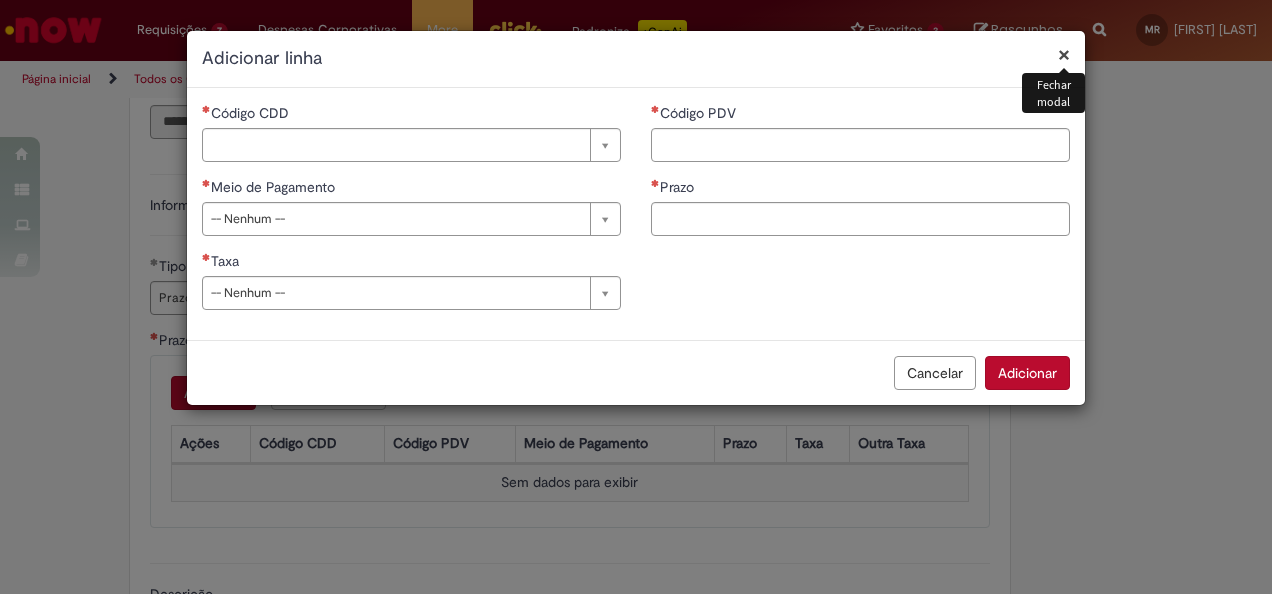 click on "×" at bounding box center [1064, 54] 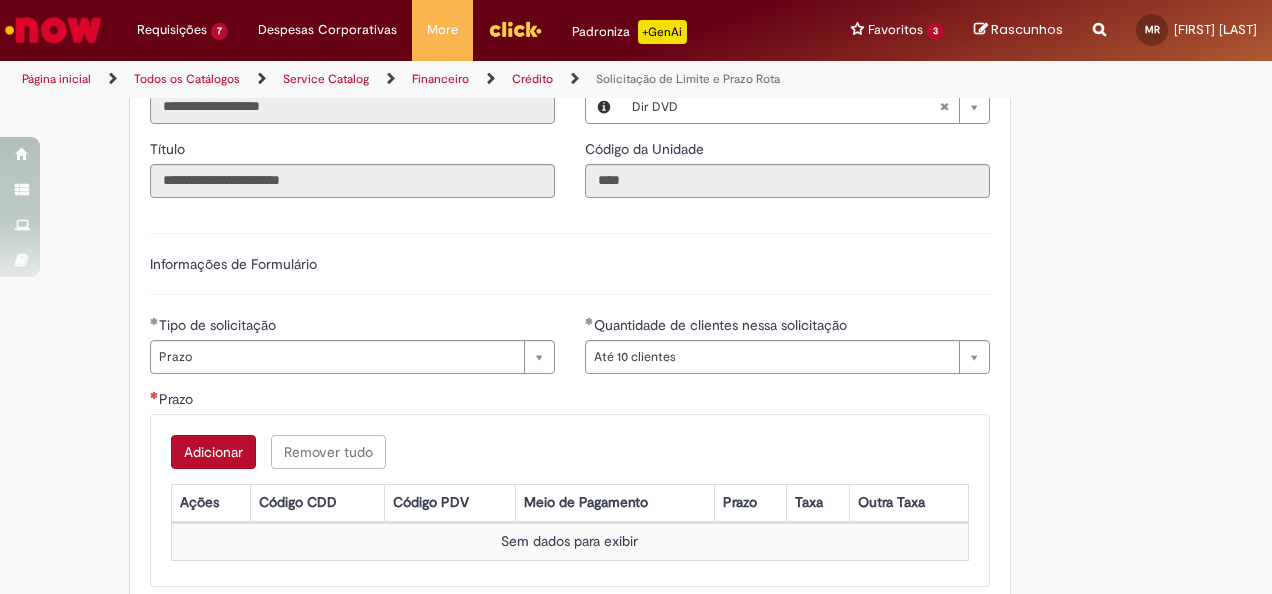 scroll, scrollTop: 500, scrollLeft: 0, axis: vertical 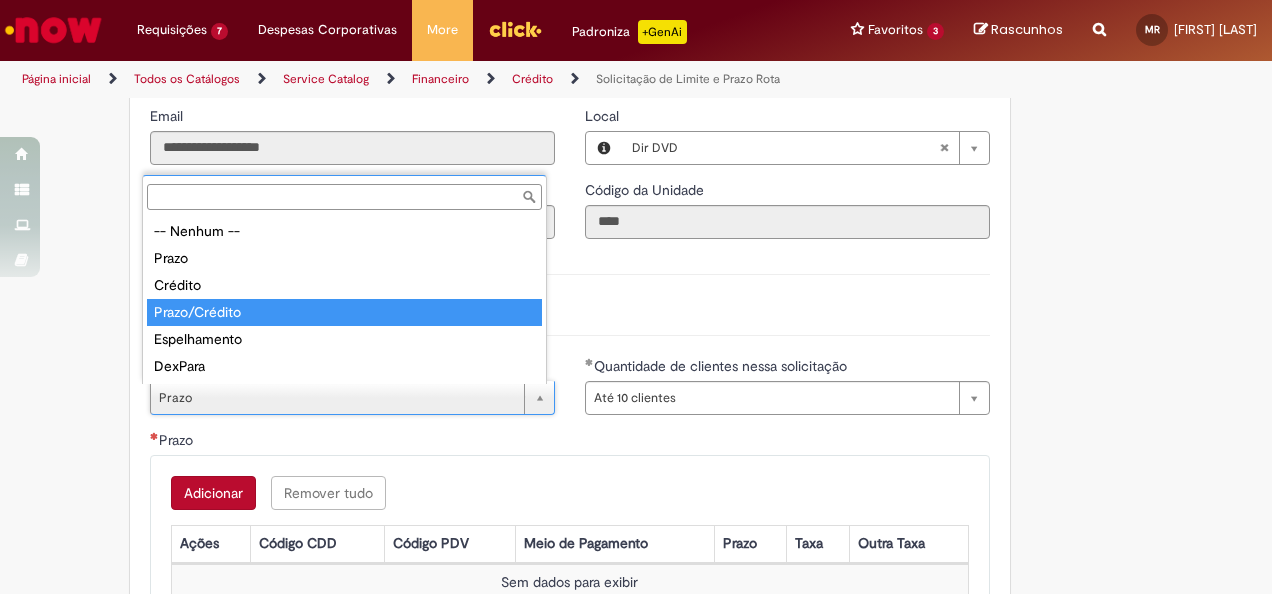type on "**********" 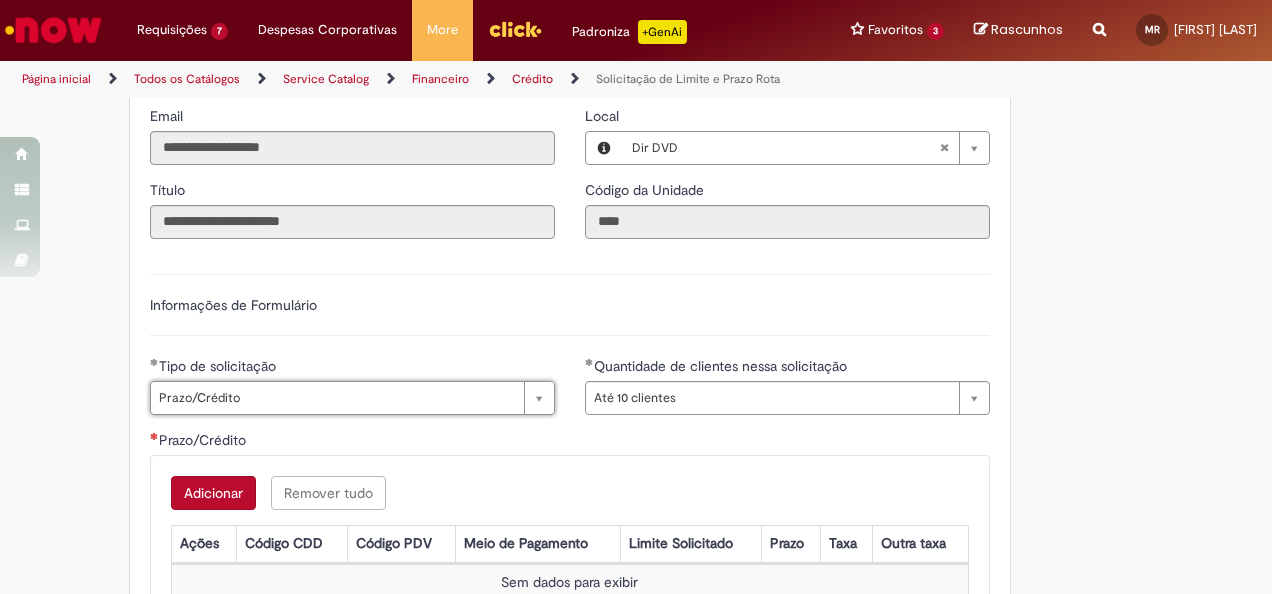 scroll, scrollTop: 600, scrollLeft: 0, axis: vertical 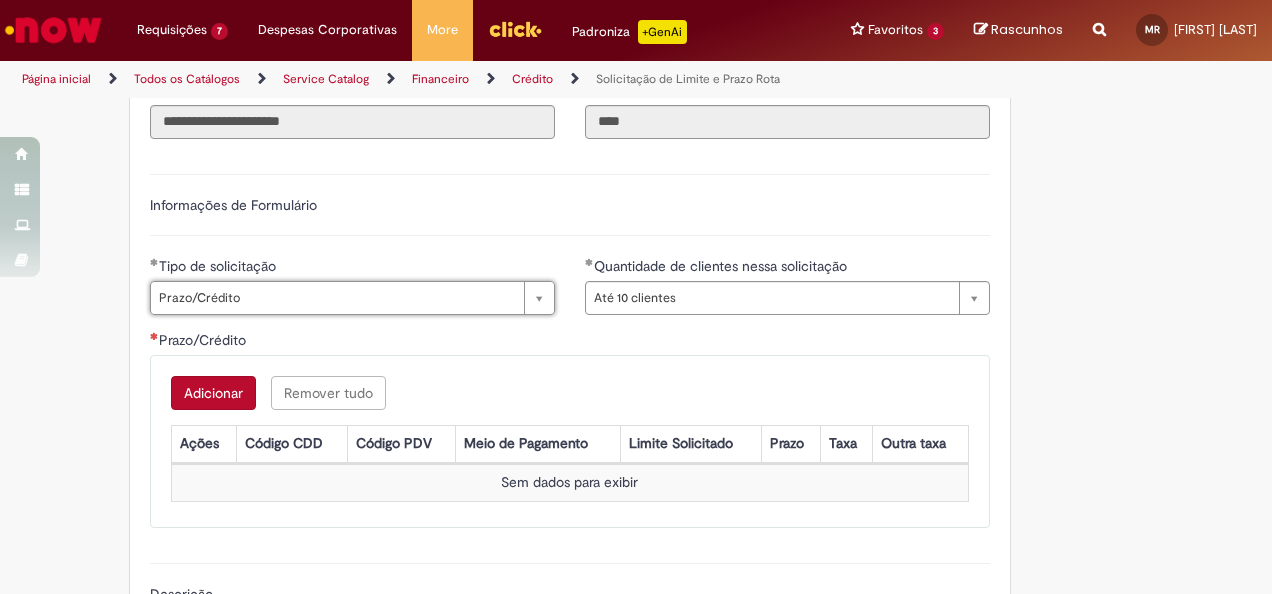 click on "Adicionar" at bounding box center [213, 393] 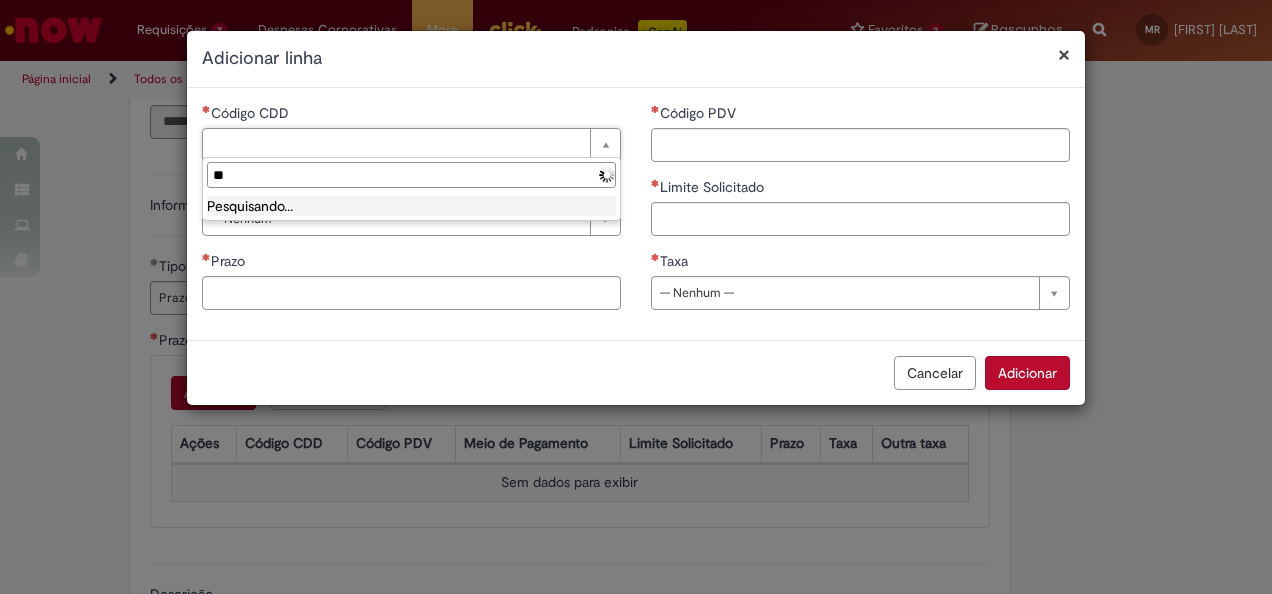 type on "*" 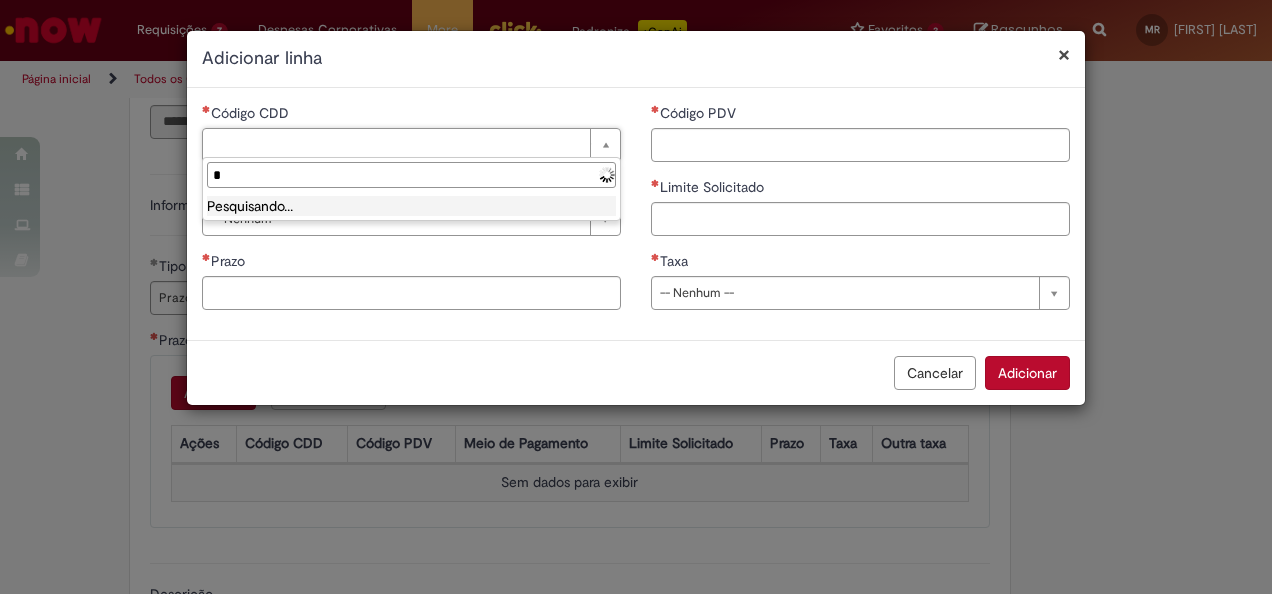 type 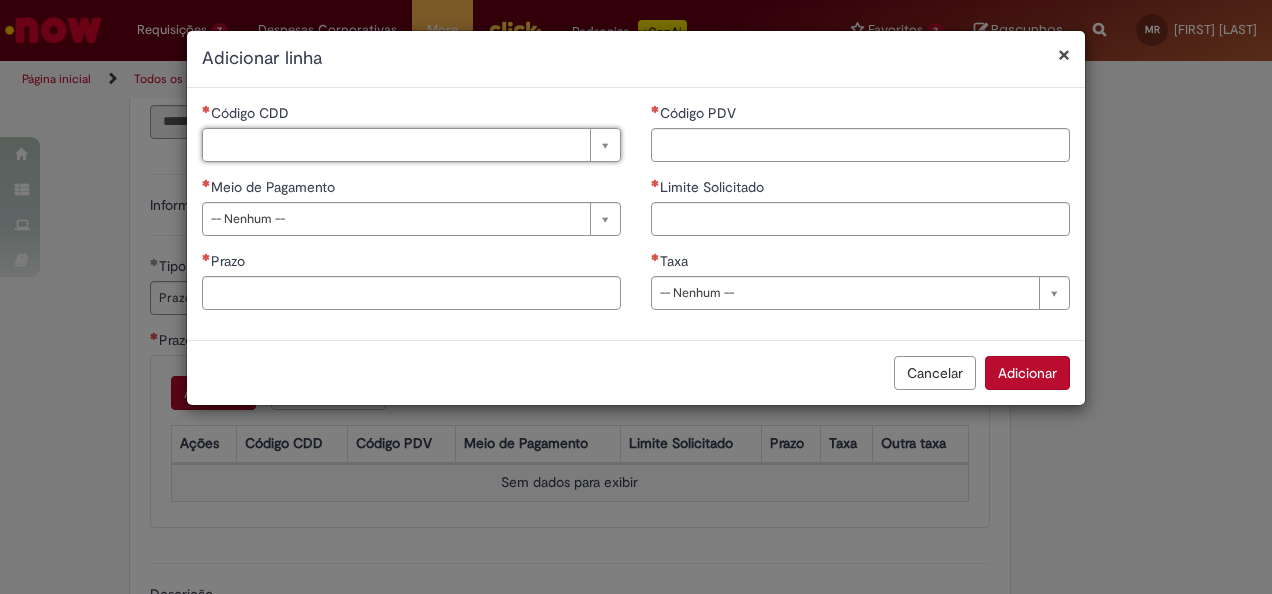 type on "*" 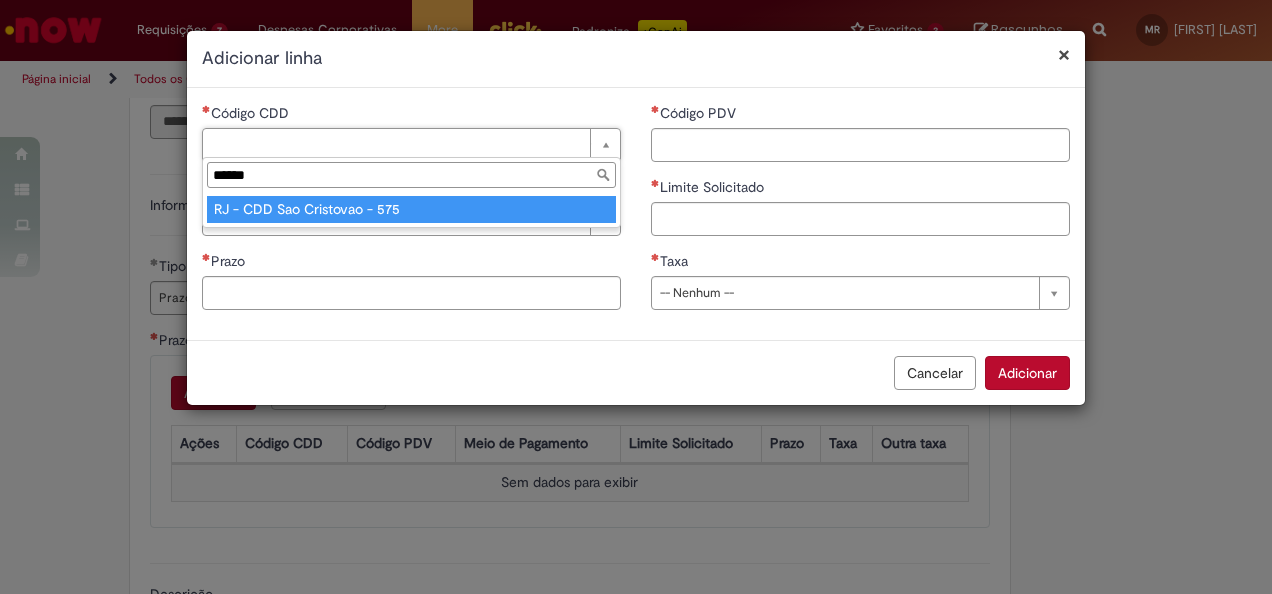 type on "******" 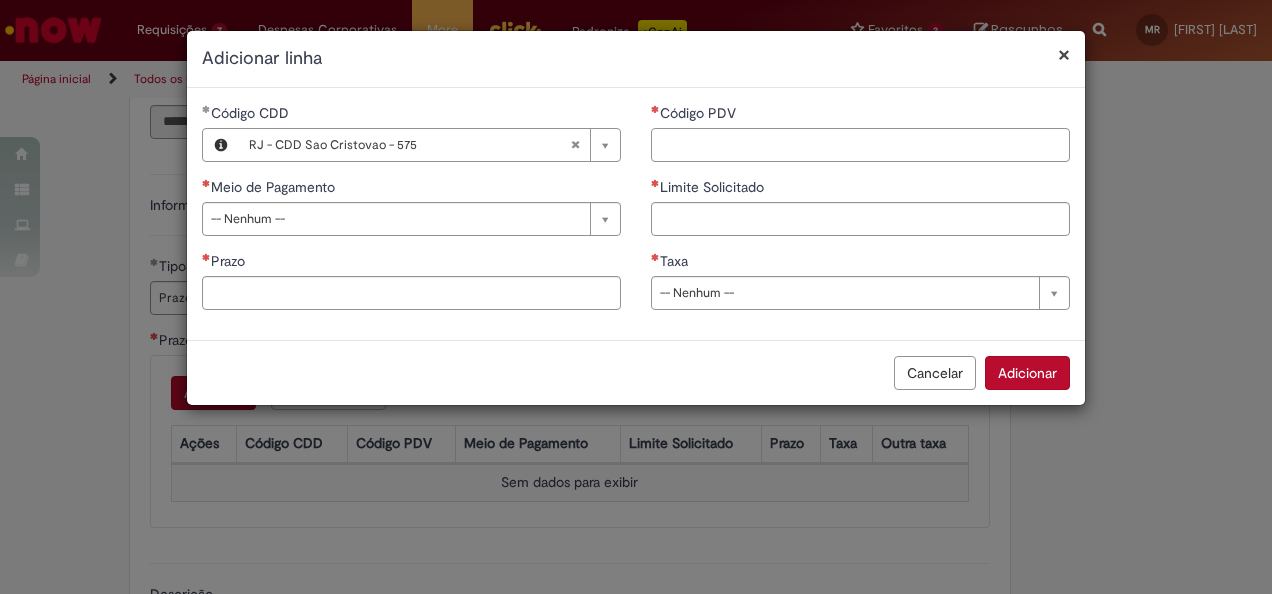 click on "Código PDV" at bounding box center (860, 145) 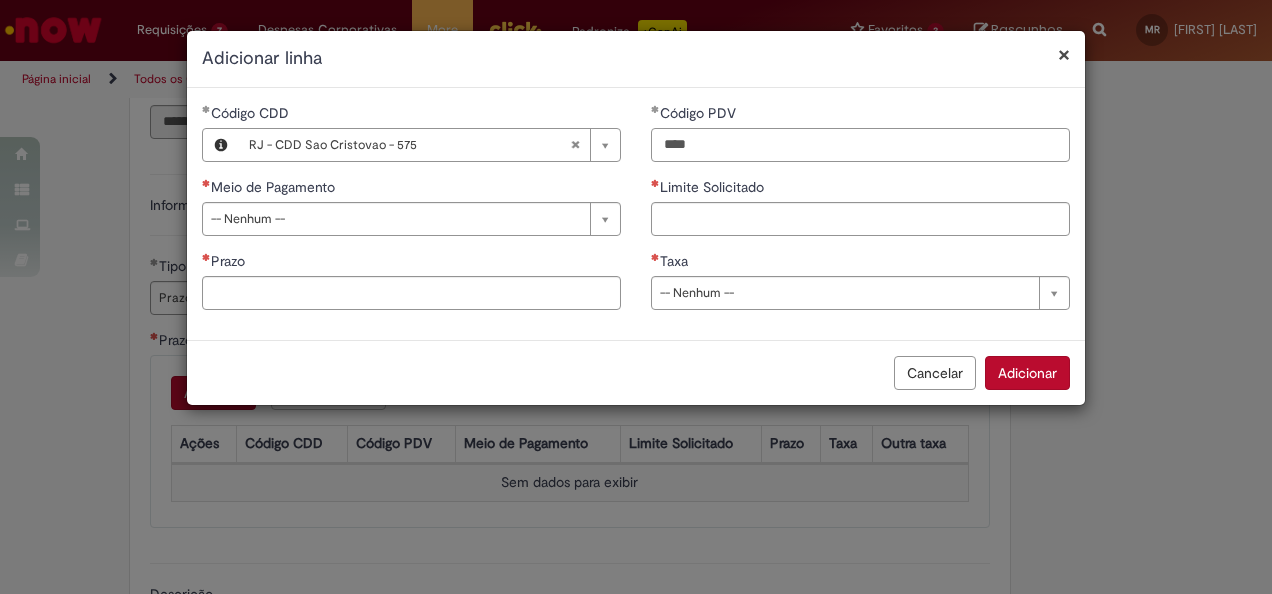 type on "****" 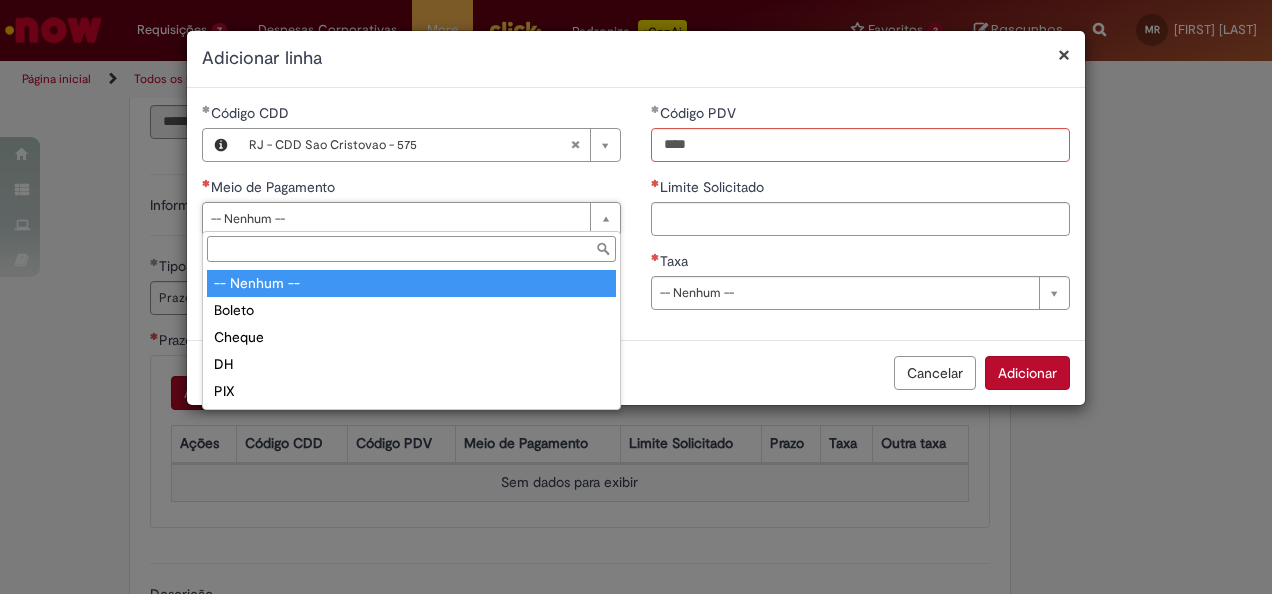 drag, startPoint x: 324, startPoint y: 220, endPoint x: 460, endPoint y: 217, distance: 136.03308 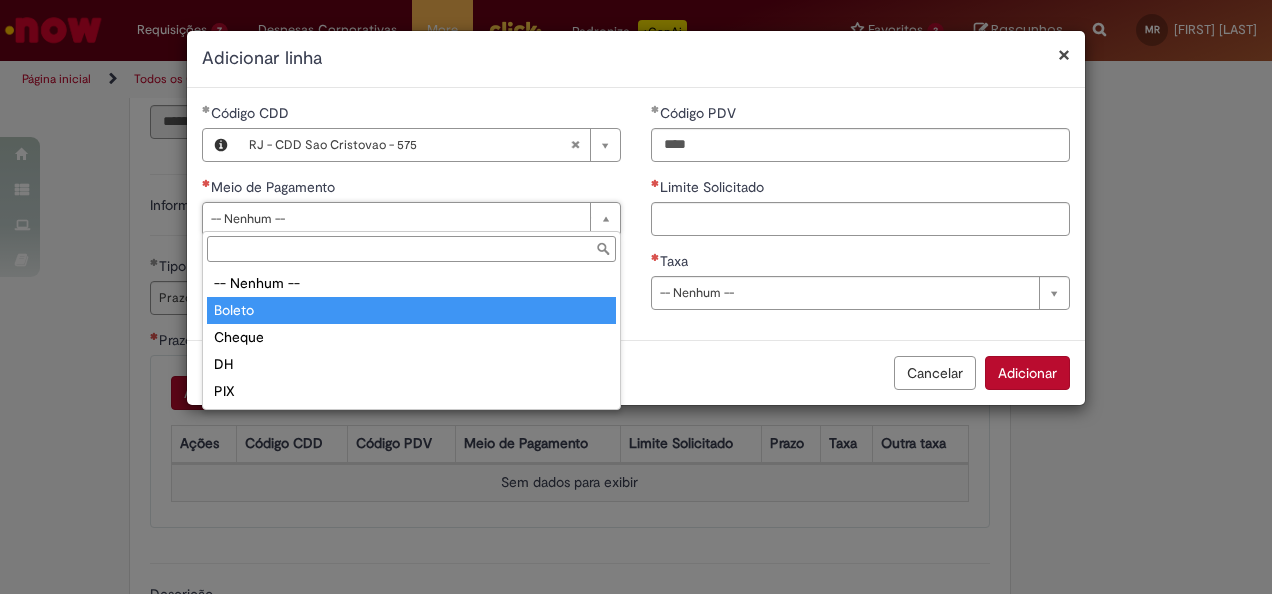 drag, startPoint x: 252, startPoint y: 310, endPoint x: 355, endPoint y: 299, distance: 103.58572 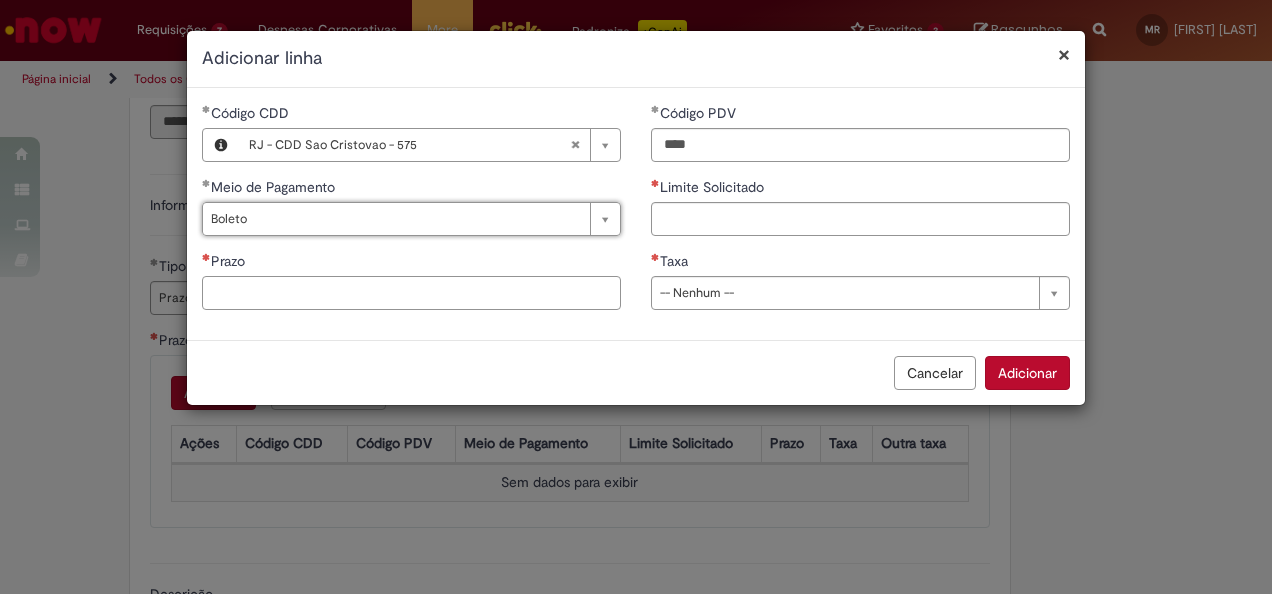 click on "Prazo" at bounding box center (411, 293) 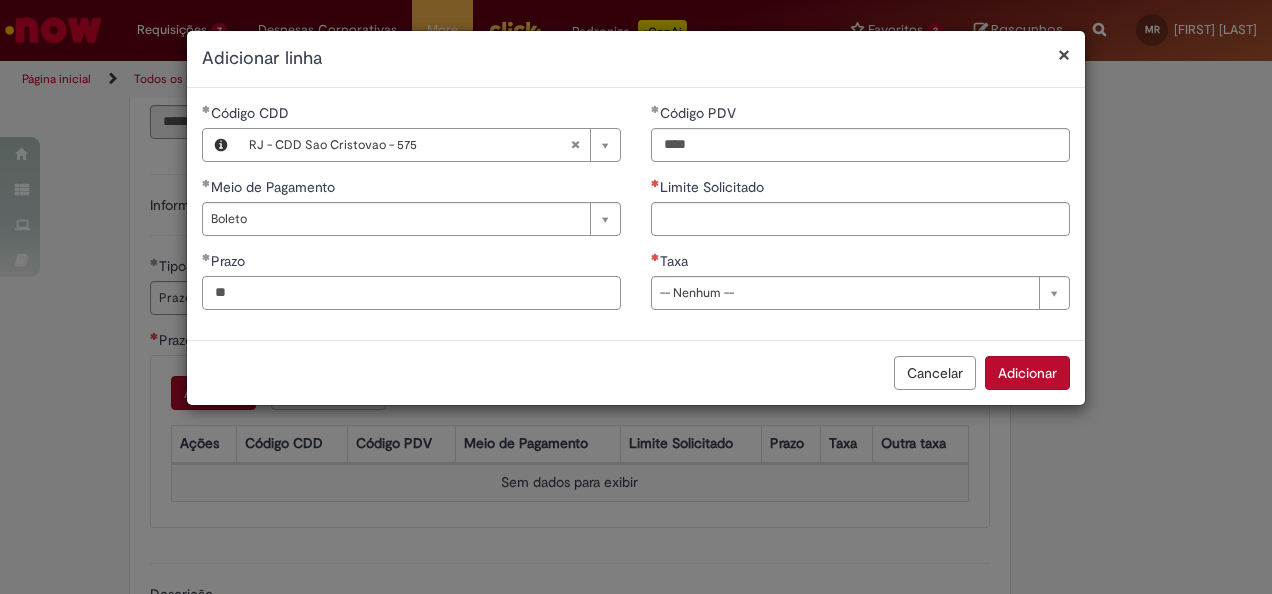 type on "**" 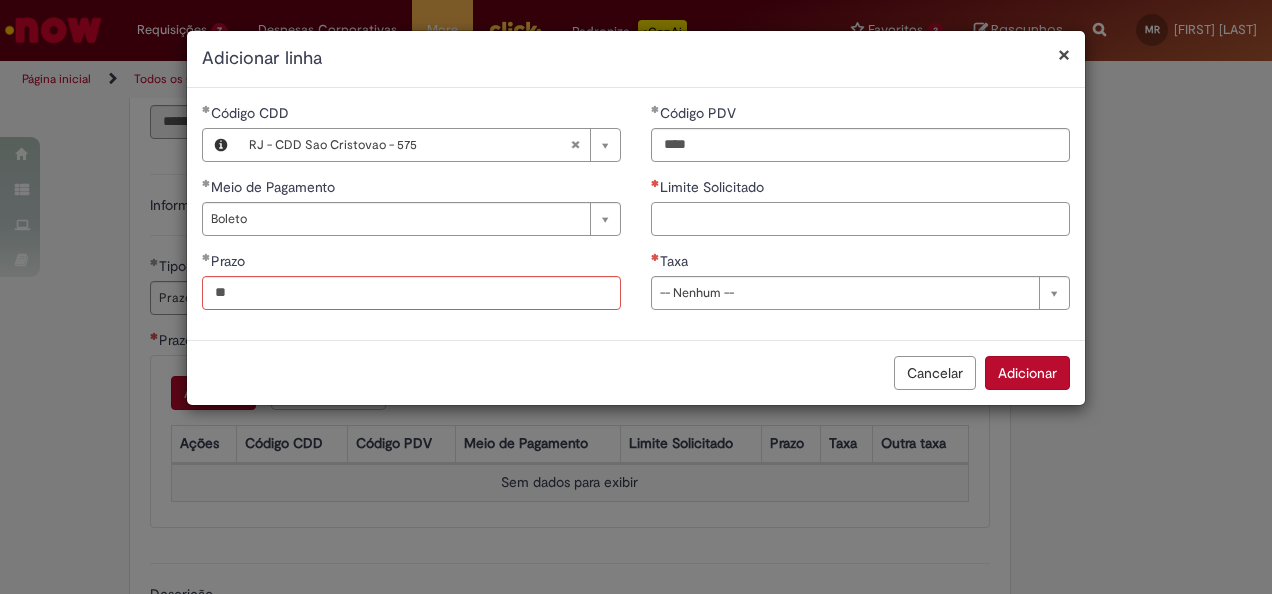click on "Limite Solicitado" at bounding box center [860, 219] 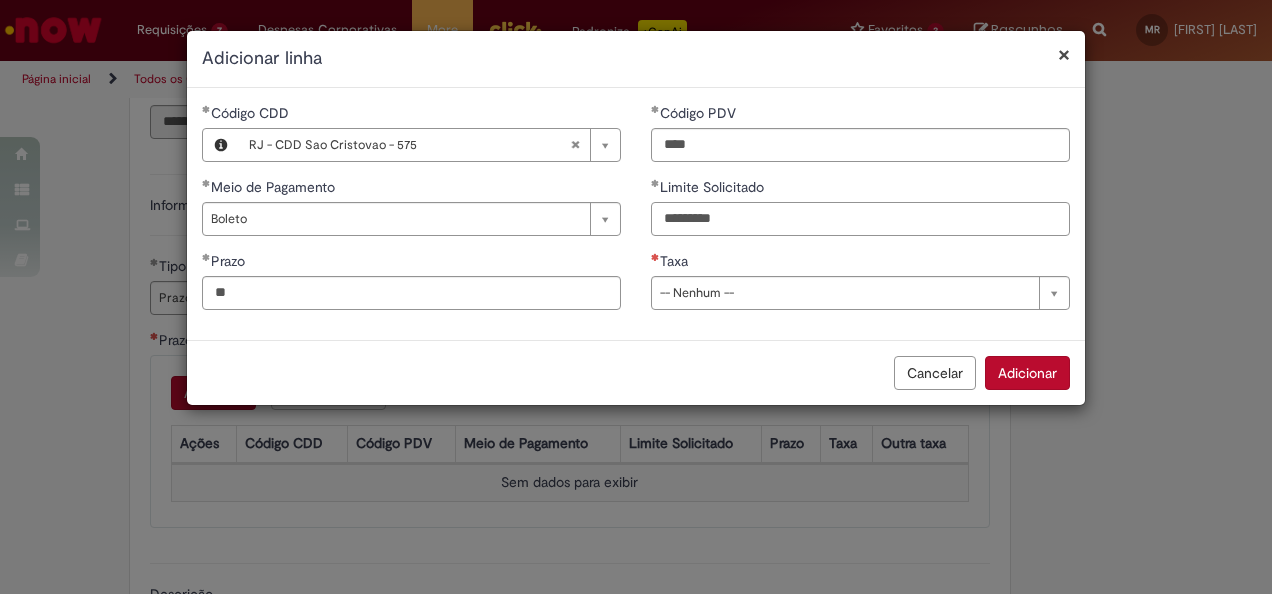 type on "*********" 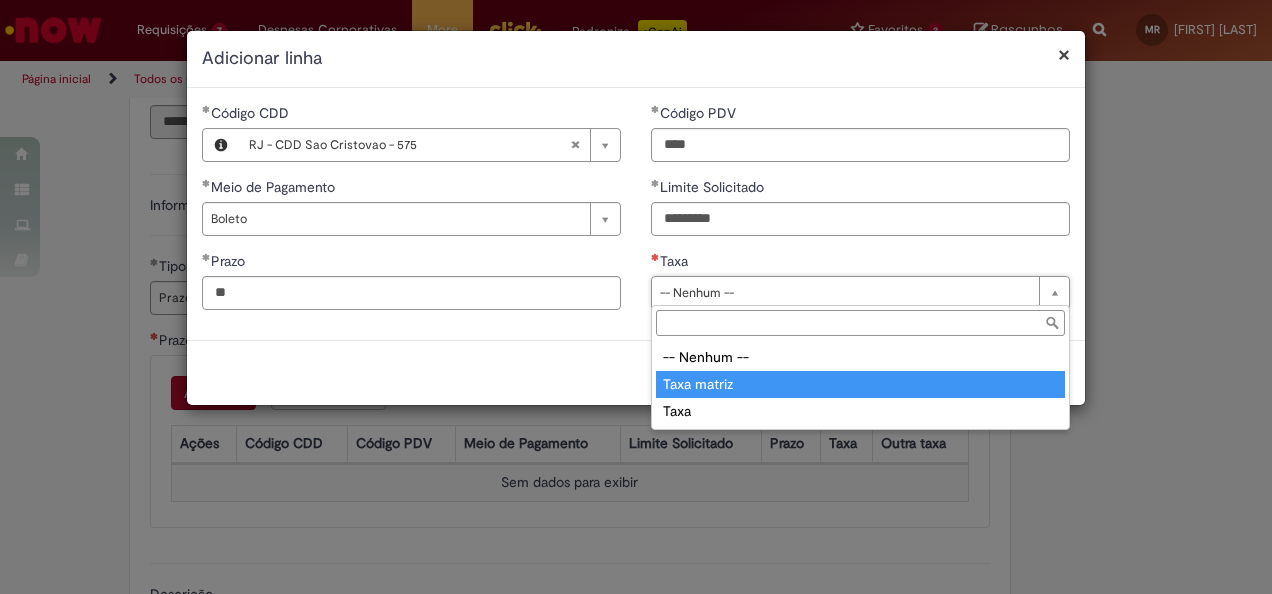 drag, startPoint x: 759, startPoint y: 378, endPoint x: 916, endPoint y: 348, distance: 159.84055 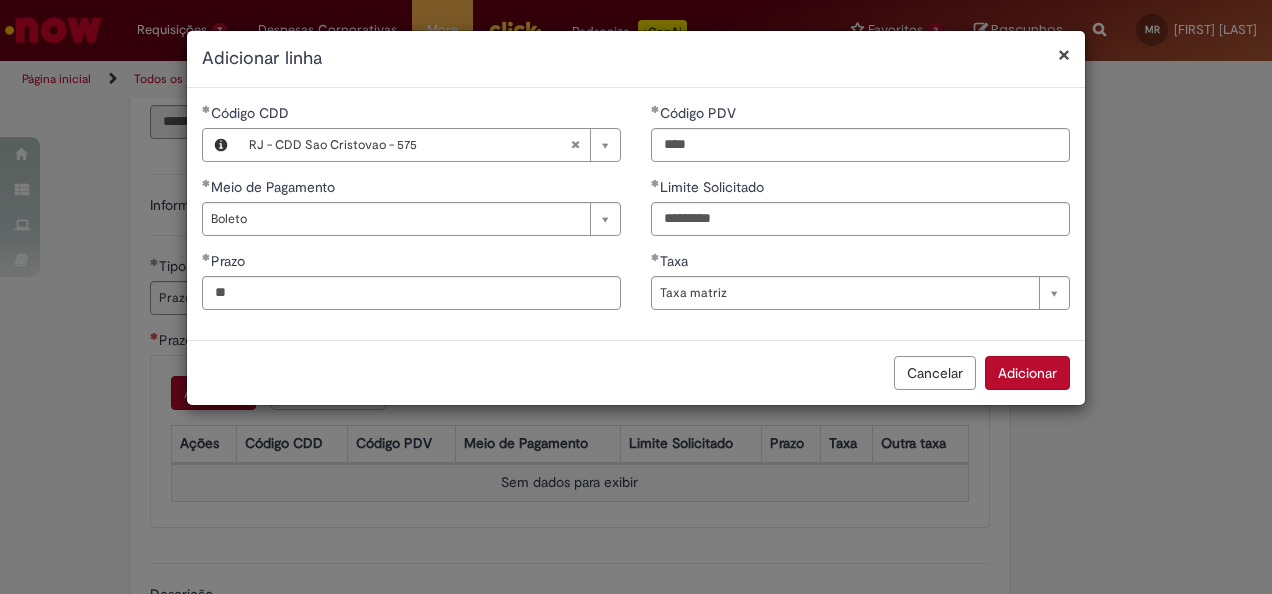 click on "Adicionar" at bounding box center (1027, 373) 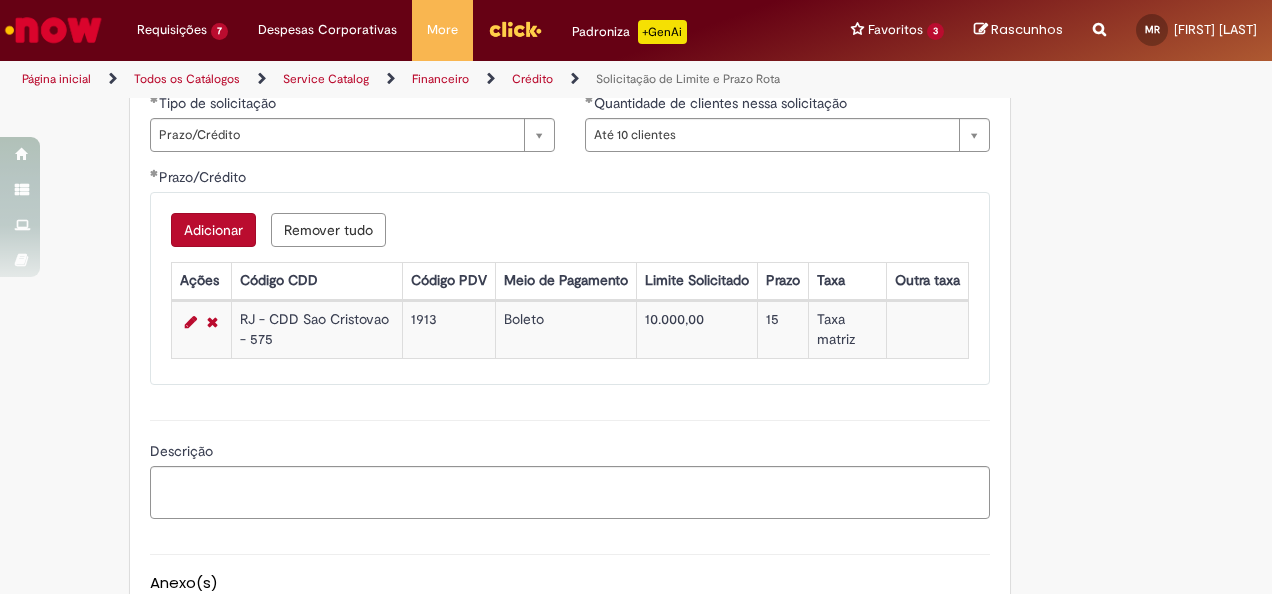 scroll, scrollTop: 900, scrollLeft: 0, axis: vertical 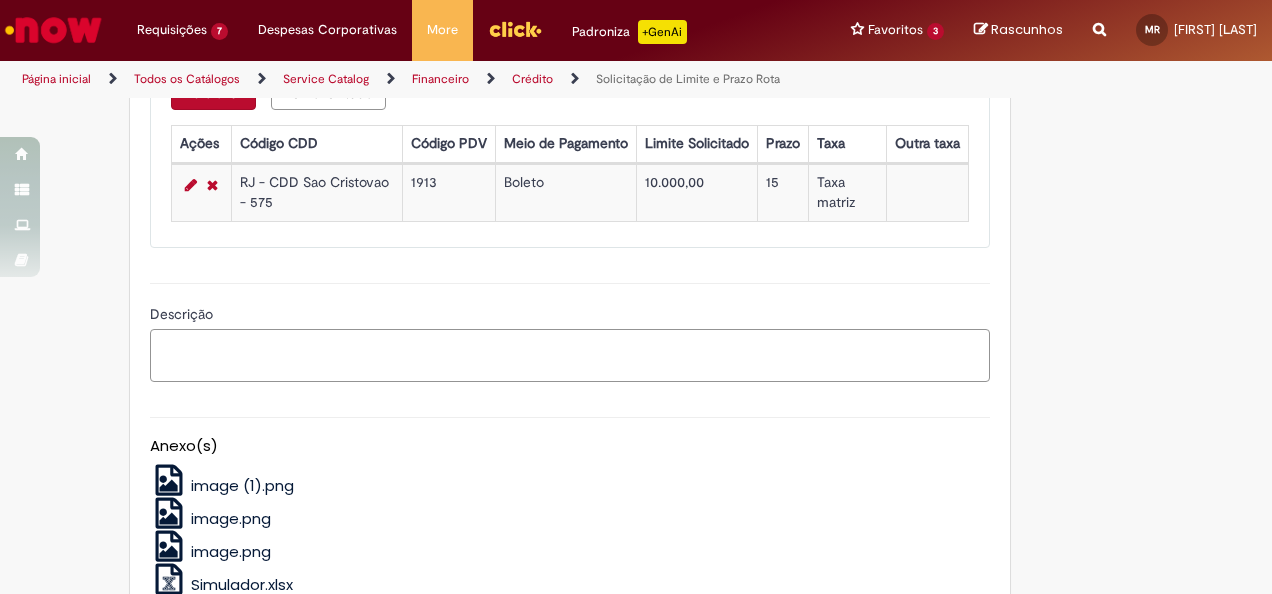 click on "Descrição" at bounding box center [570, 355] 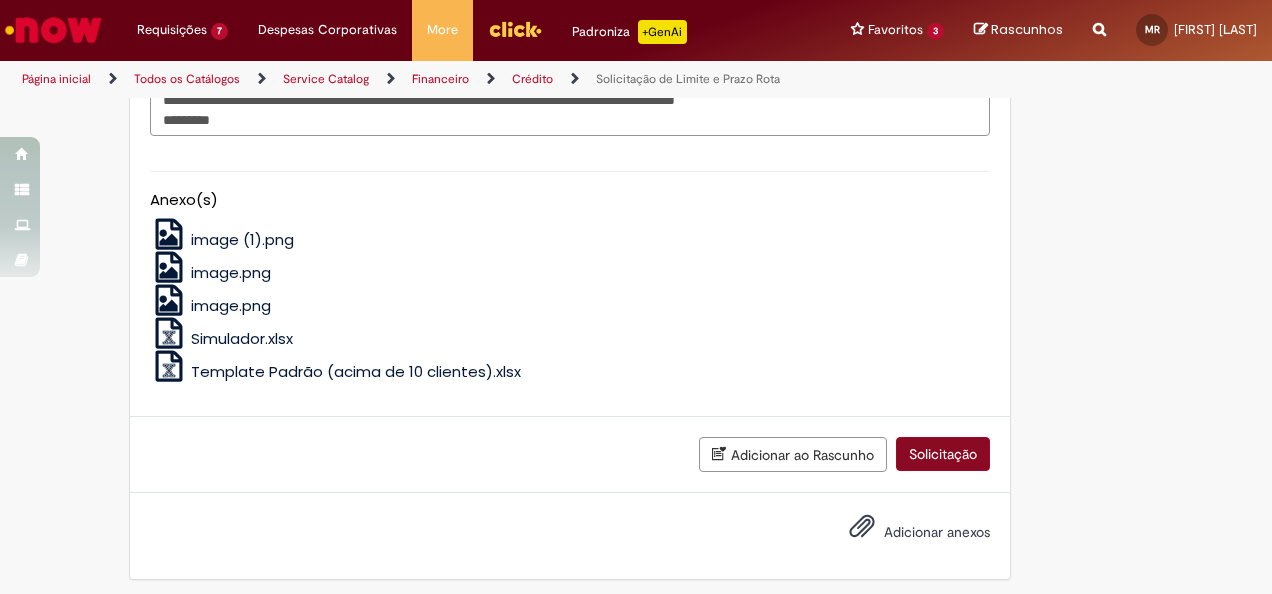 type on "**********" 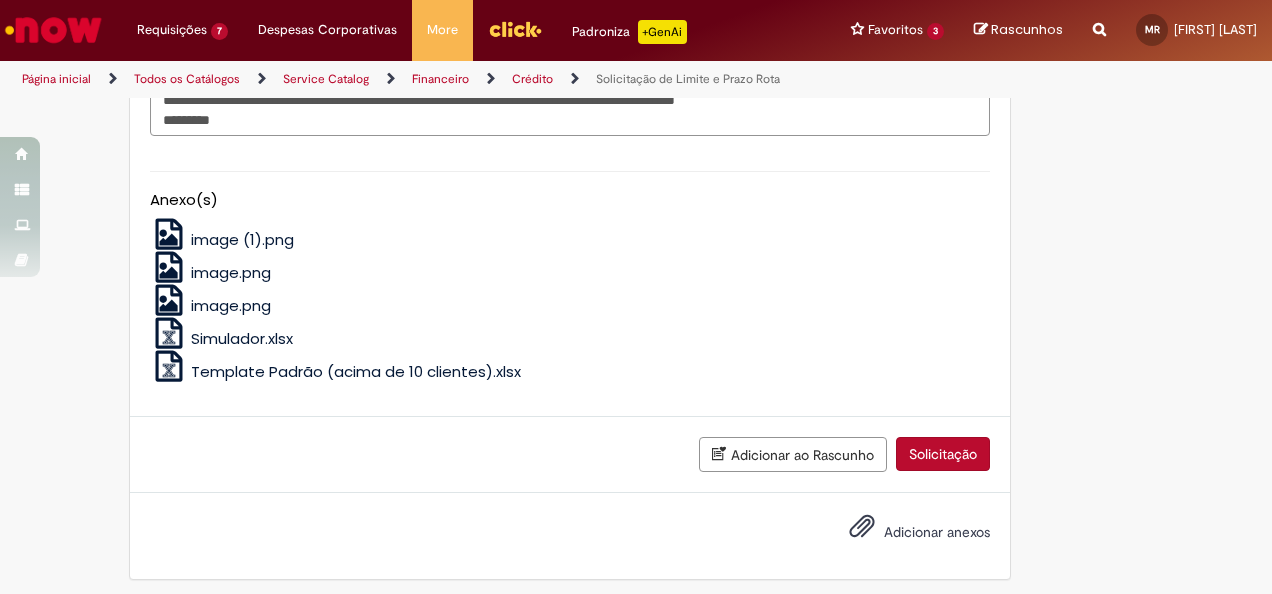 click on "Solicitação" at bounding box center [943, 454] 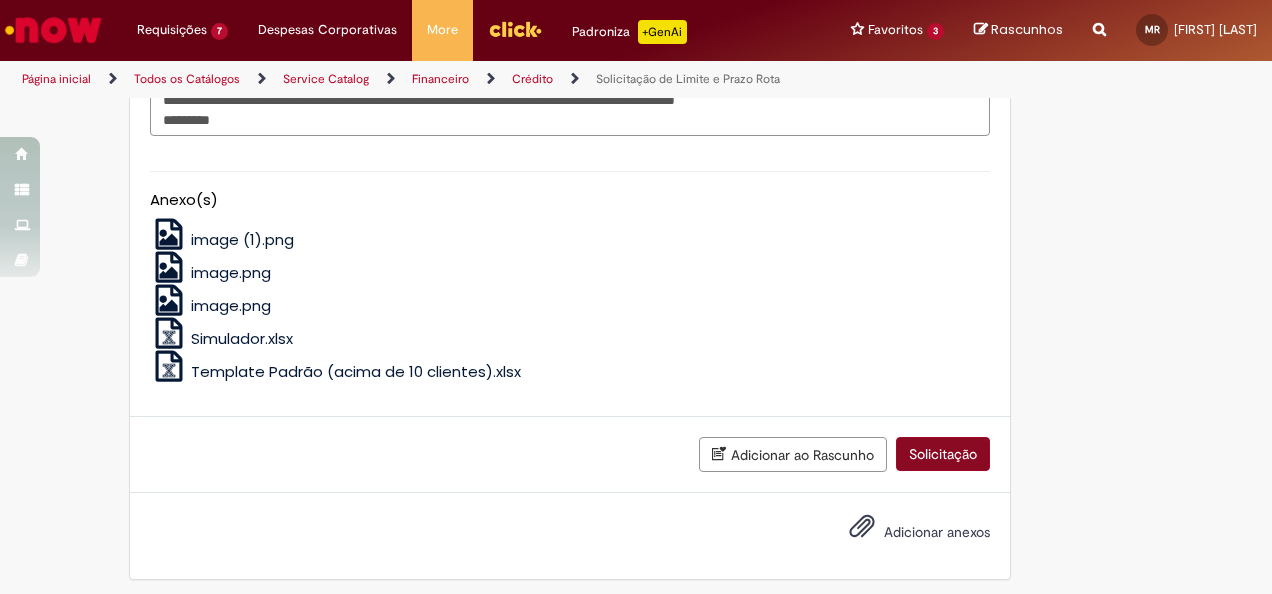 scroll, scrollTop: 1101, scrollLeft: 0, axis: vertical 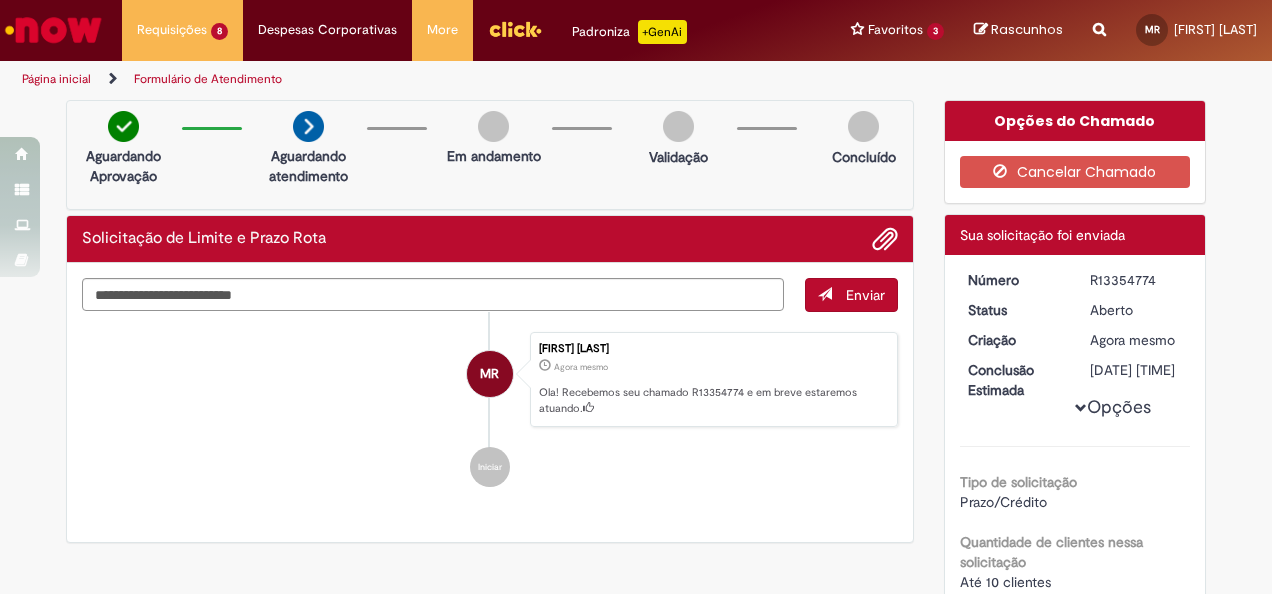drag, startPoint x: 1148, startPoint y: 278, endPoint x: 1062, endPoint y: 269, distance: 86.46965 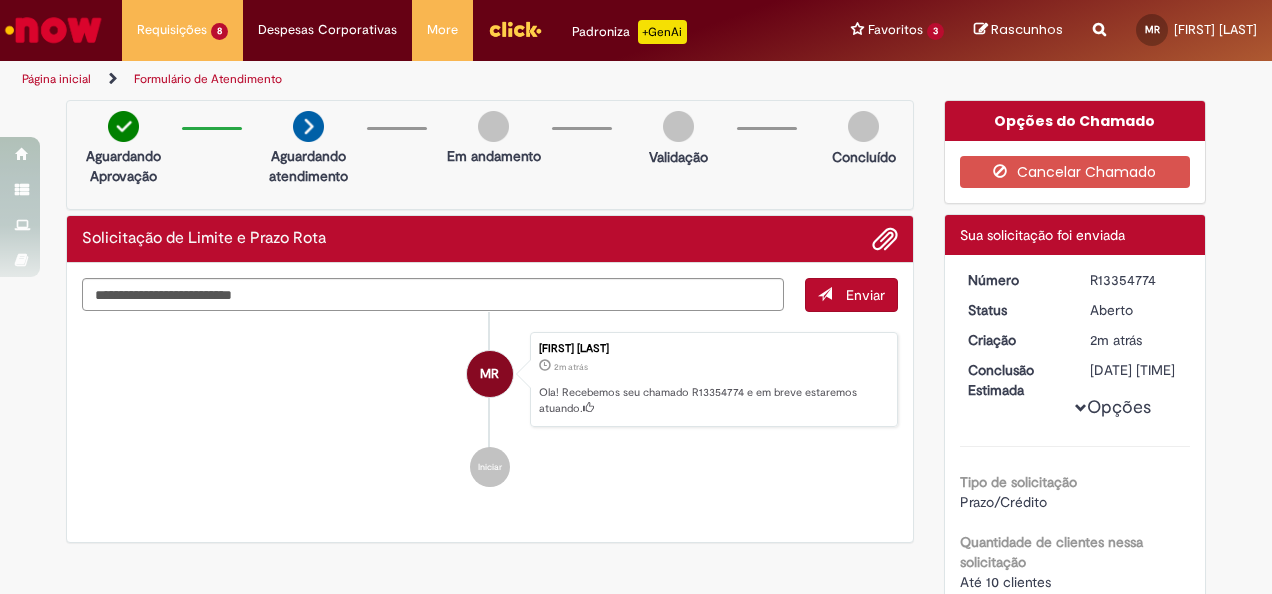 click on "Página inicial" at bounding box center (56, 79) 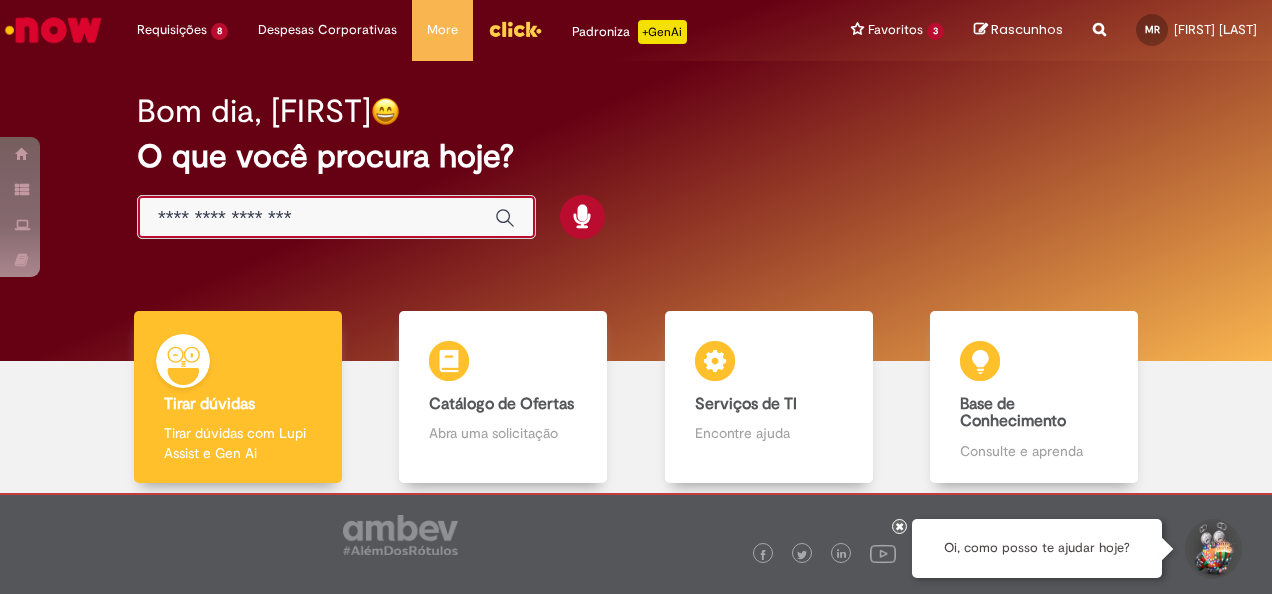 click at bounding box center [316, 218] 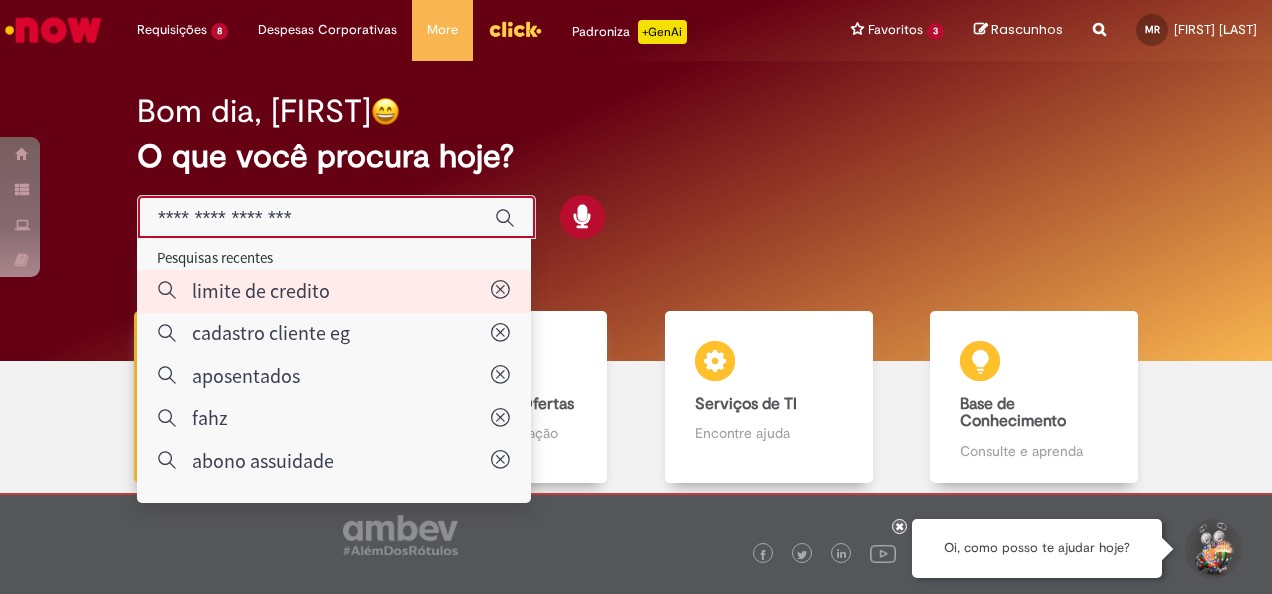 type on "**********" 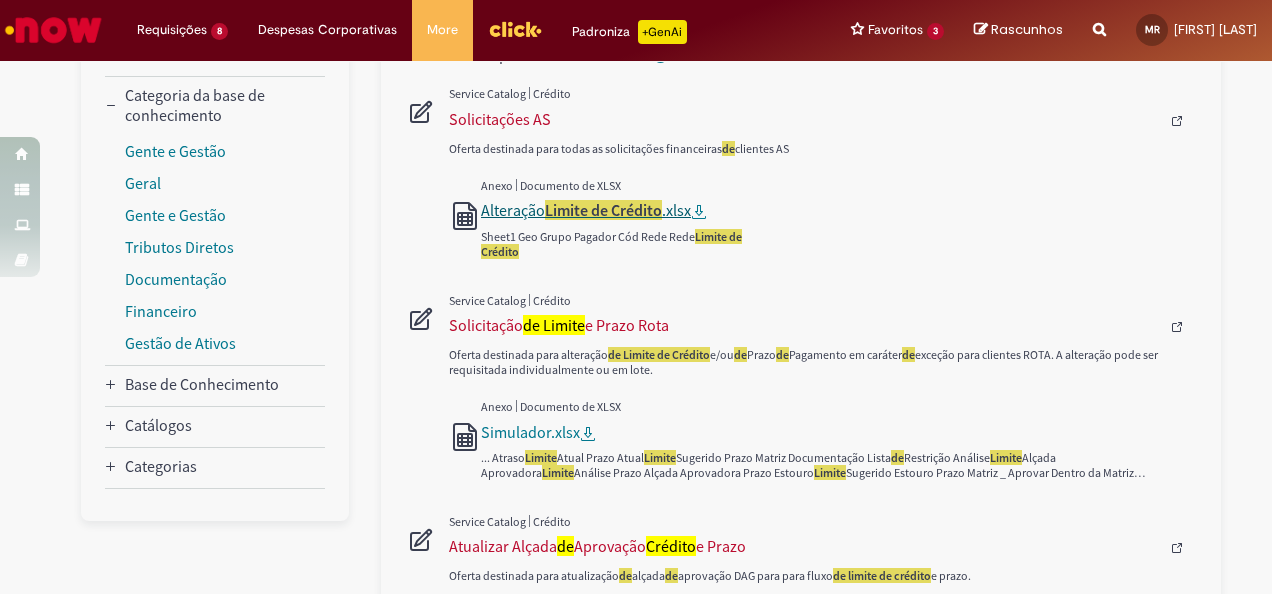 scroll, scrollTop: 300, scrollLeft: 0, axis: vertical 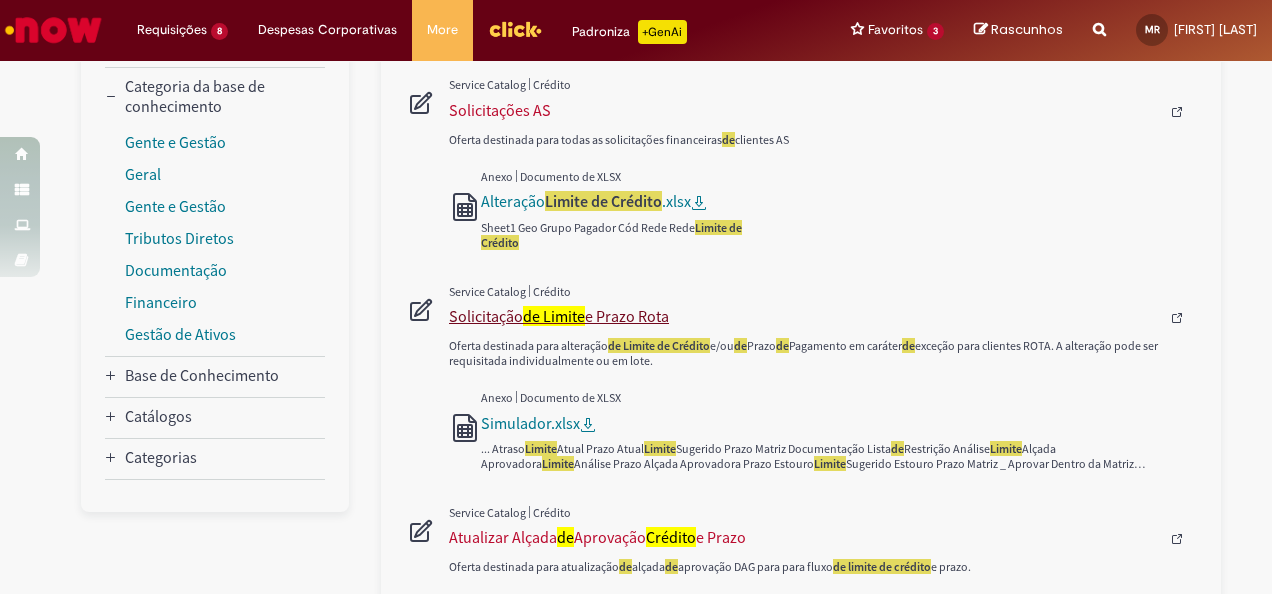 click on "de Limite" at bounding box center (554, 316) 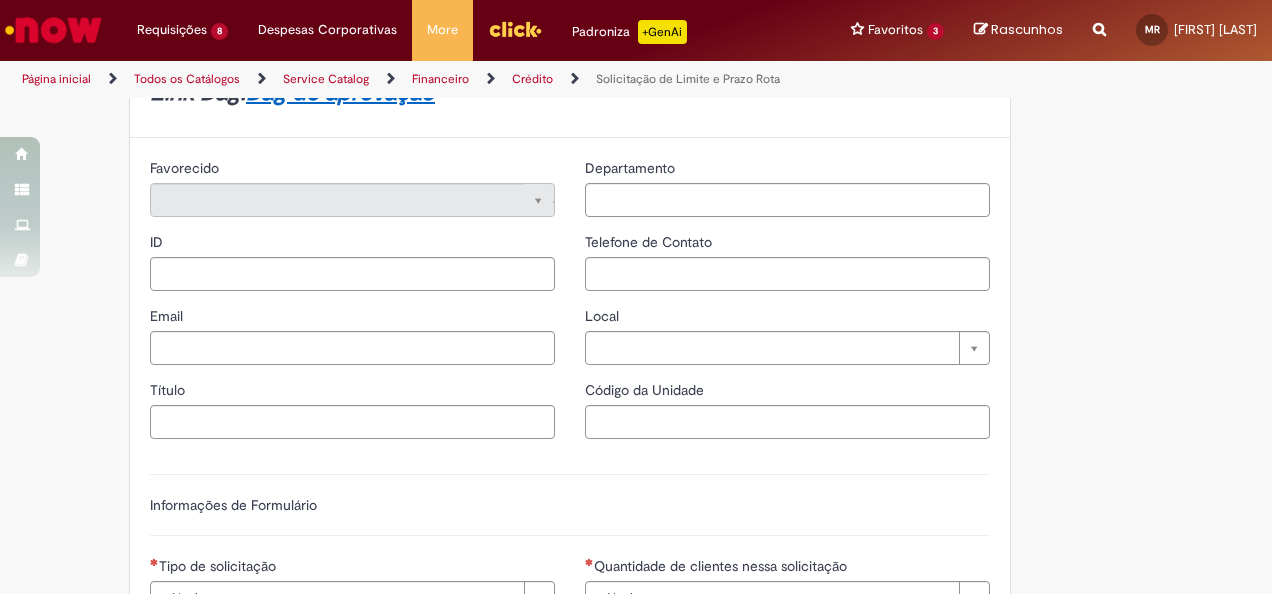 type on "********" 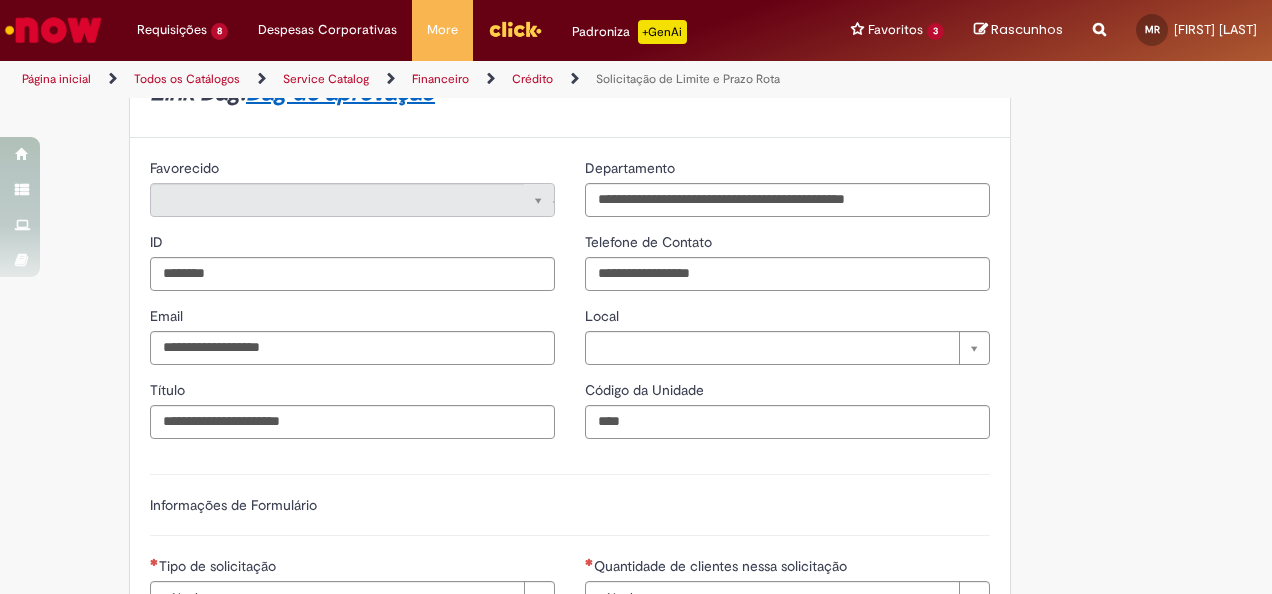scroll, scrollTop: 0, scrollLeft: 0, axis: both 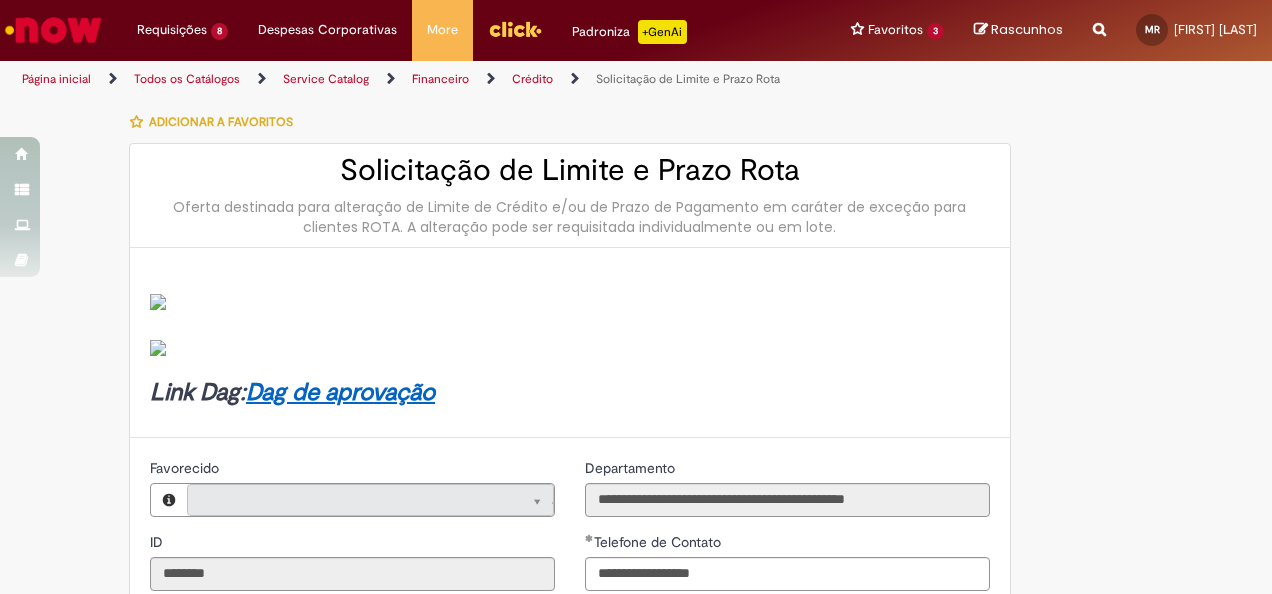 type on "**********" 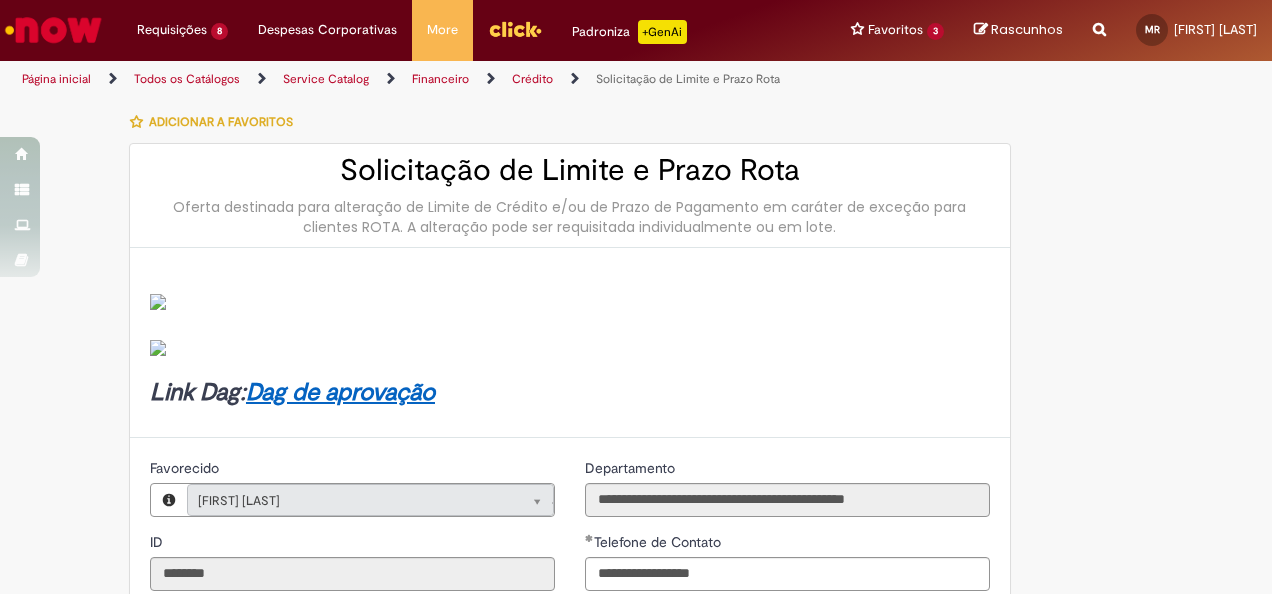 type on "**********" 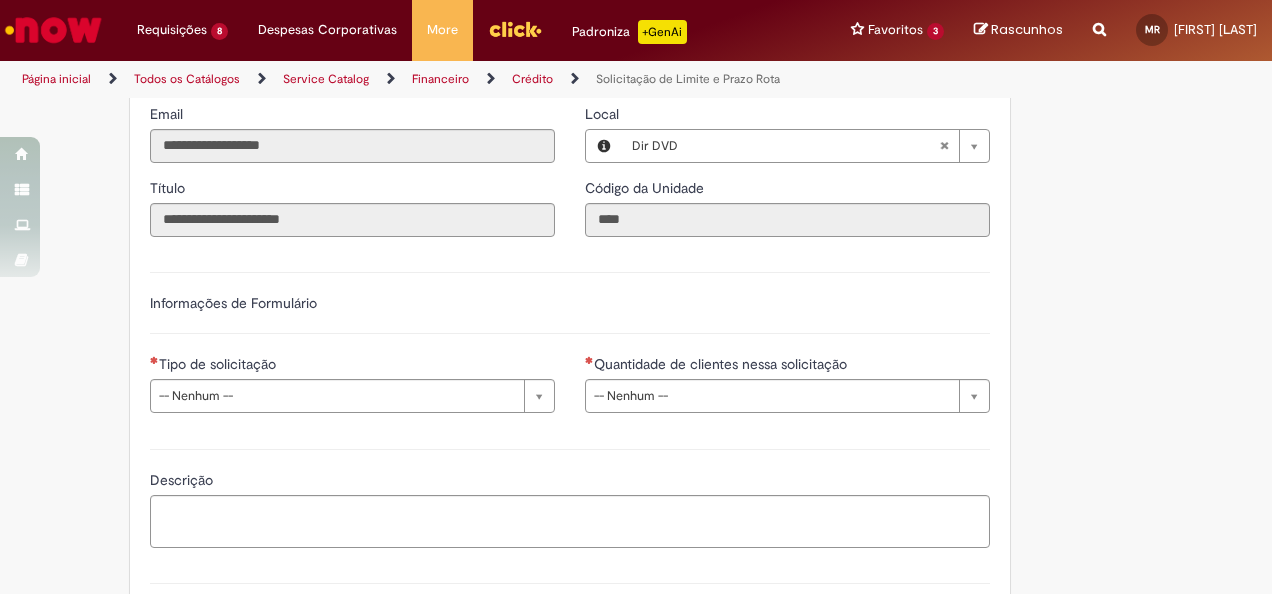 scroll, scrollTop: 600, scrollLeft: 0, axis: vertical 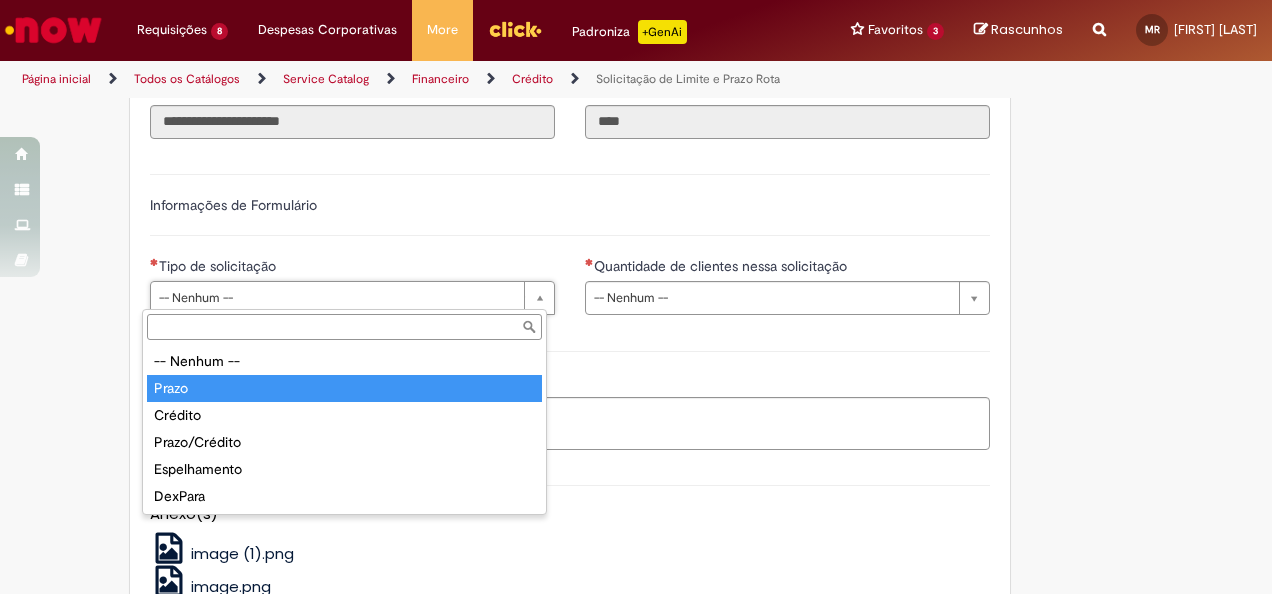 type on "*****" 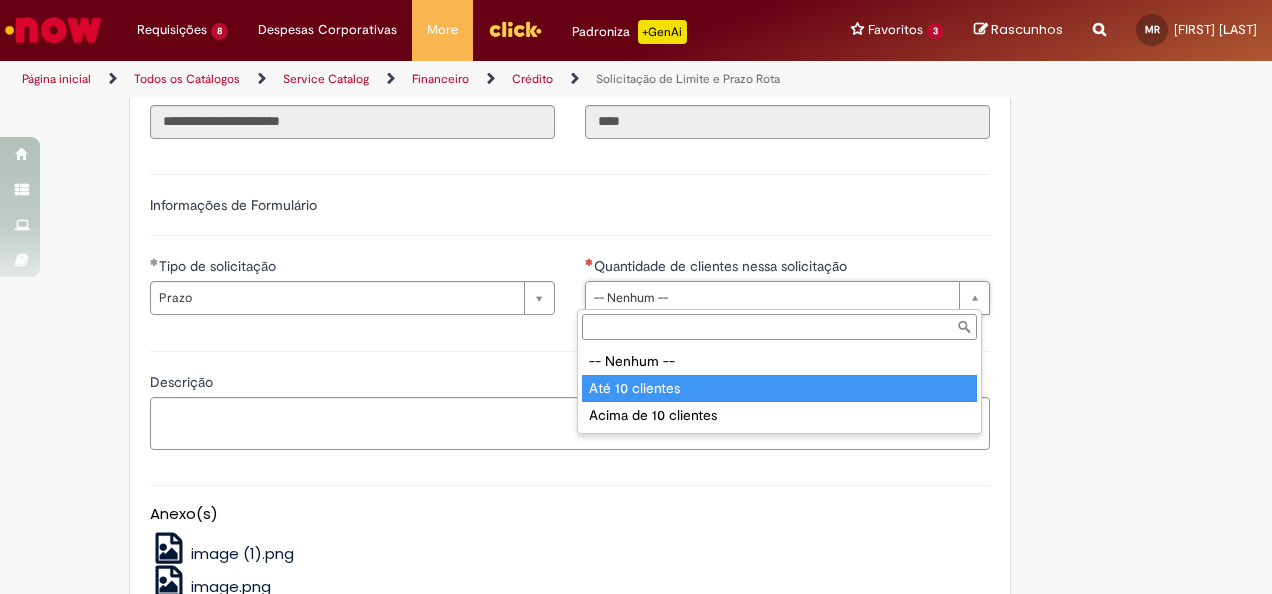type on "**********" 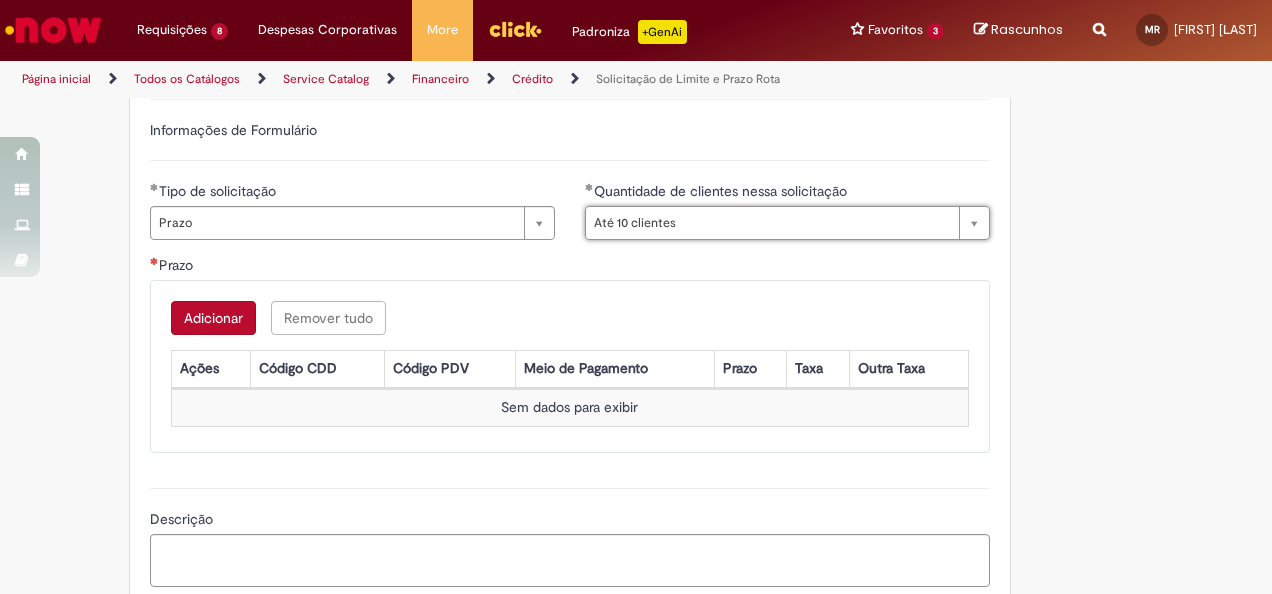 scroll, scrollTop: 800, scrollLeft: 0, axis: vertical 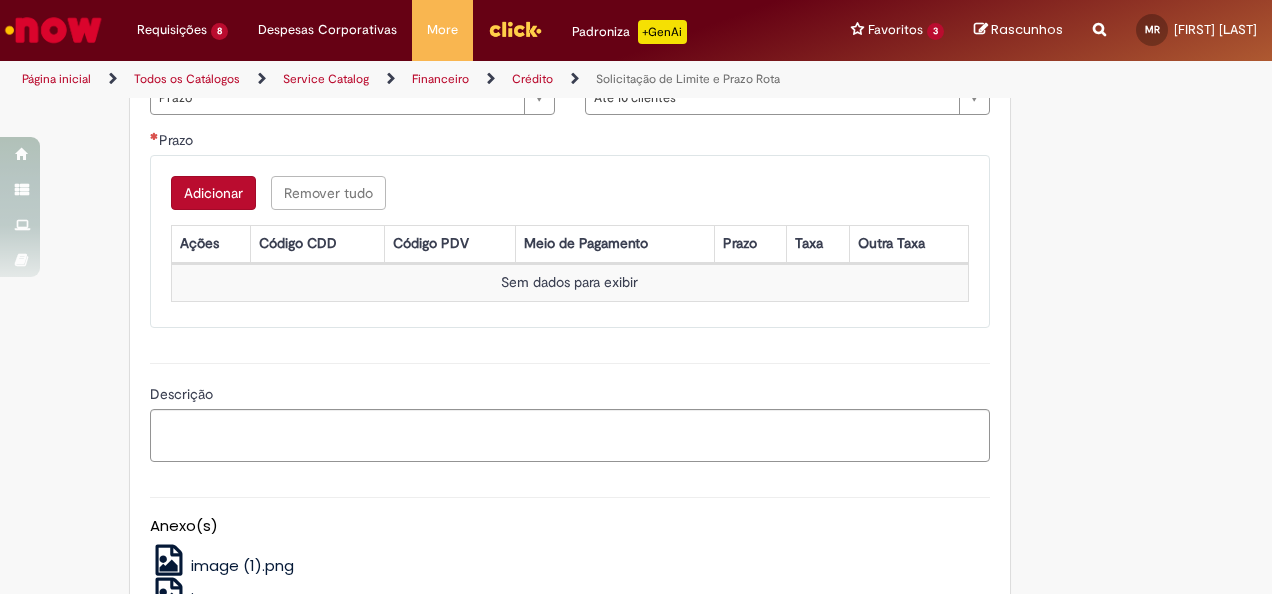 click on "Adicionar" at bounding box center (213, 193) 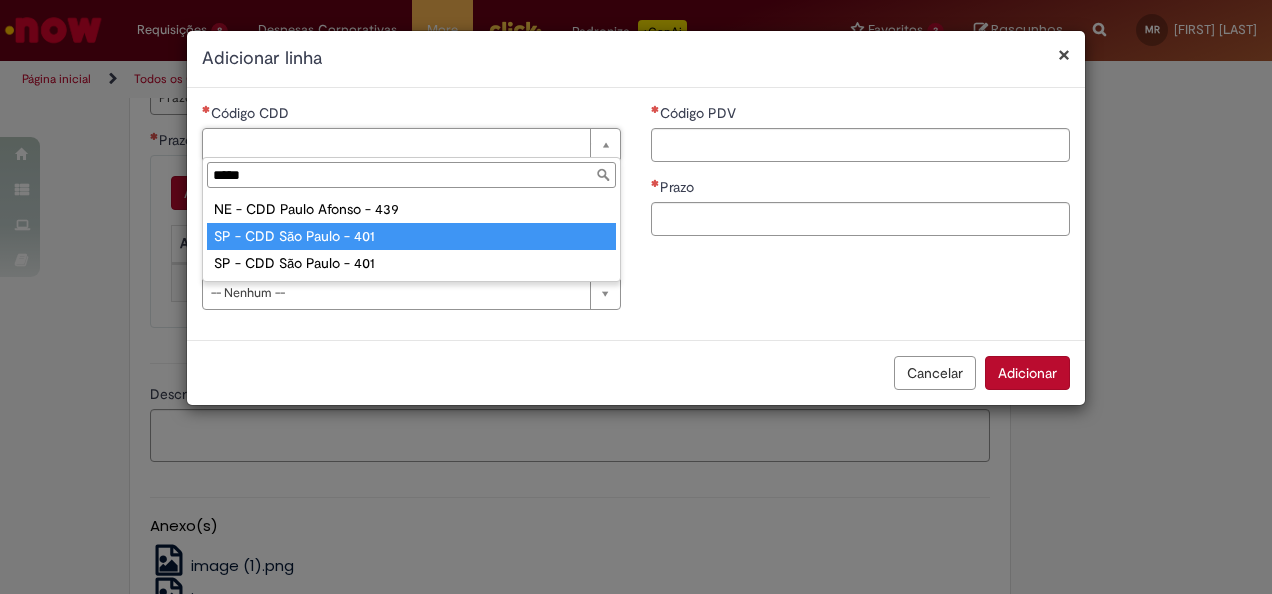 type on "*****" 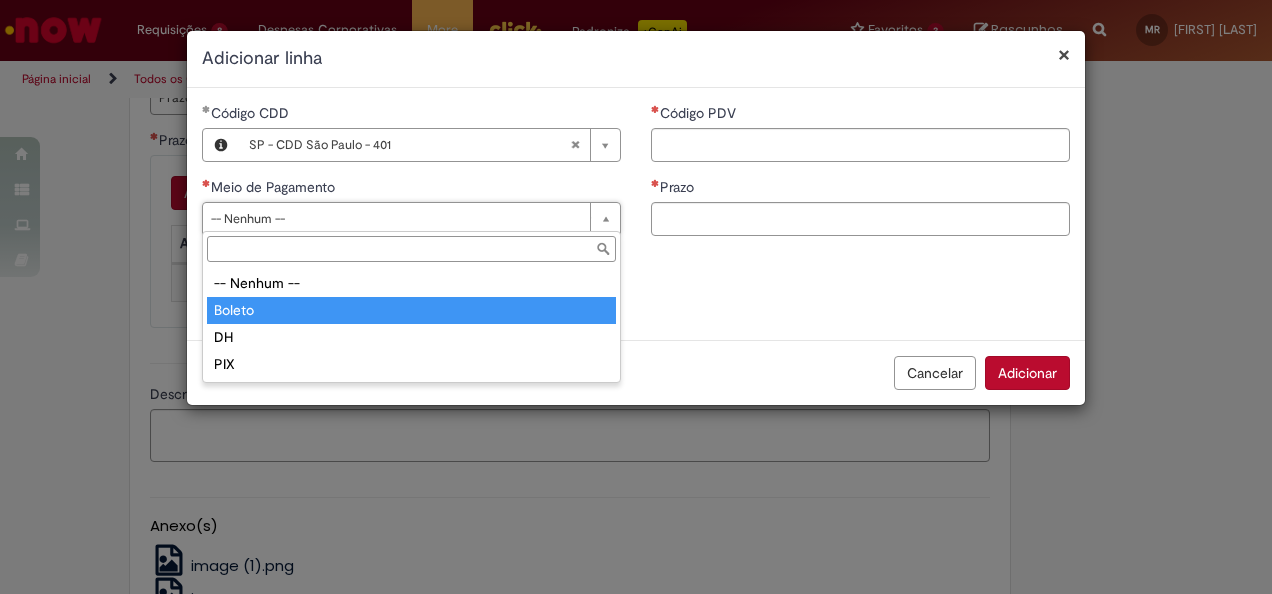 type on "******" 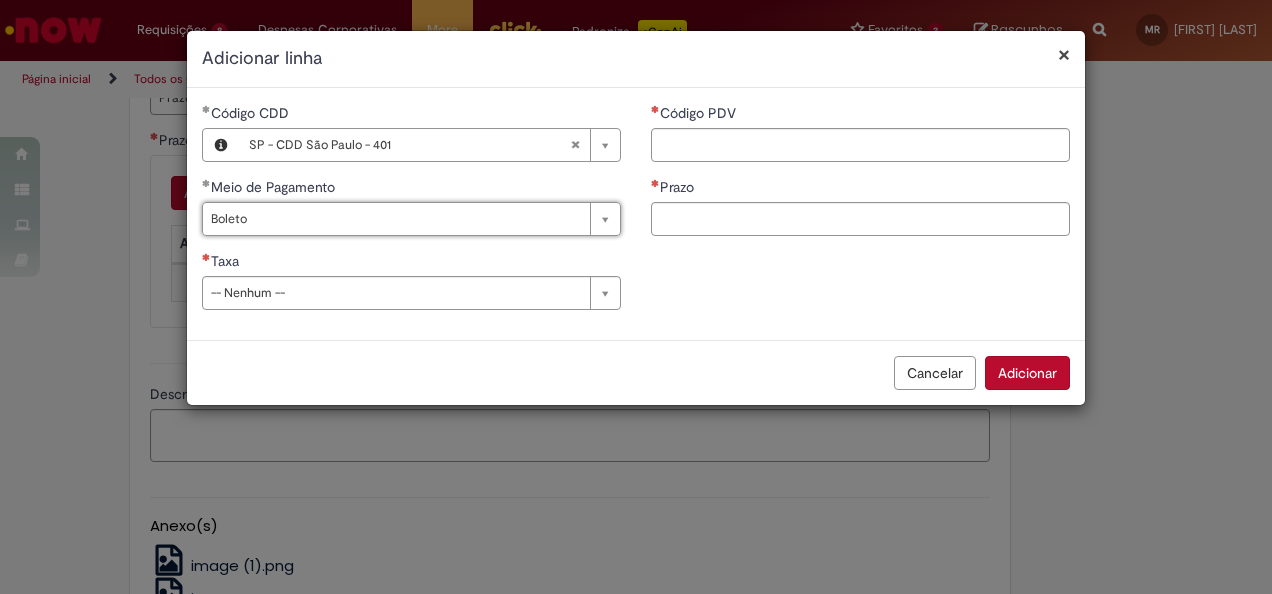 drag, startPoint x: 610, startPoint y: 288, endPoint x: 492, endPoint y: 292, distance: 118.06778 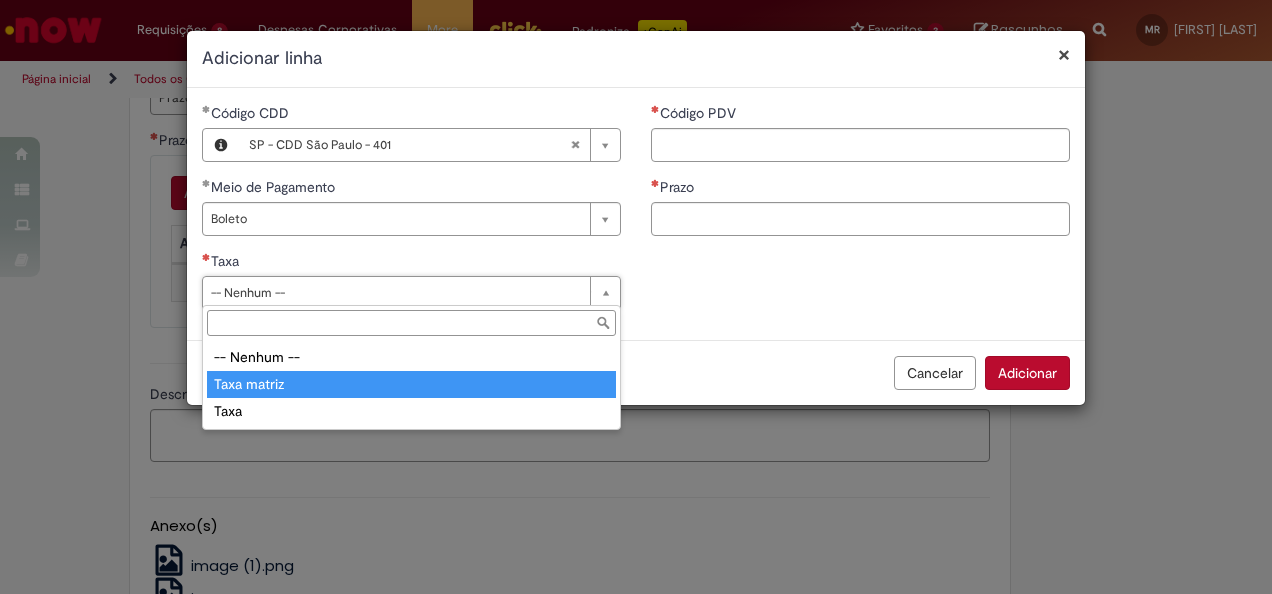 drag, startPoint x: 243, startPoint y: 385, endPoint x: 316, endPoint y: 338, distance: 86.821655 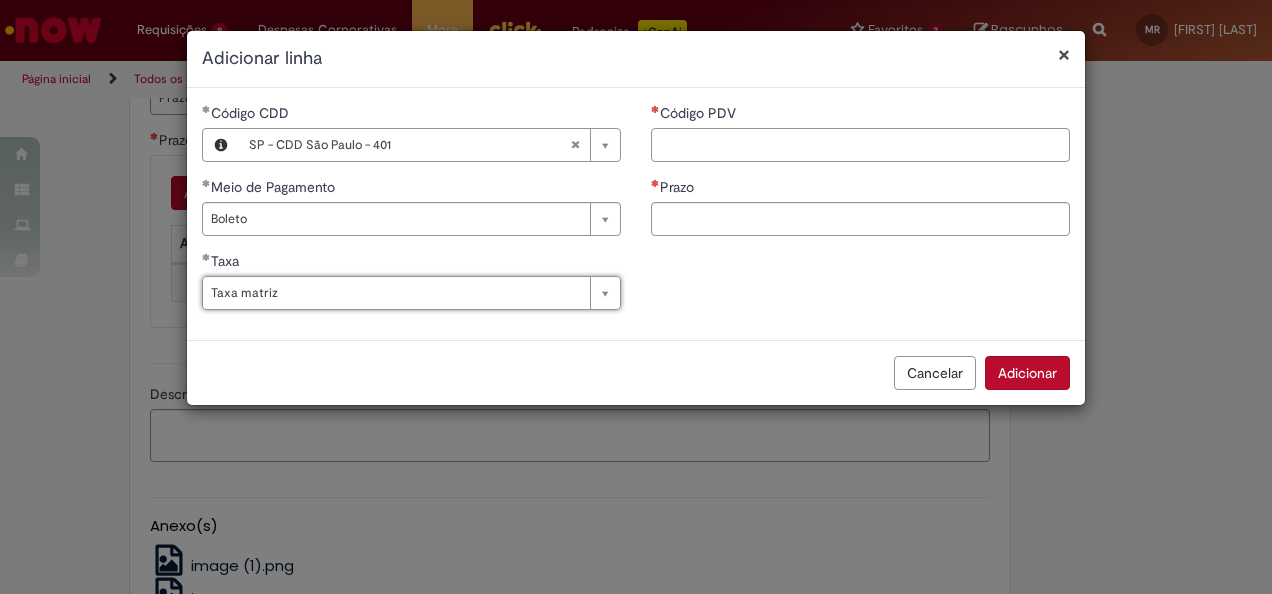 click on "Código PDV" at bounding box center (860, 145) 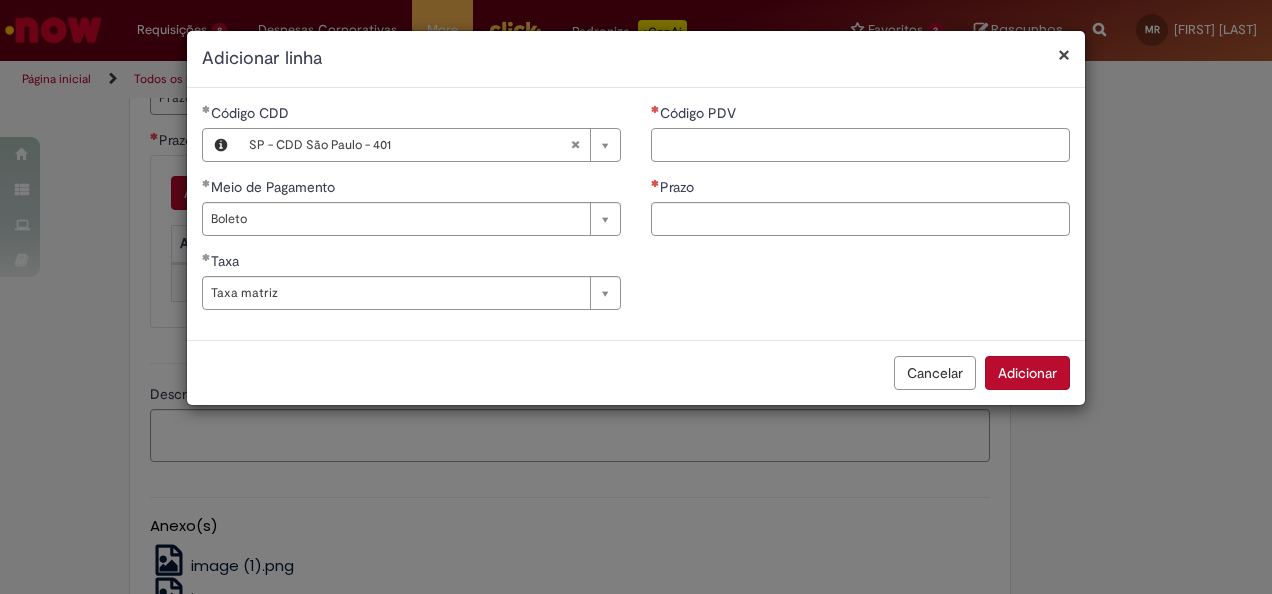 paste on "*****" 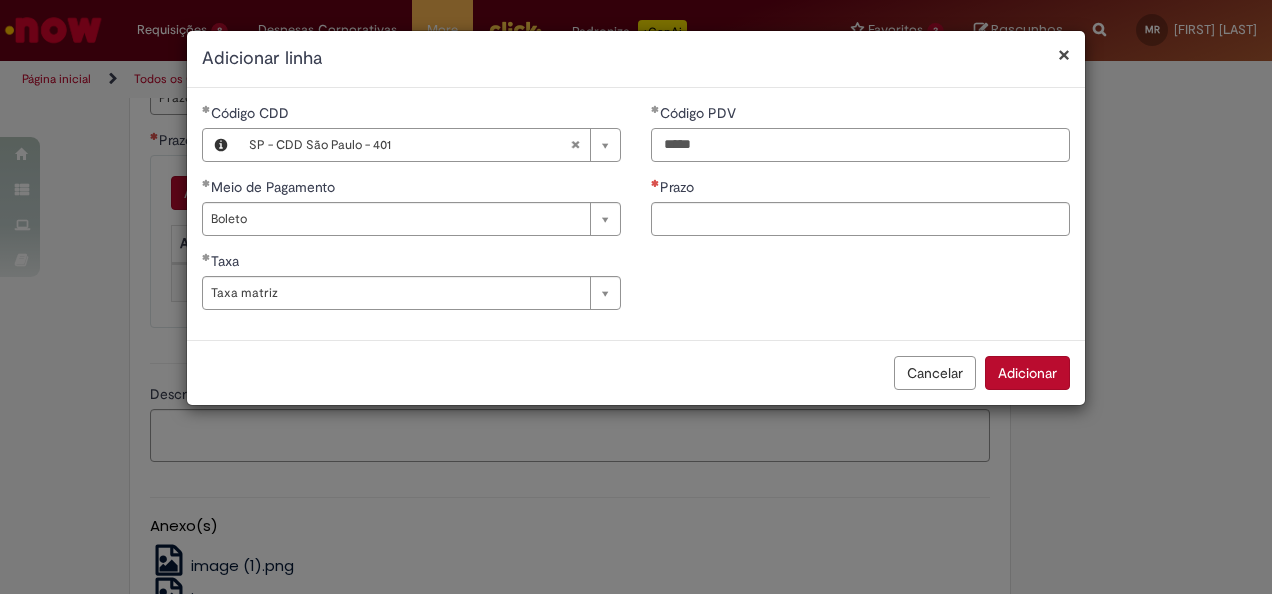 type on "*****" 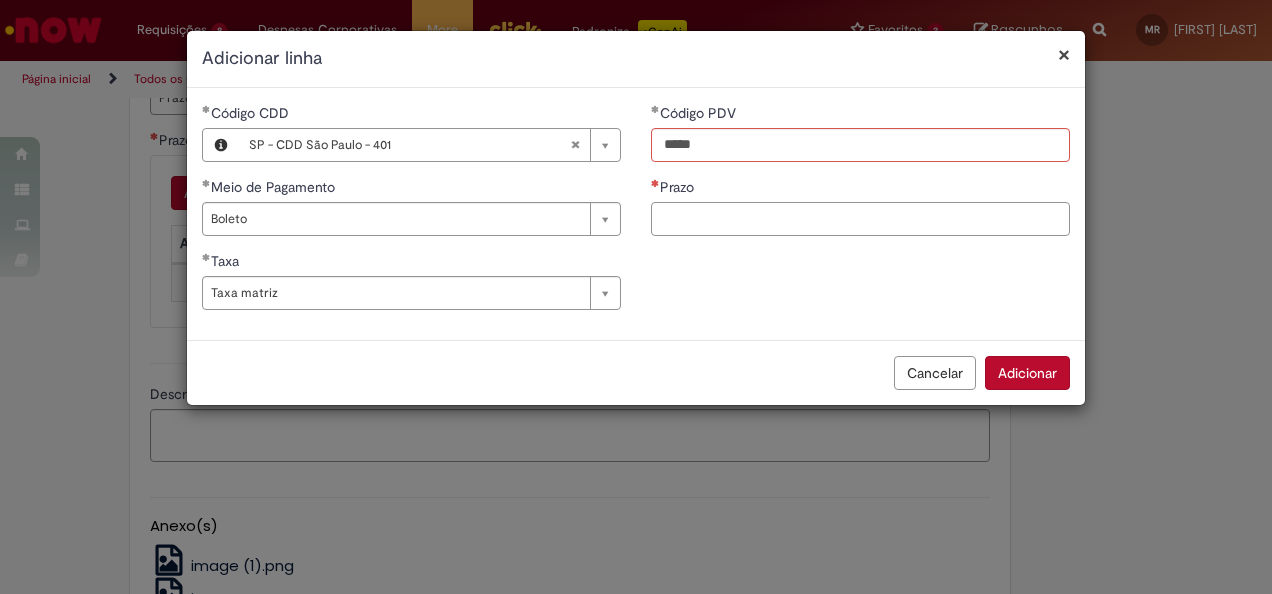 click on "Prazo" at bounding box center [860, 219] 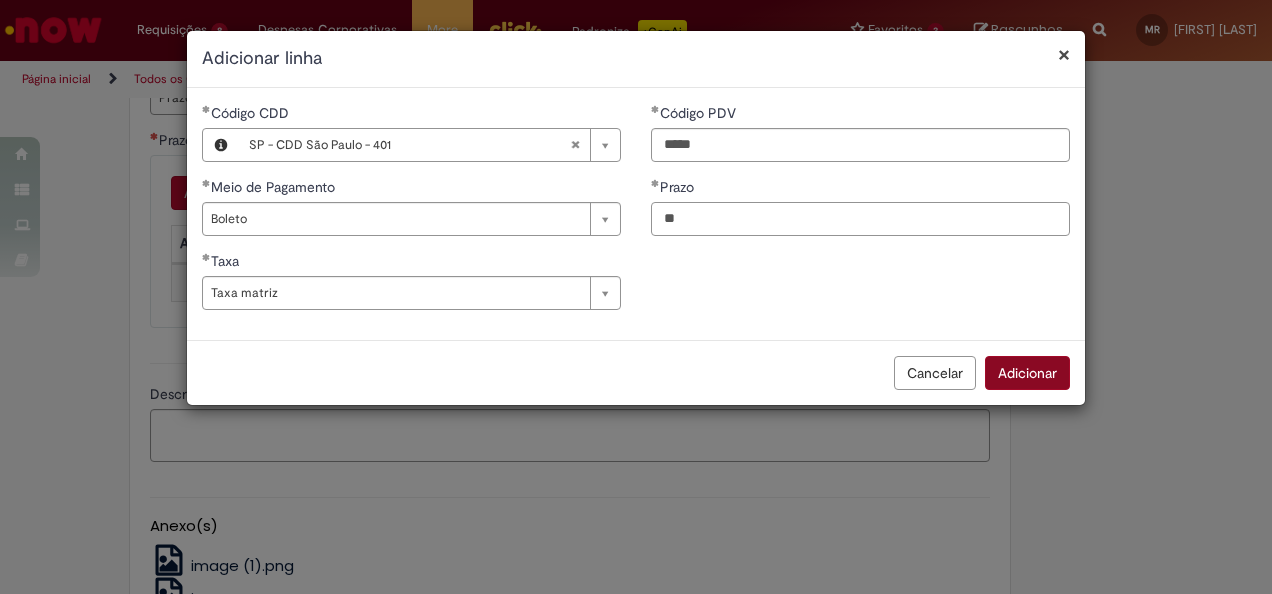 type on "**" 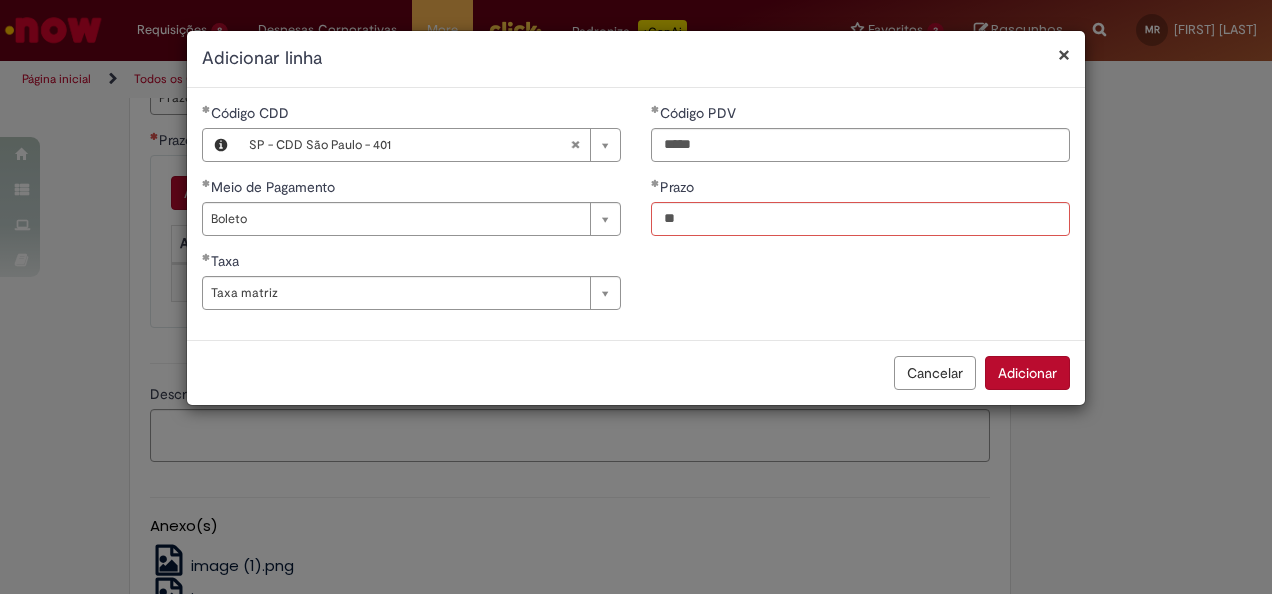 click on "Adicionar" at bounding box center [1027, 373] 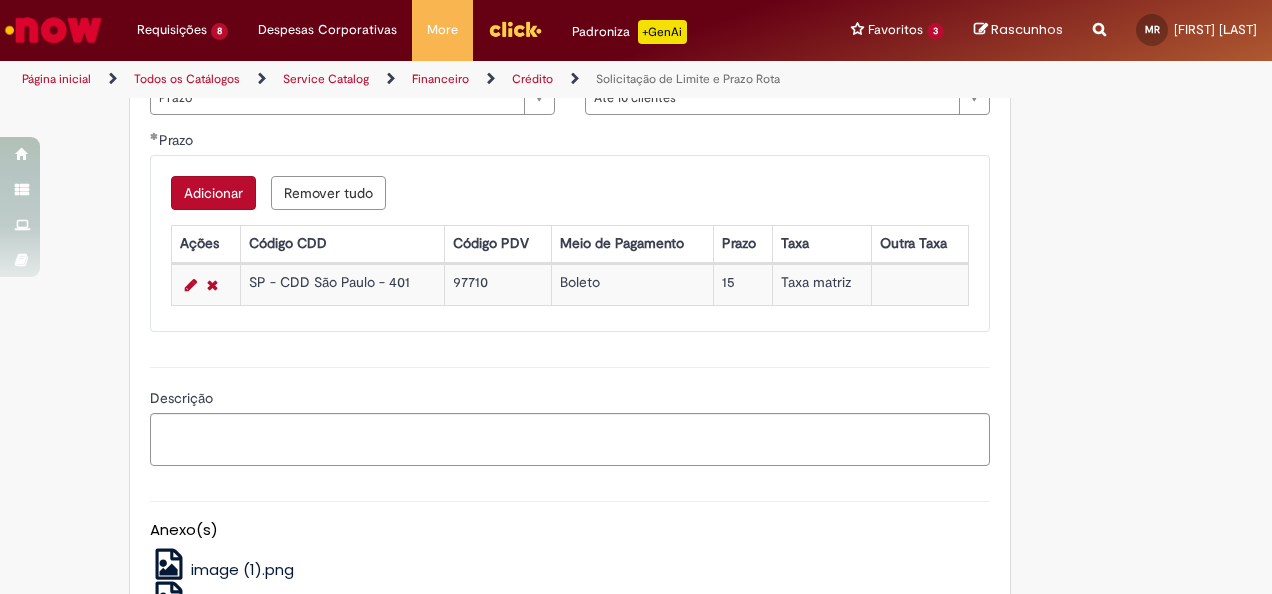 click on "Adicionar" at bounding box center (213, 193) 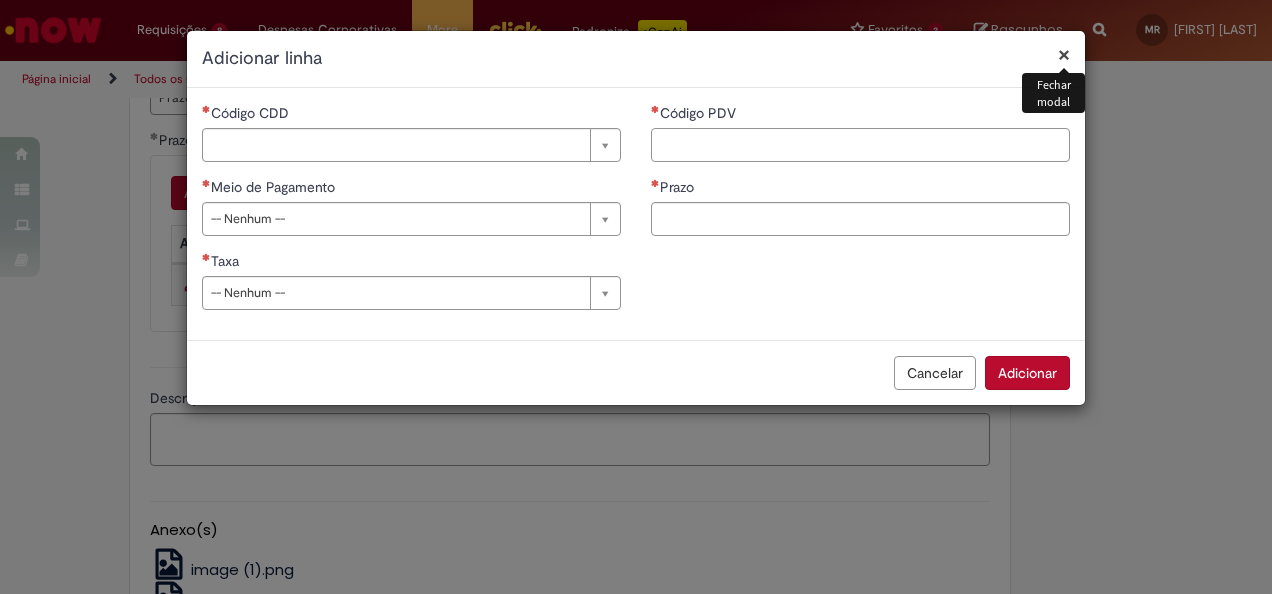 click on "Código PDV" at bounding box center [860, 145] 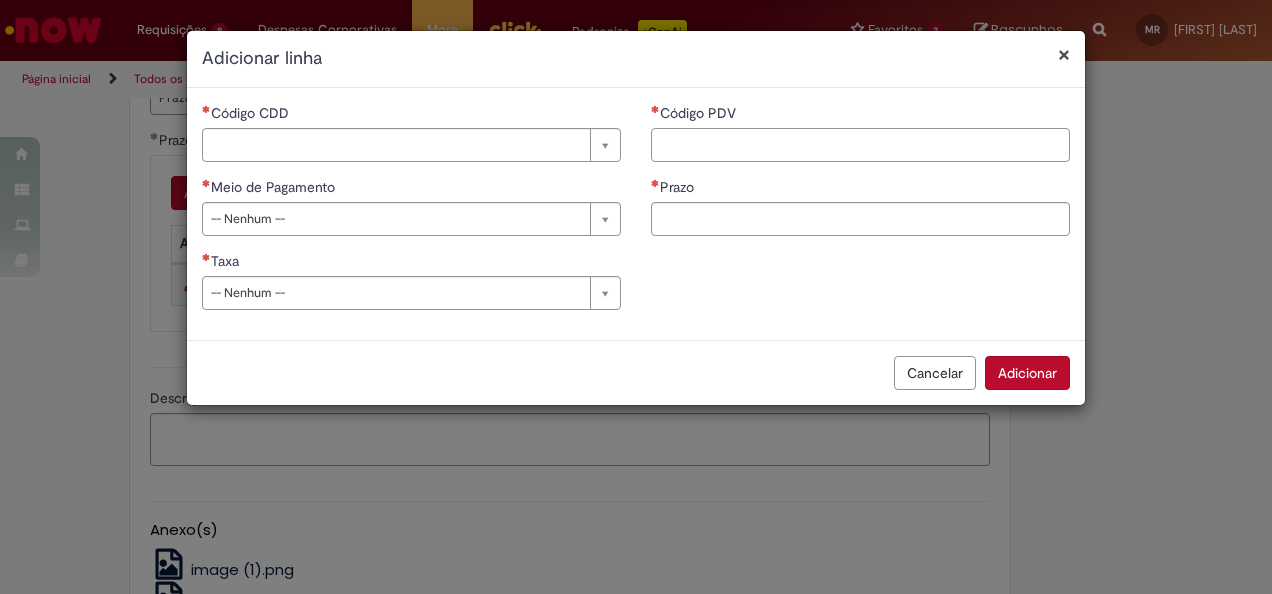 paste on "*****" 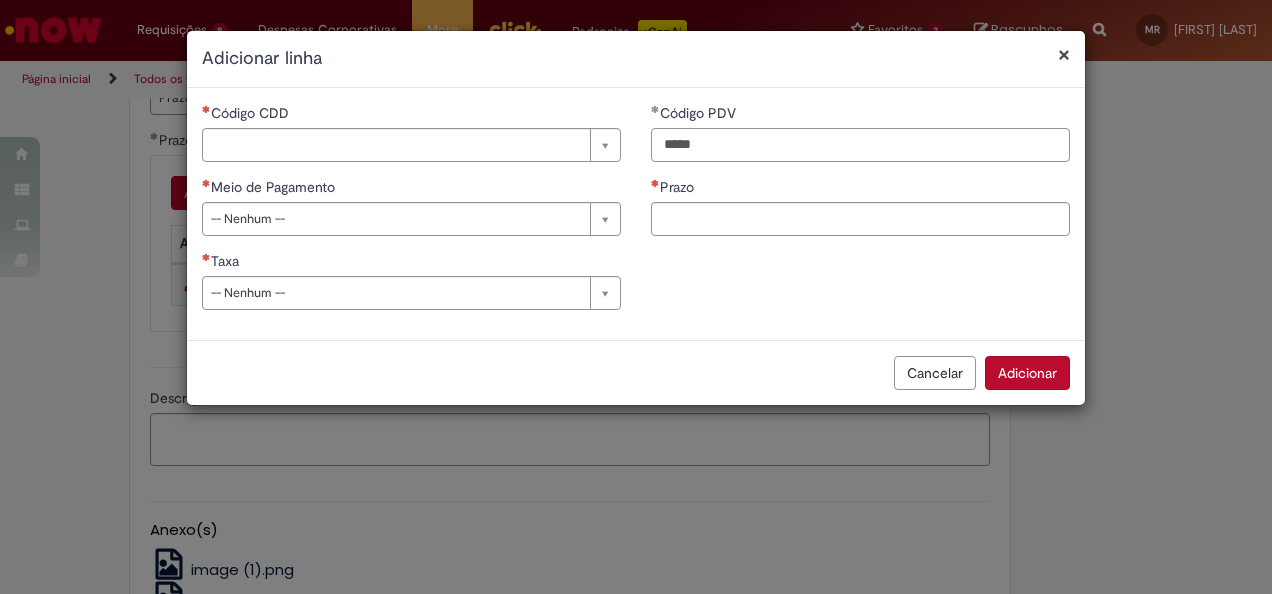 type on "*****" 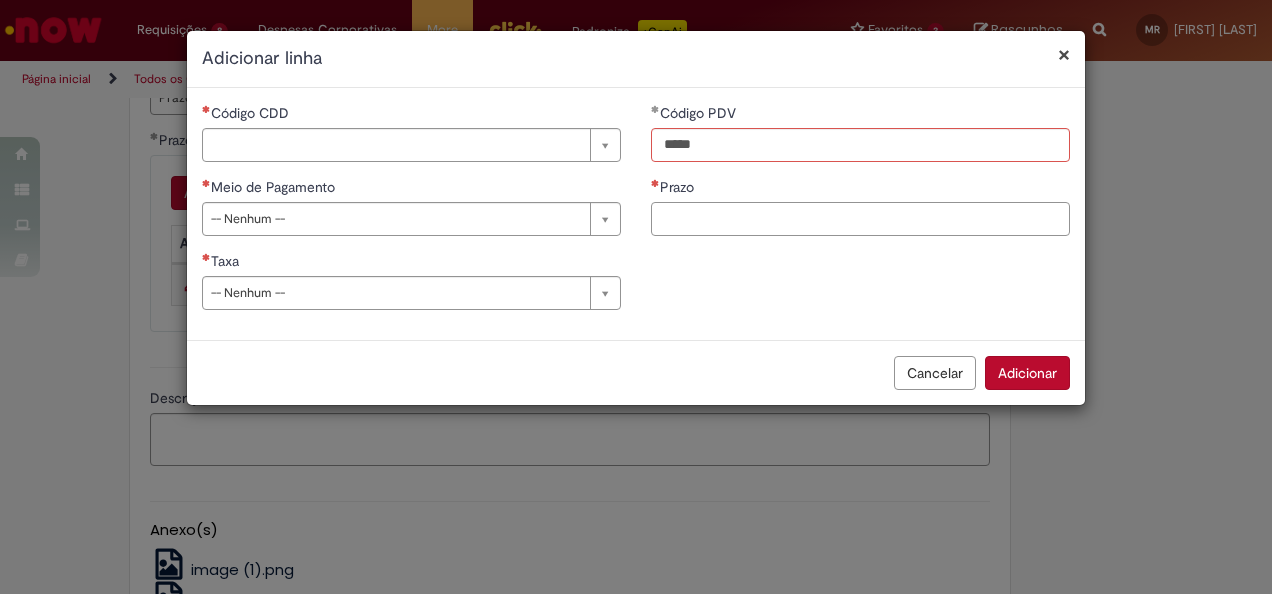 click on "Prazo" at bounding box center (860, 219) 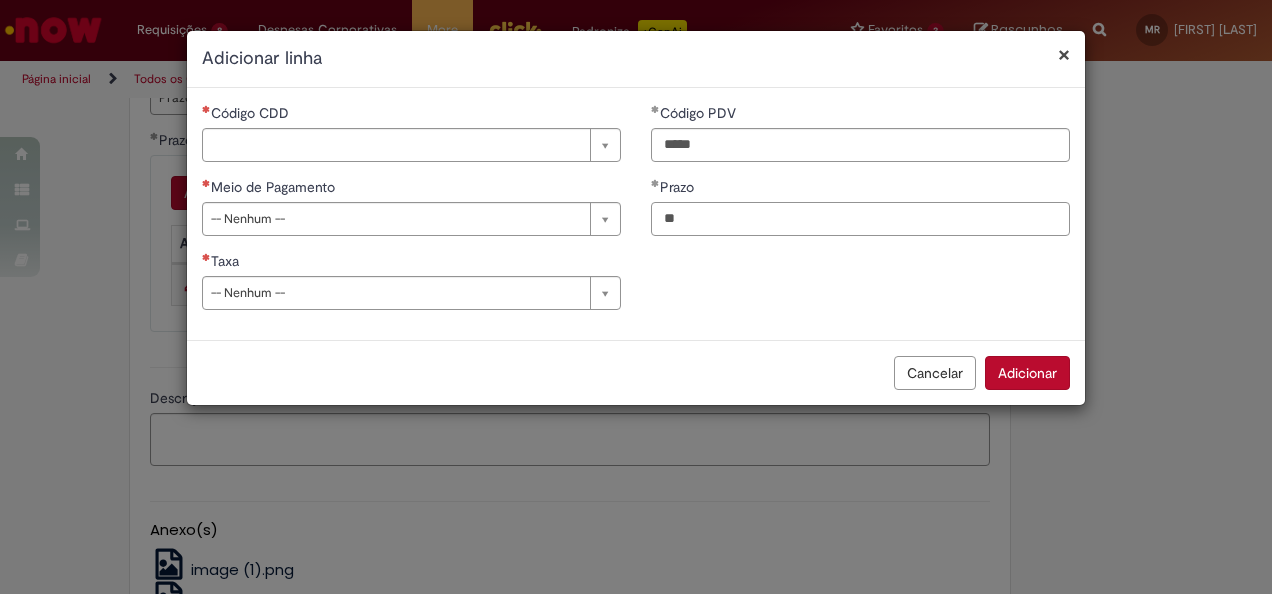 type on "**" 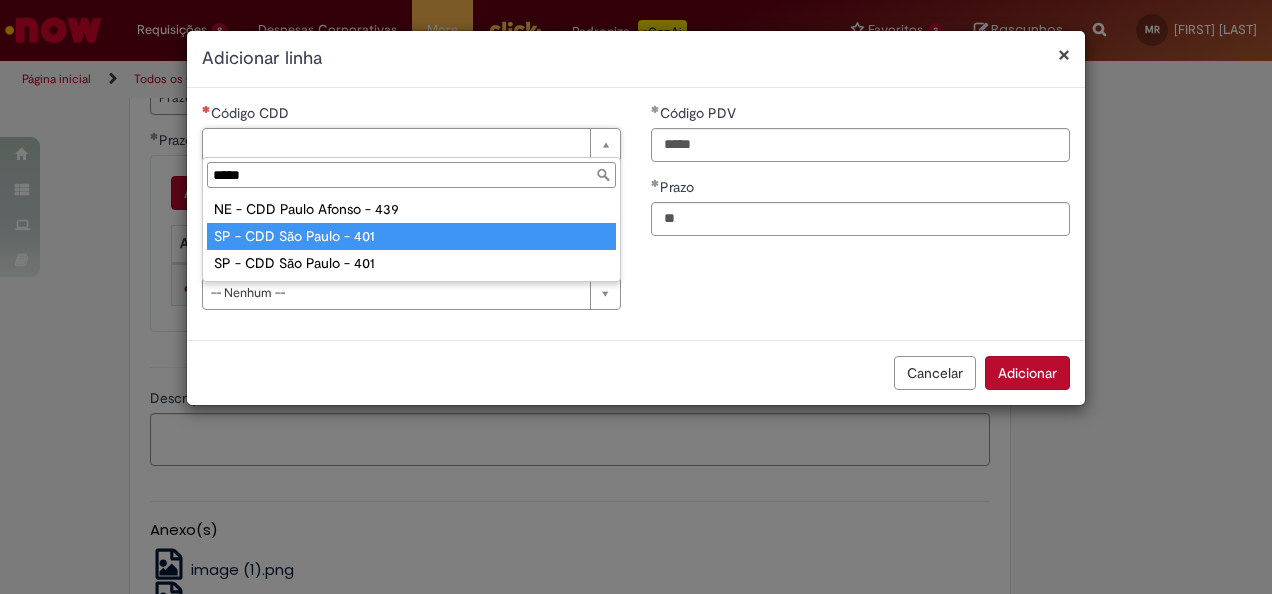 type on "*****" 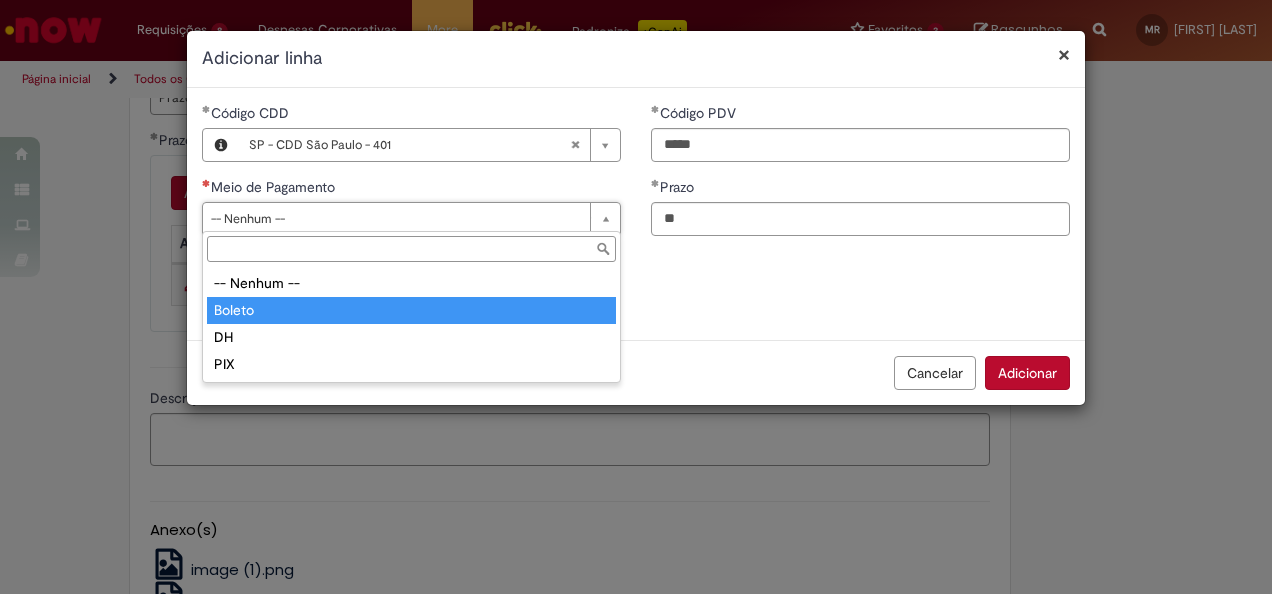 type on "******" 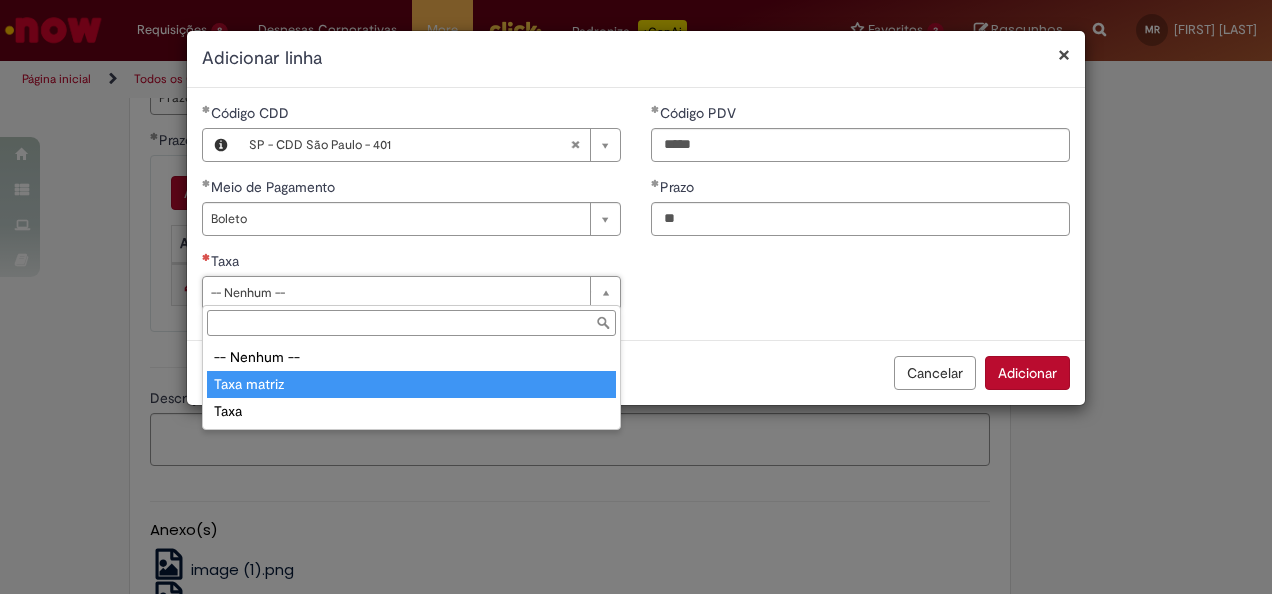 type on "**********" 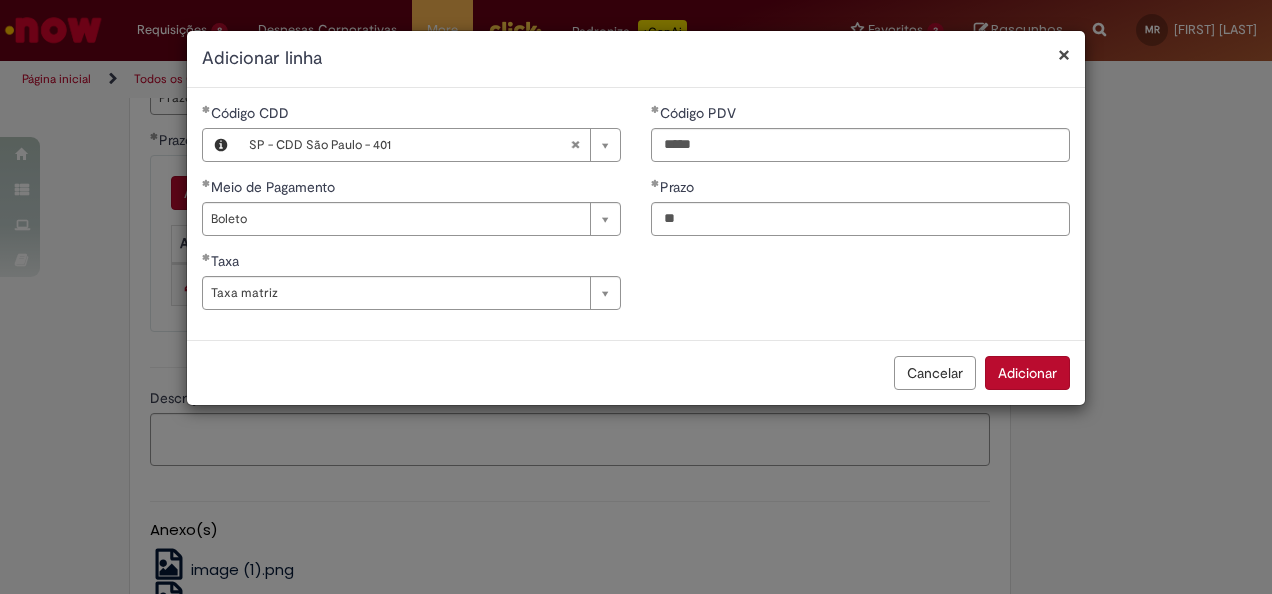 click on "Adicionar" at bounding box center (1027, 373) 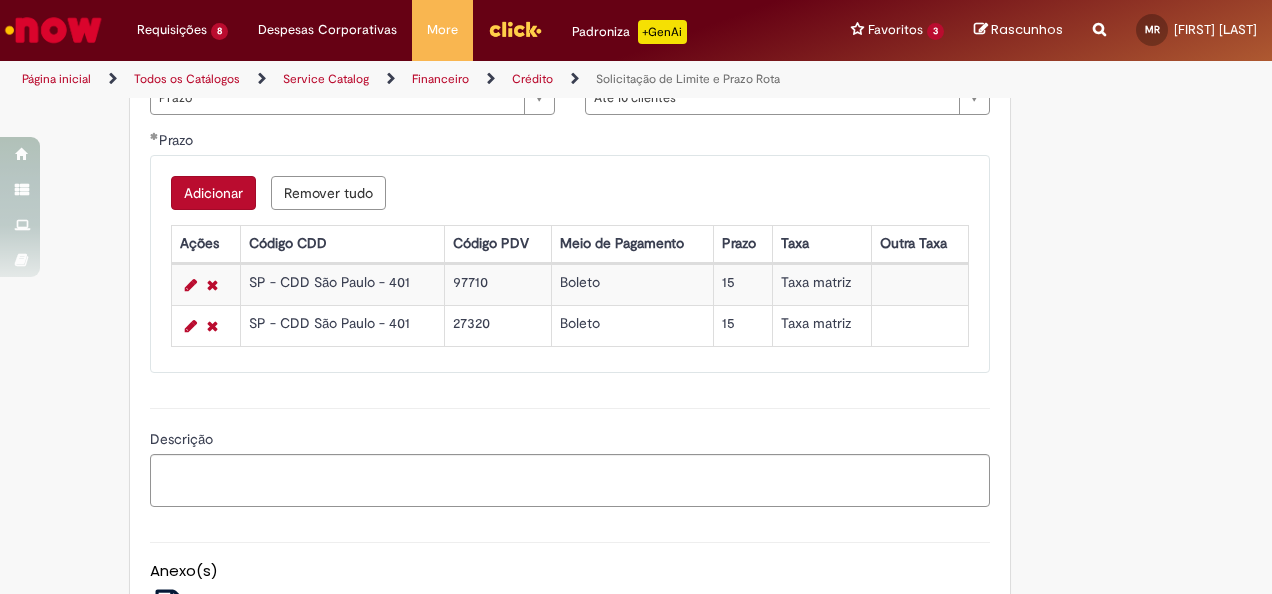 click on "Adicionar" at bounding box center [213, 193] 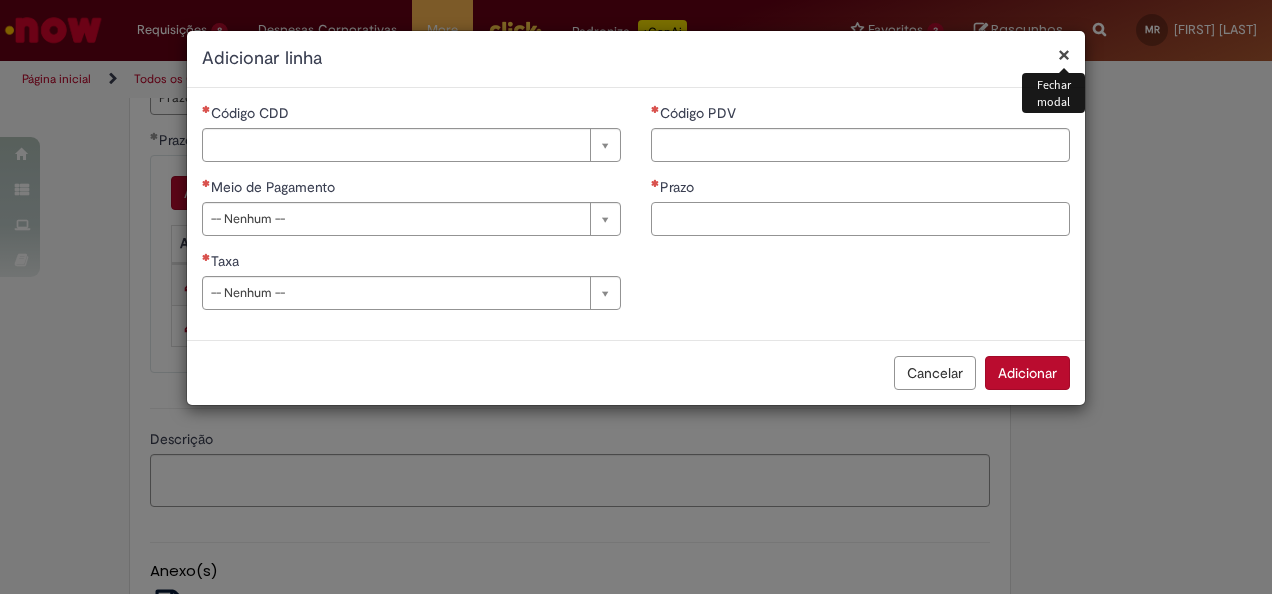 click on "Prazo" at bounding box center [860, 219] 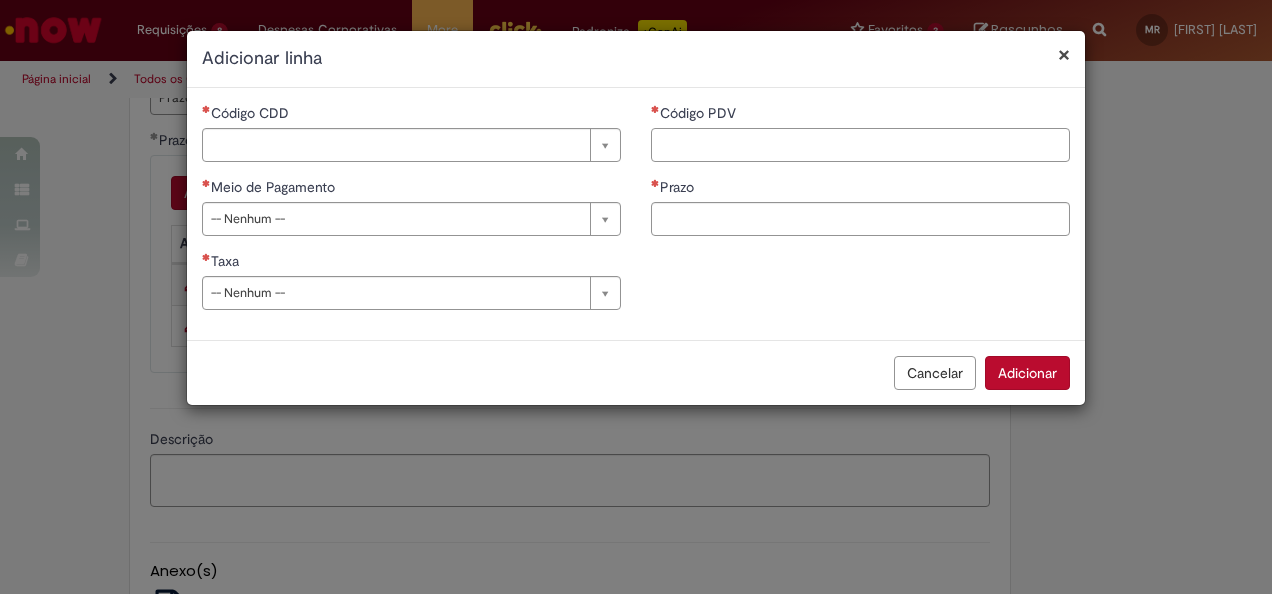 click on "Código PDV" at bounding box center (860, 145) 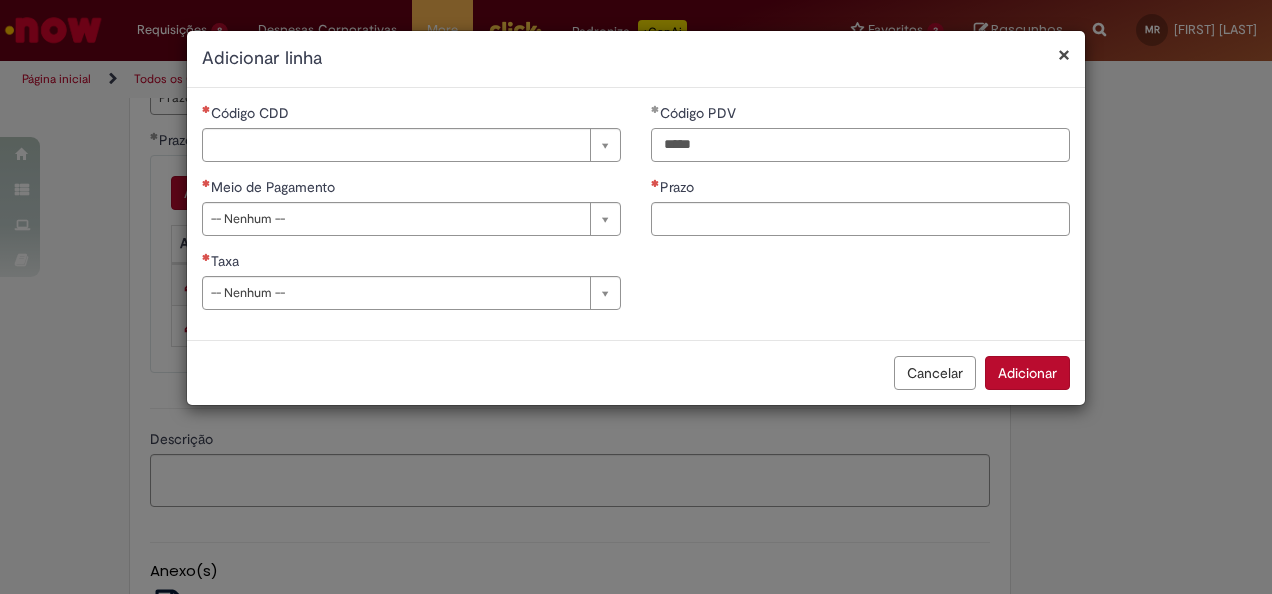 type on "*****" 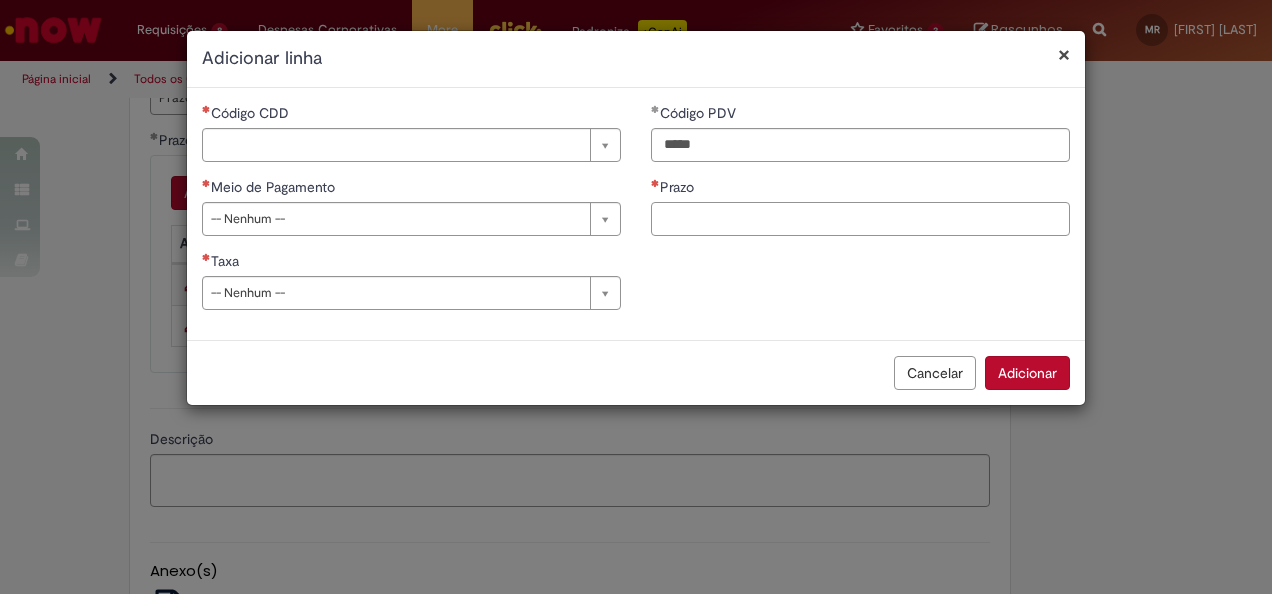 click on "Prazo" at bounding box center (860, 219) 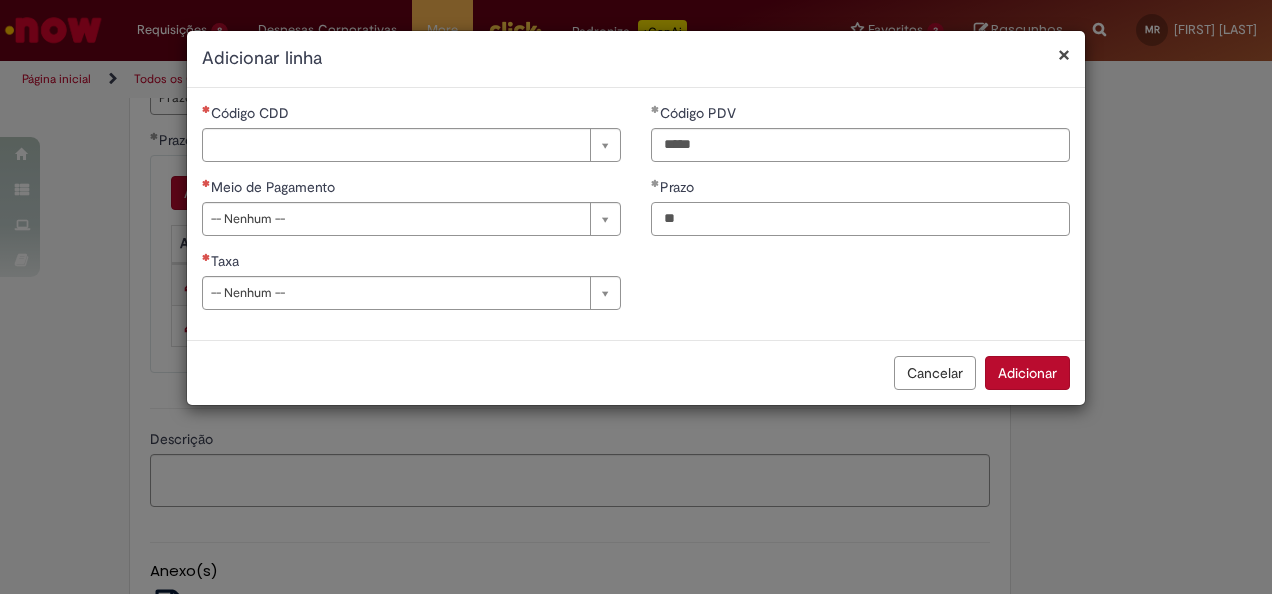 type on "**" 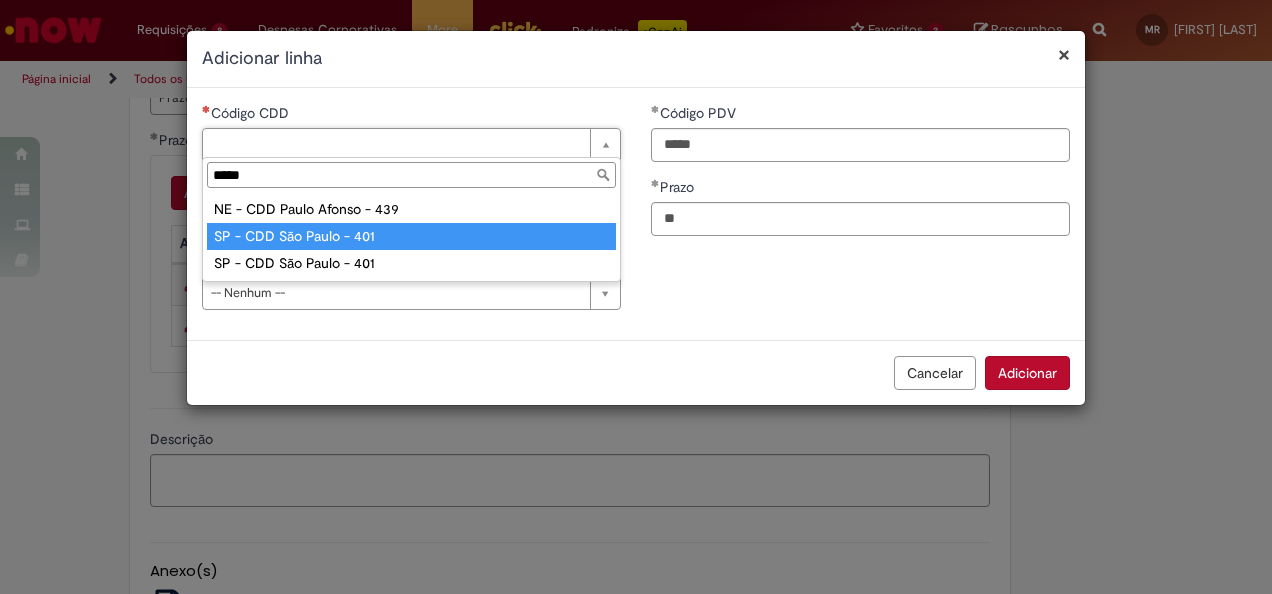 type on "*****" 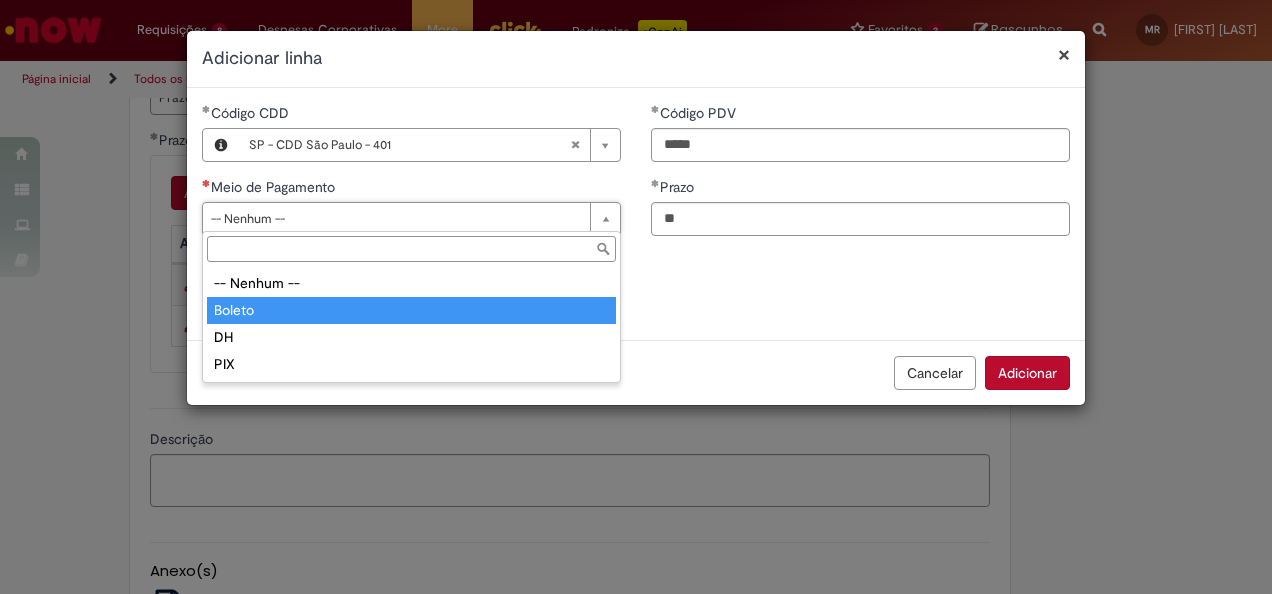 type on "******" 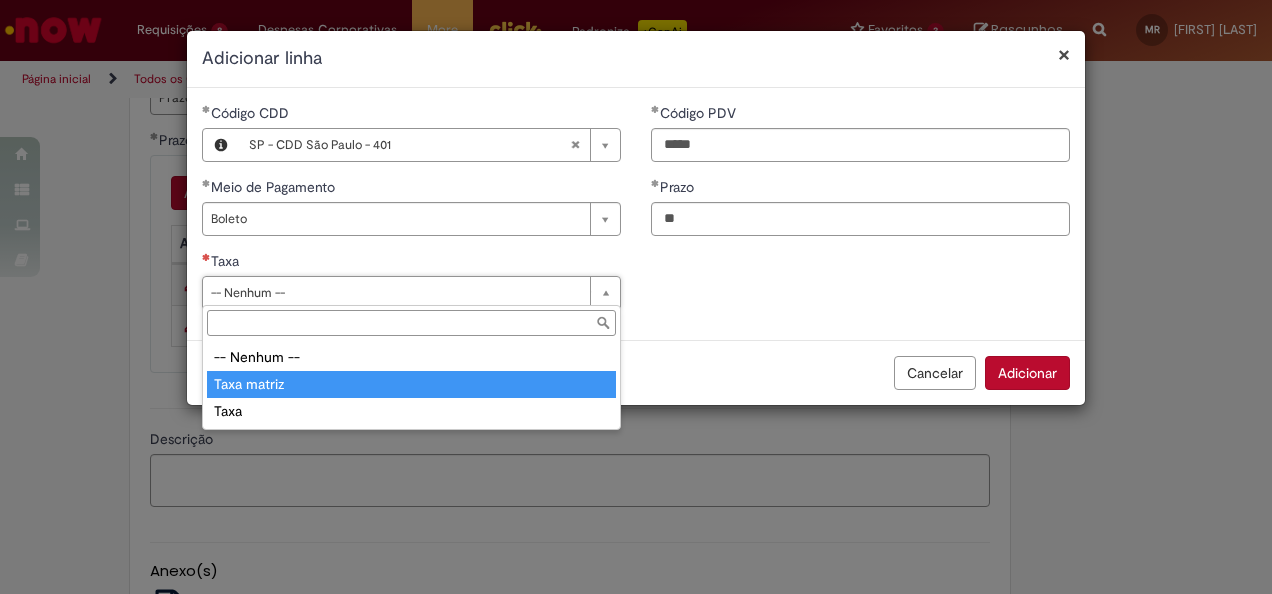type on "**********" 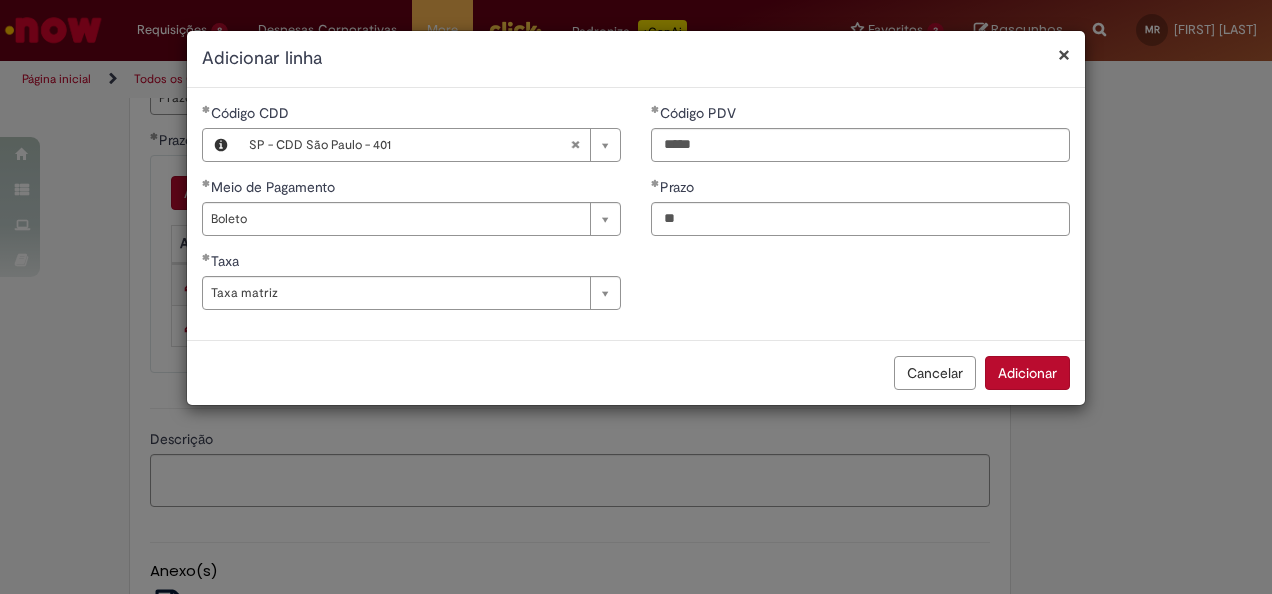 click on "Adicionar" at bounding box center [1027, 373] 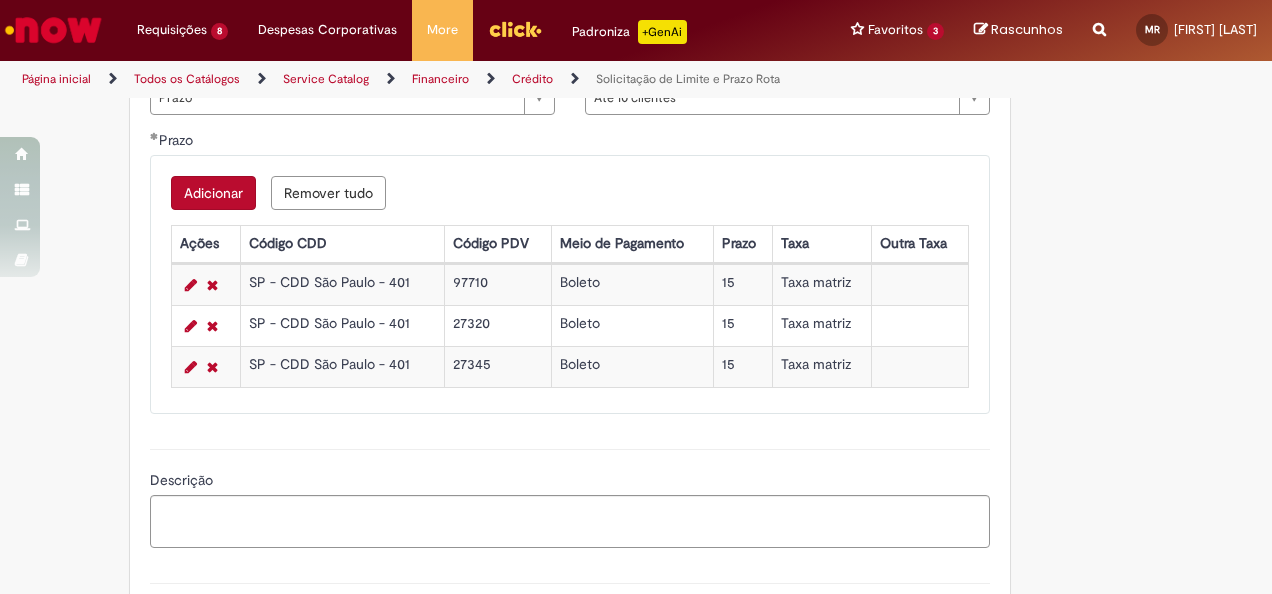 click on "Adicionar" at bounding box center (213, 193) 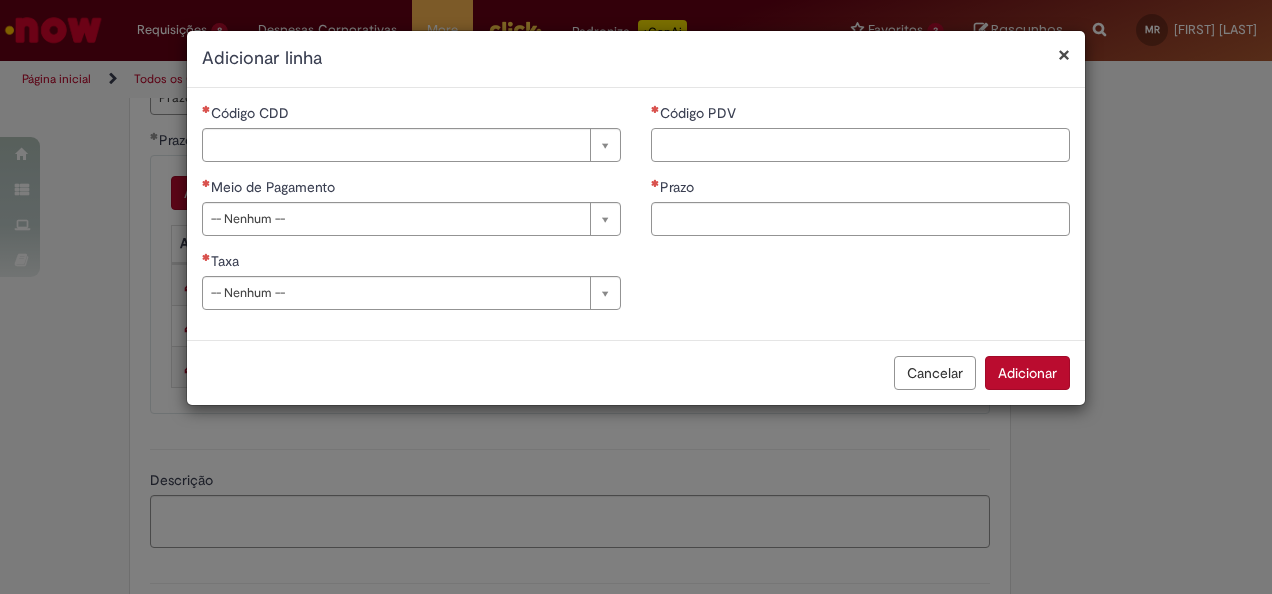 click on "Código PDV" at bounding box center (860, 145) 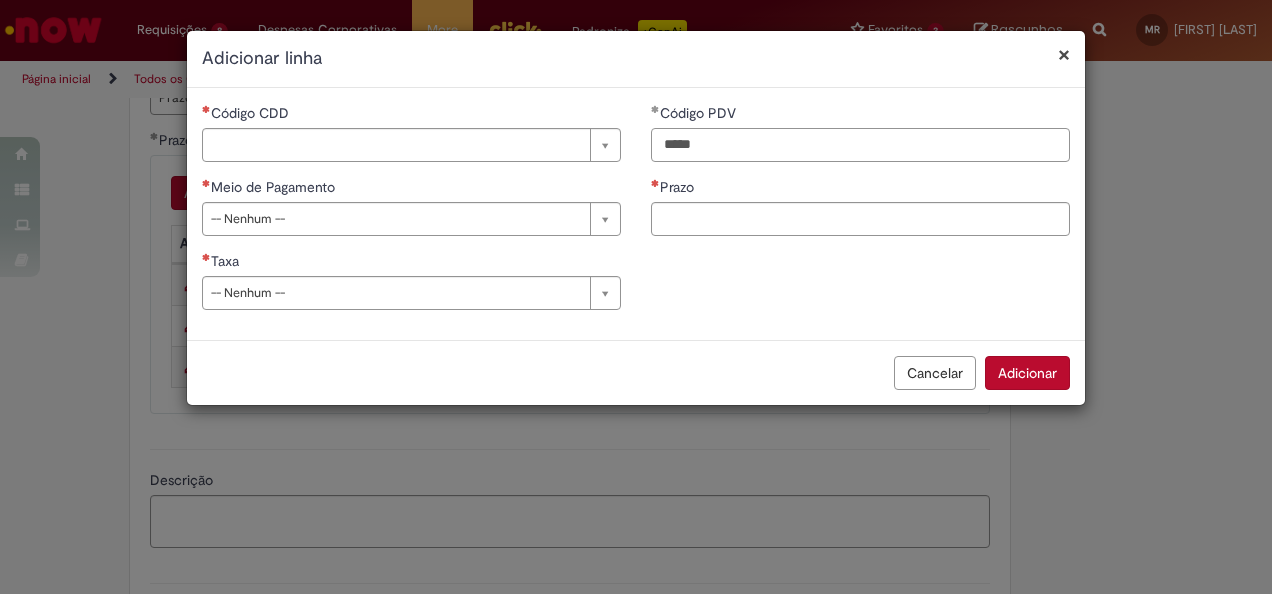 type on "*****" 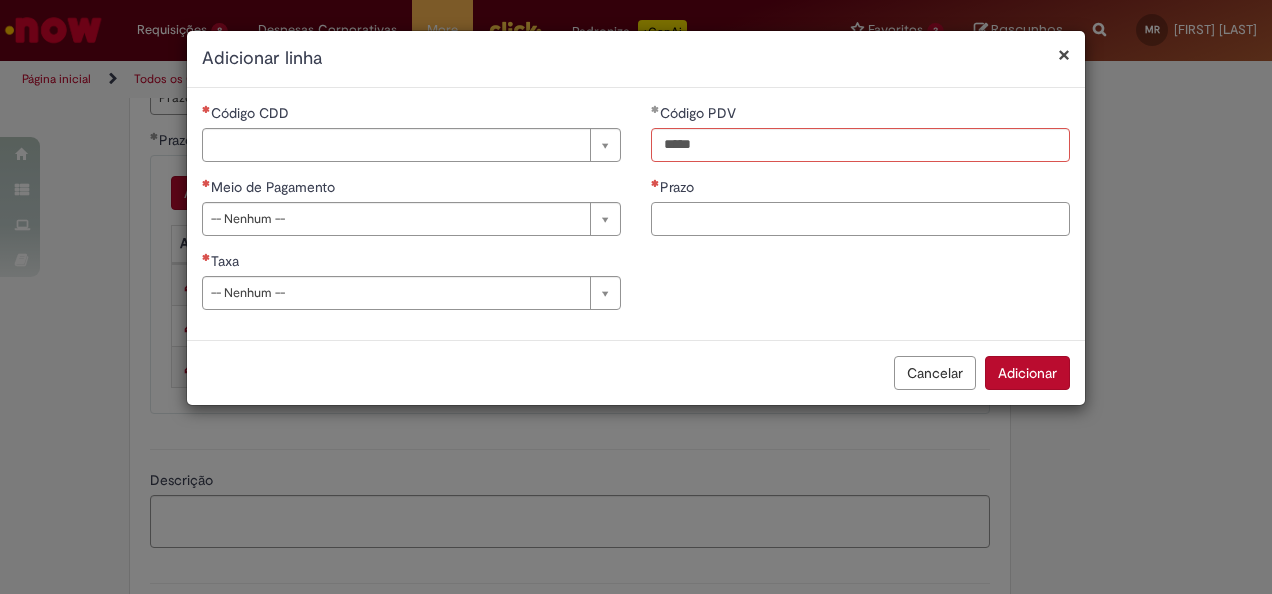click on "Prazo" at bounding box center (860, 219) 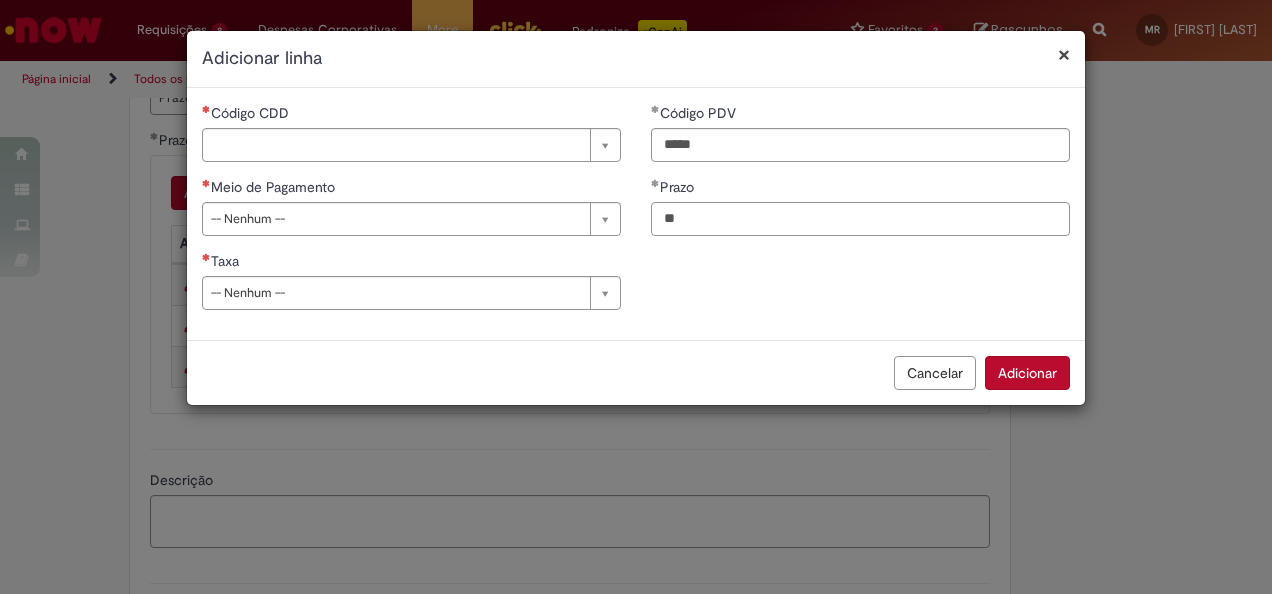 type on "**" 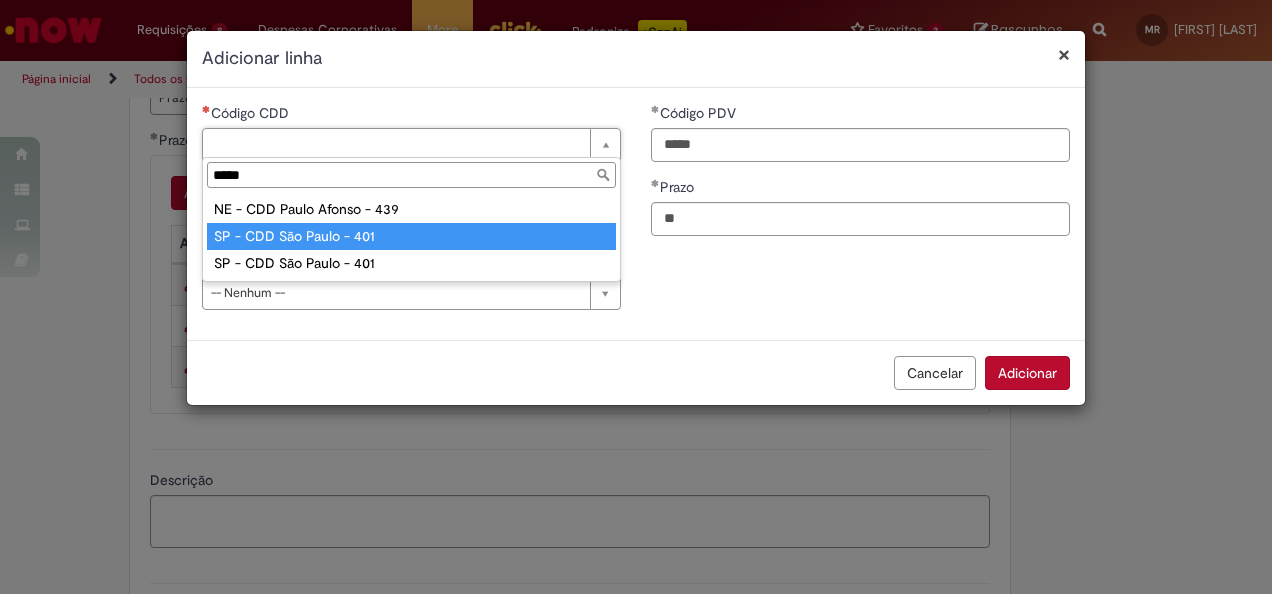 type on "*****" 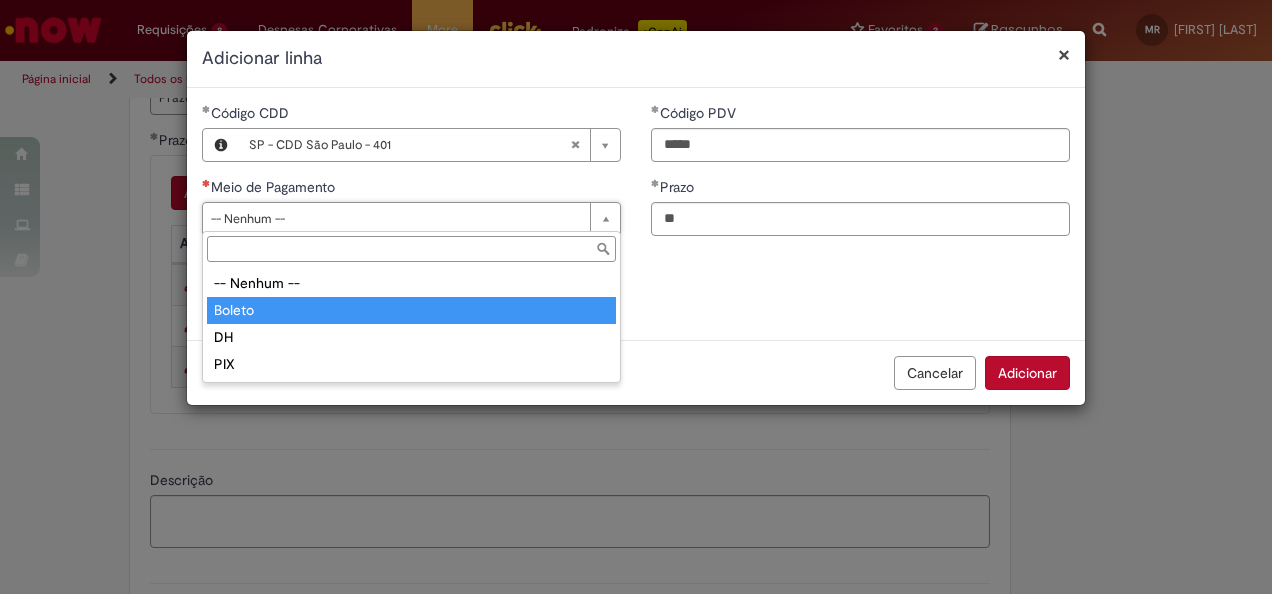 type on "******" 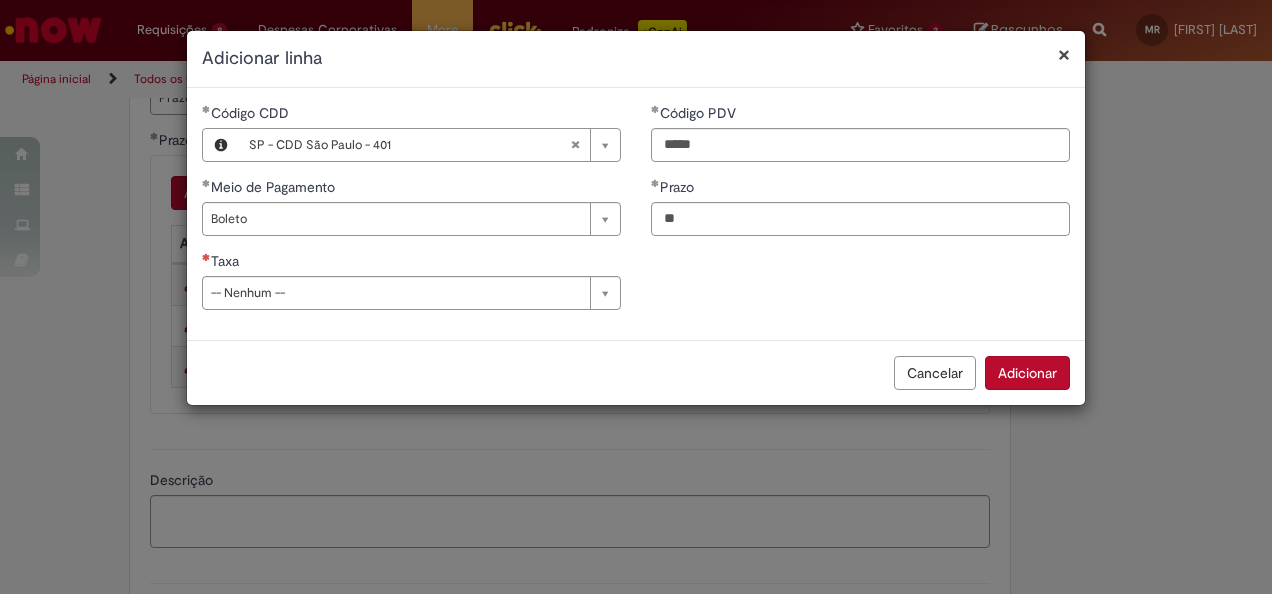 click on "**********" at bounding box center (411, 214) 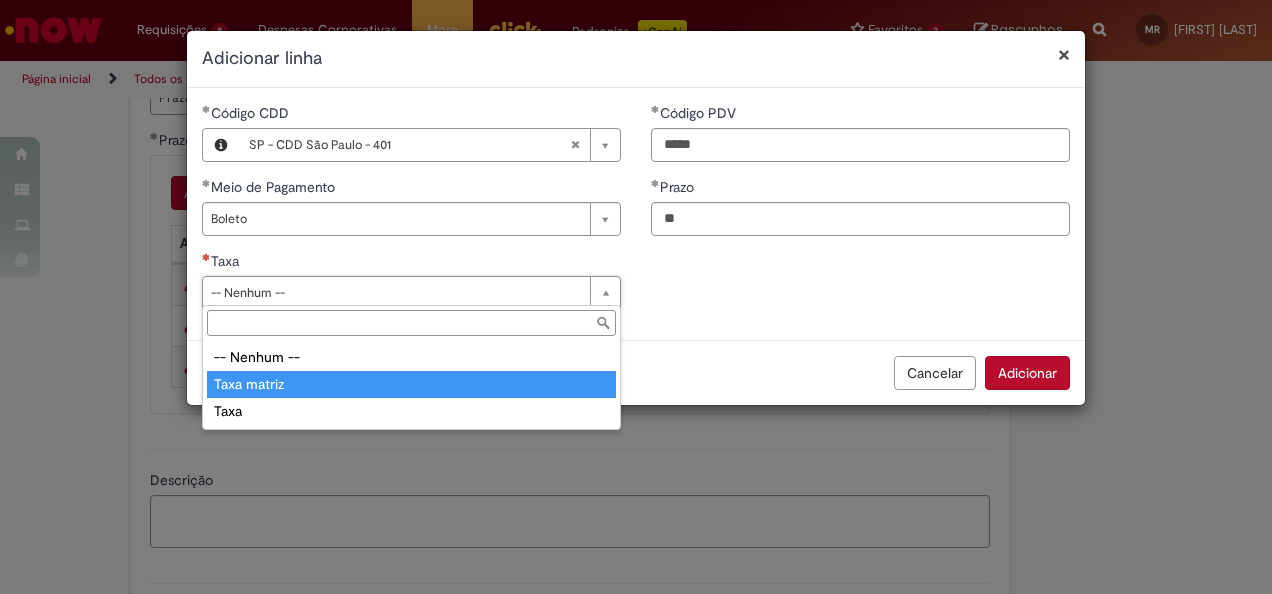 type on "**********" 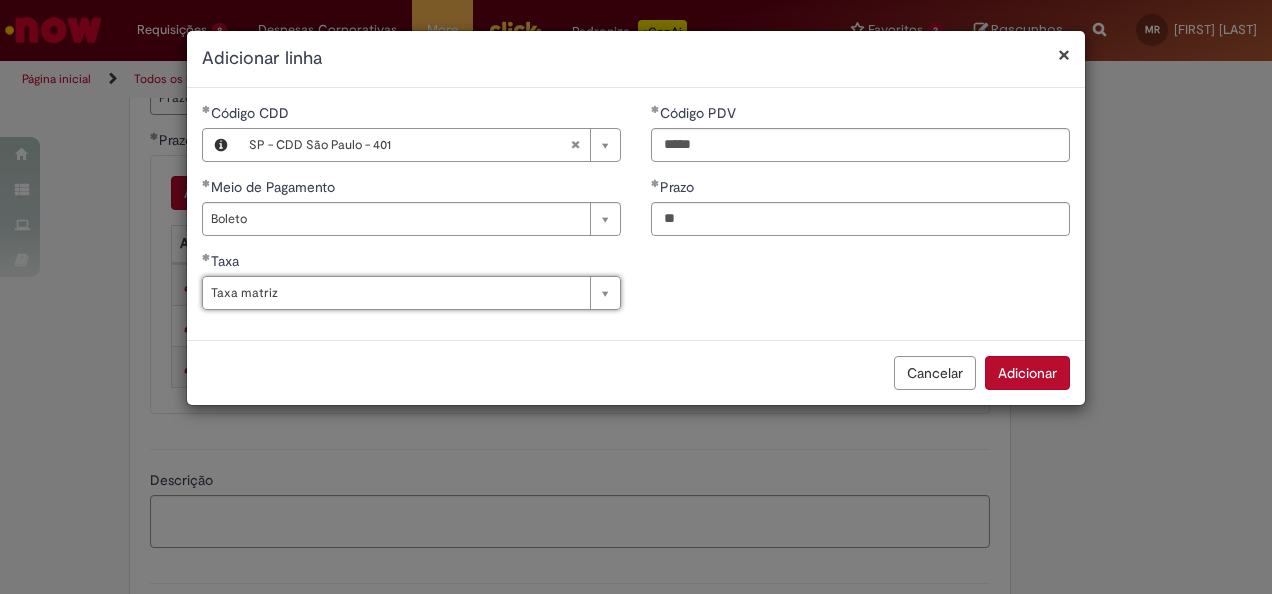 click on "**********" at bounding box center [636, 214] 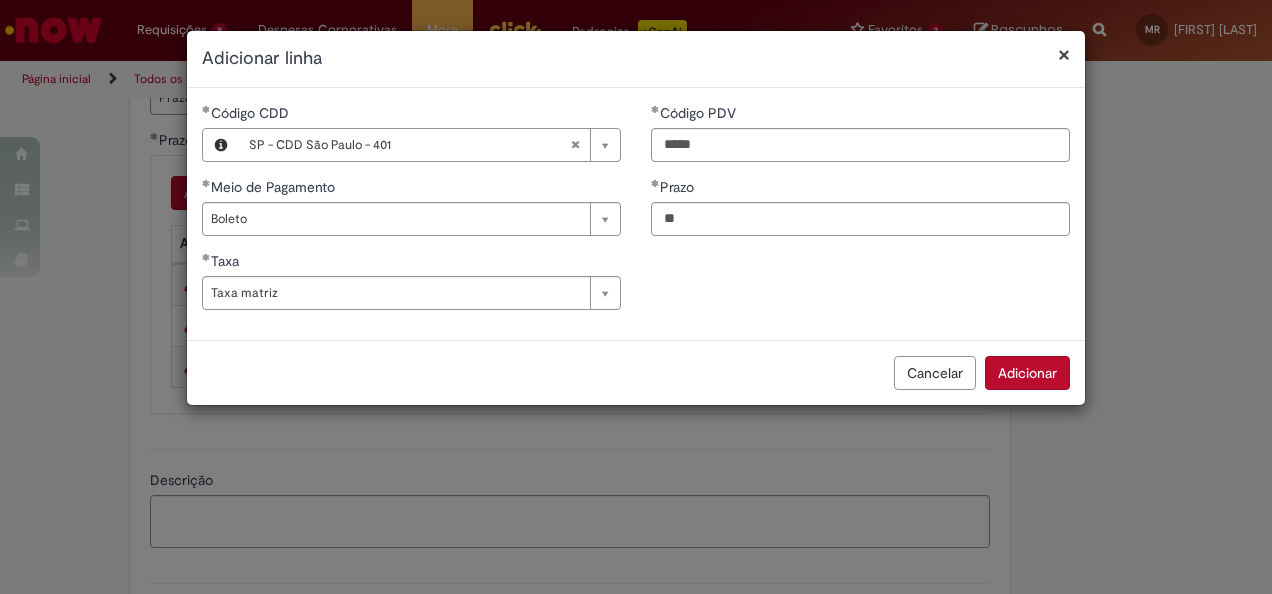 click on "Adicionar" at bounding box center (1027, 373) 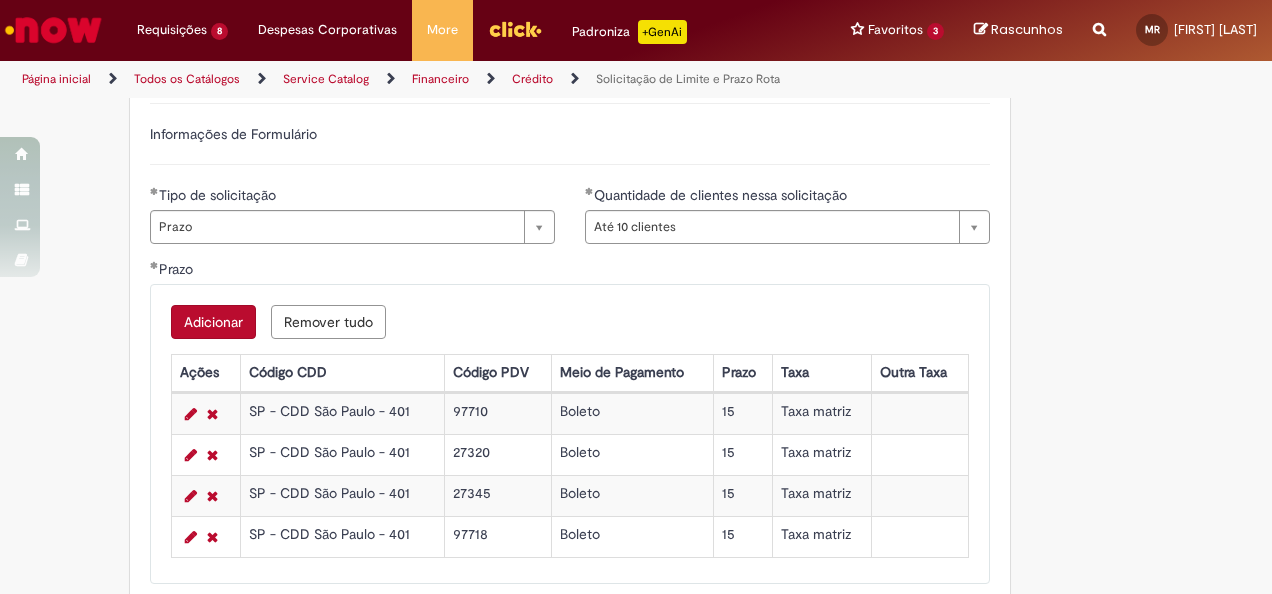 scroll, scrollTop: 600, scrollLeft: 0, axis: vertical 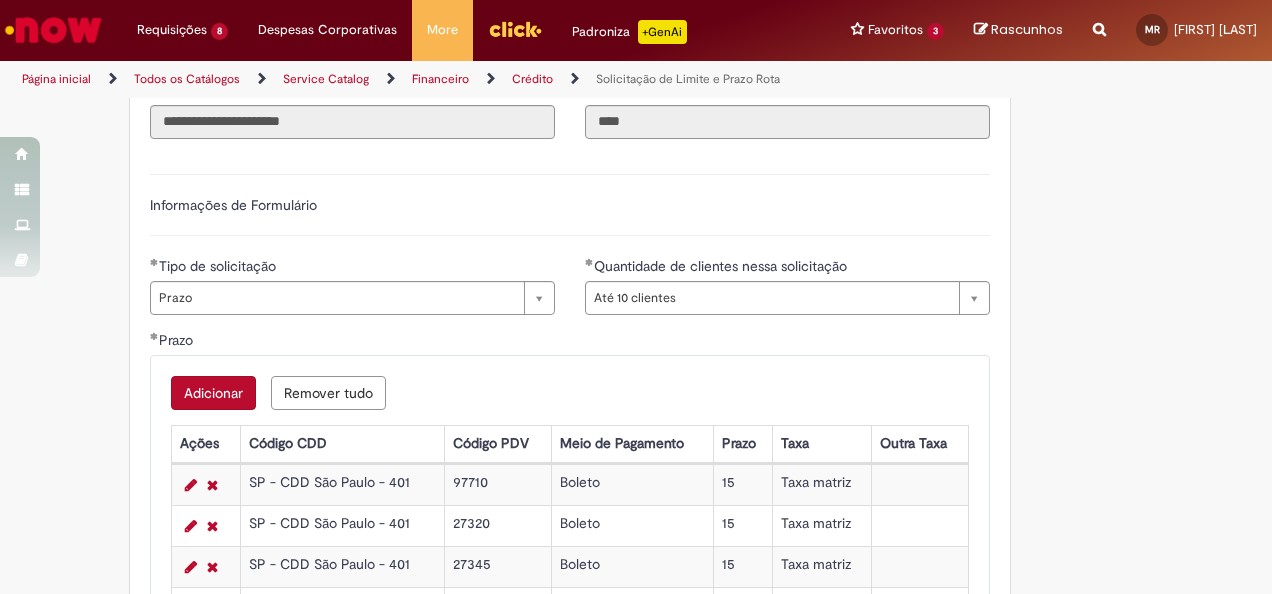 click on "Adicionar" at bounding box center [213, 393] 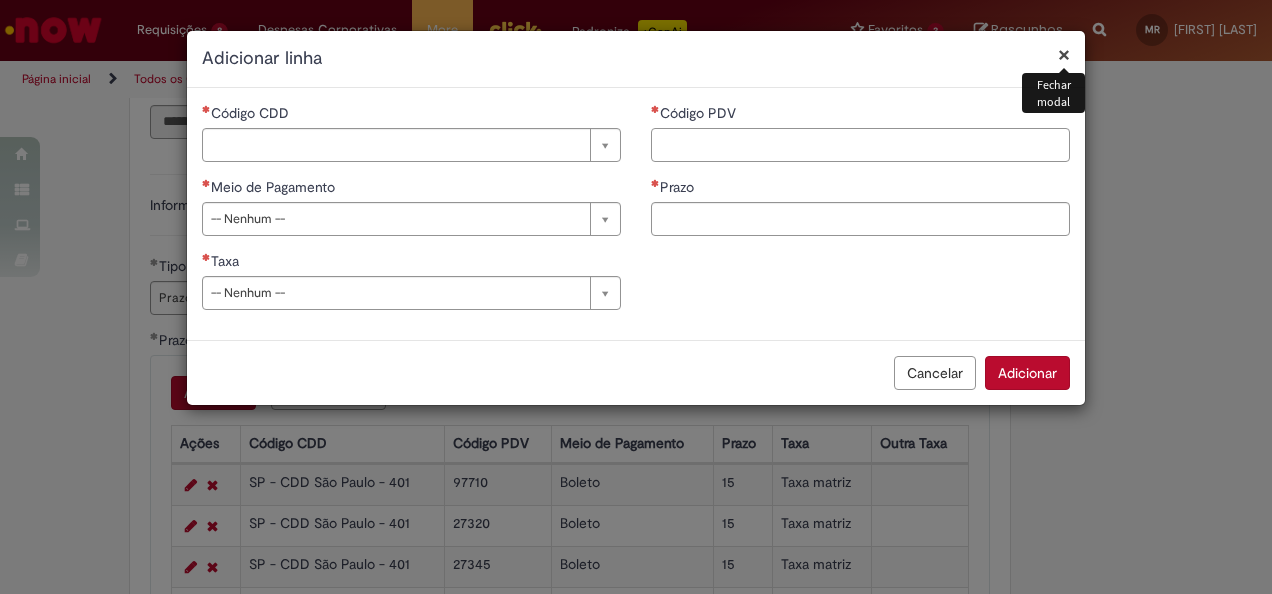 click on "Código PDV" at bounding box center [860, 145] 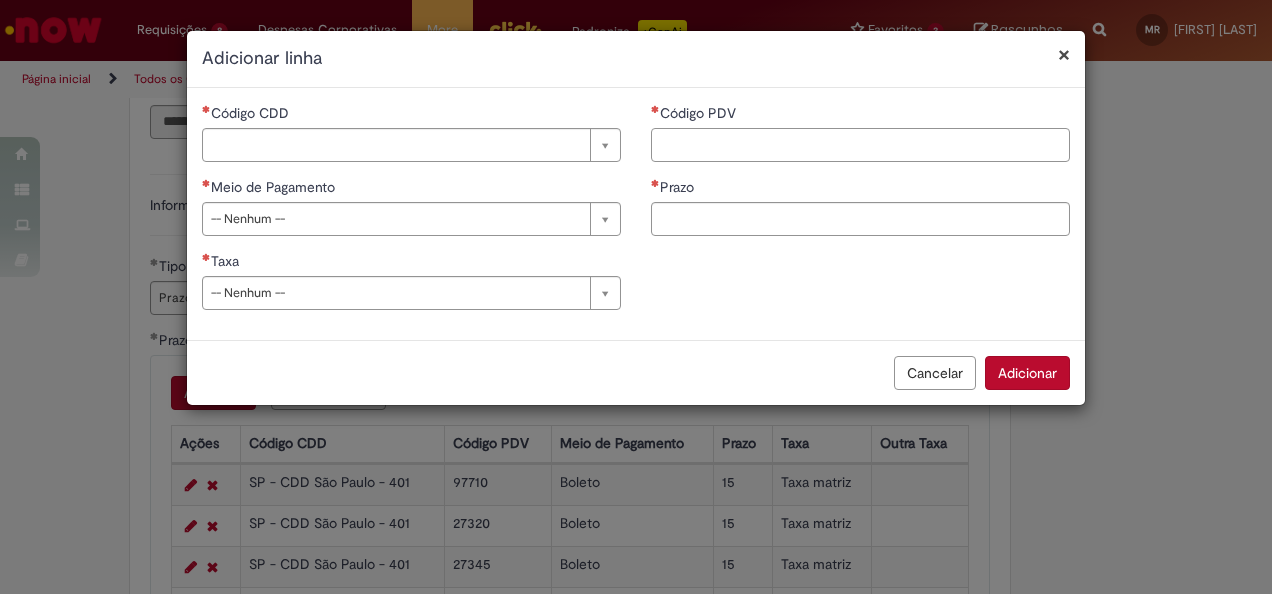 paste on "*****" 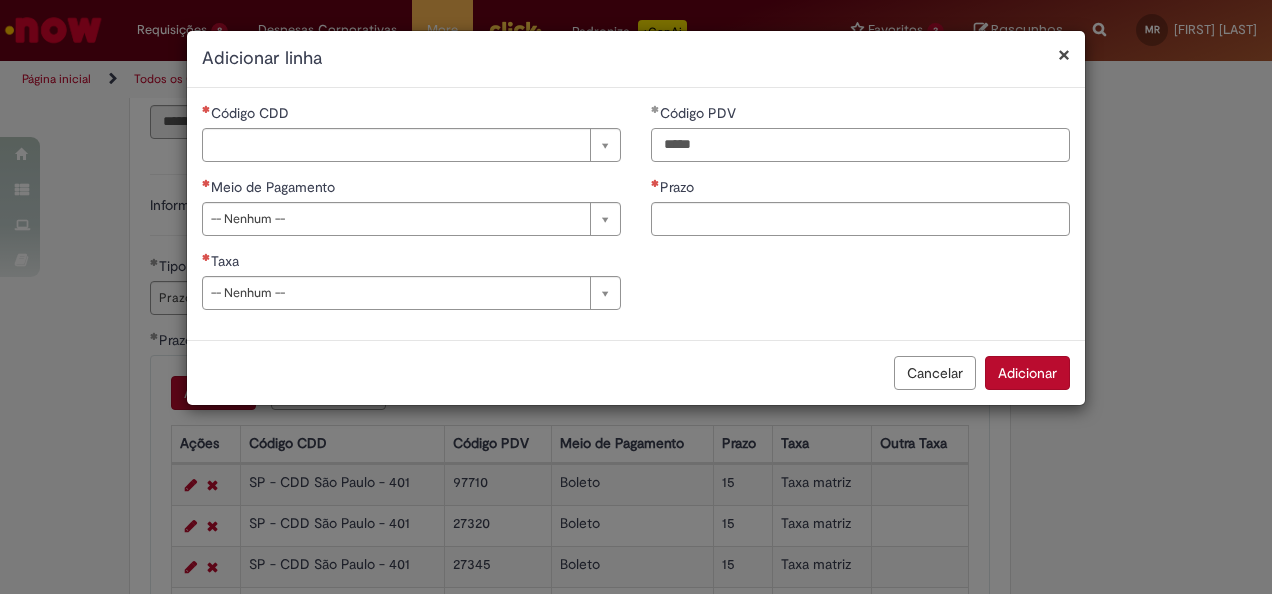 type on "*****" 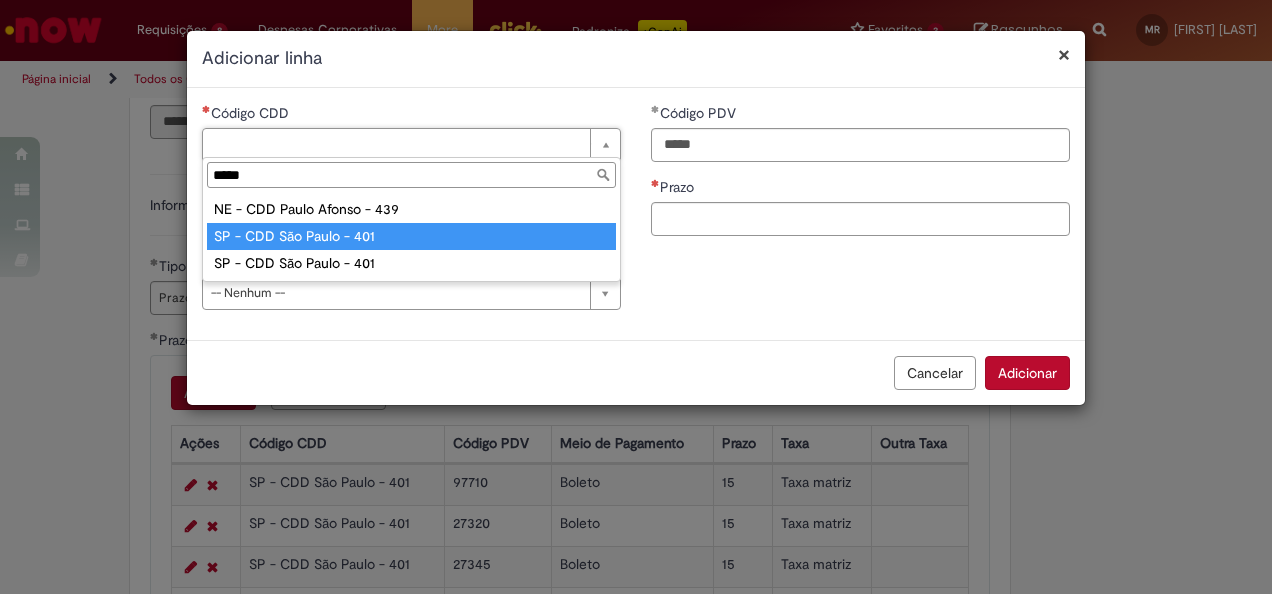 type on "*****" 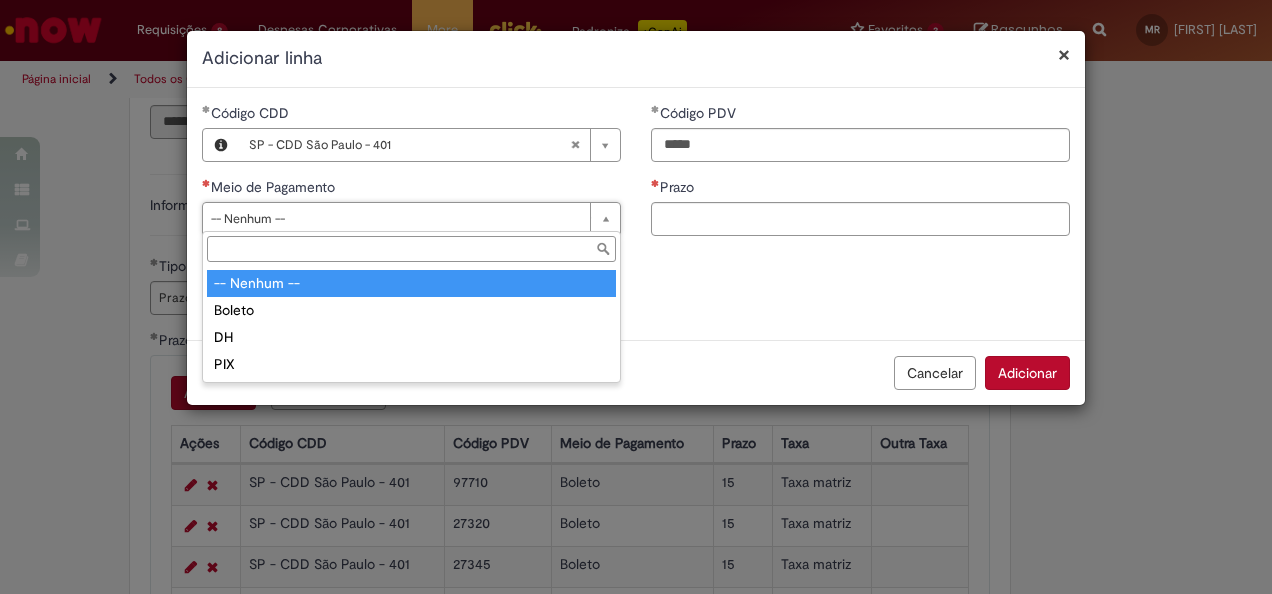 drag, startPoint x: 604, startPoint y: 217, endPoint x: 456, endPoint y: 228, distance: 148.40822 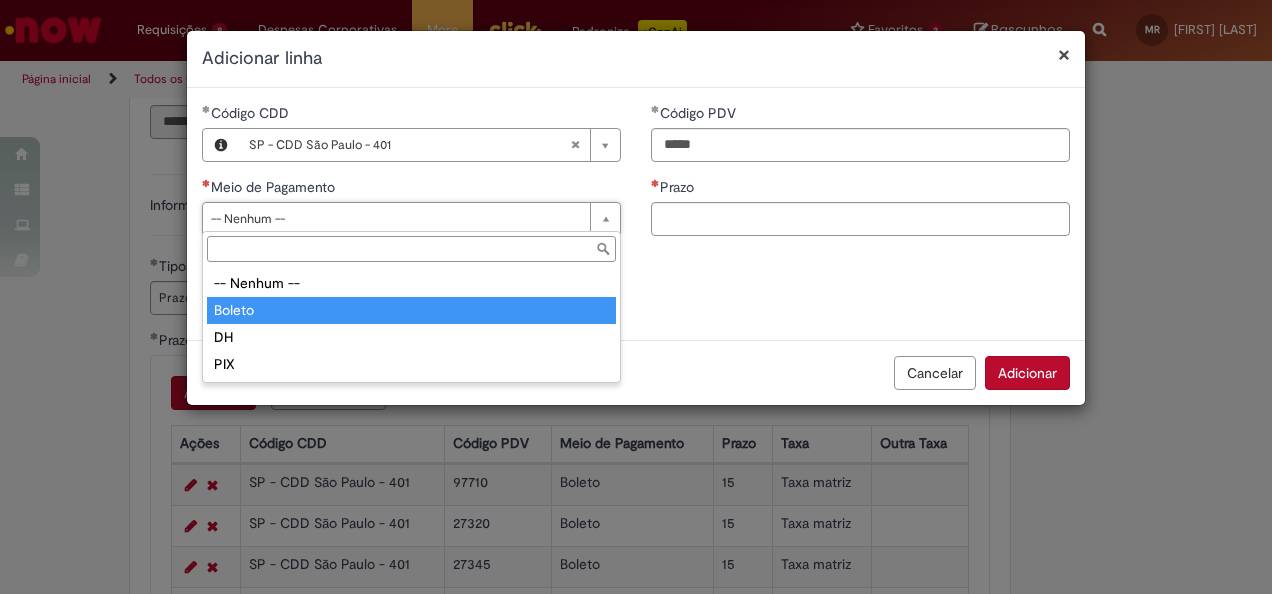type on "******" 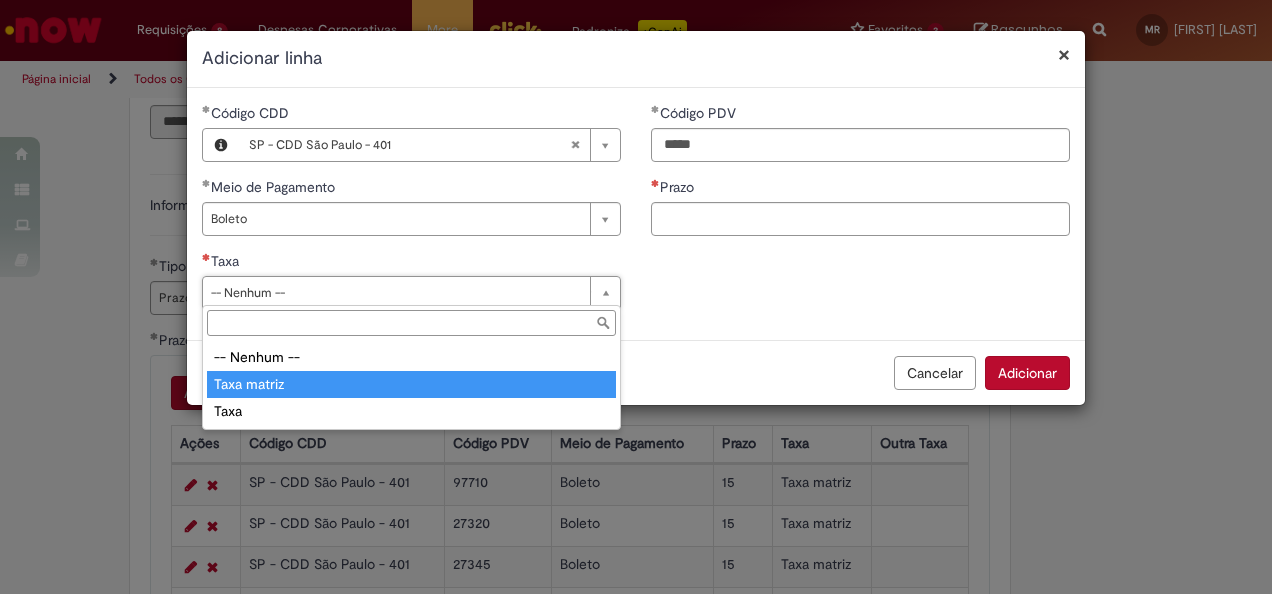 drag, startPoint x: 318, startPoint y: 382, endPoint x: 540, endPoint y: 257, distance: 254.77245 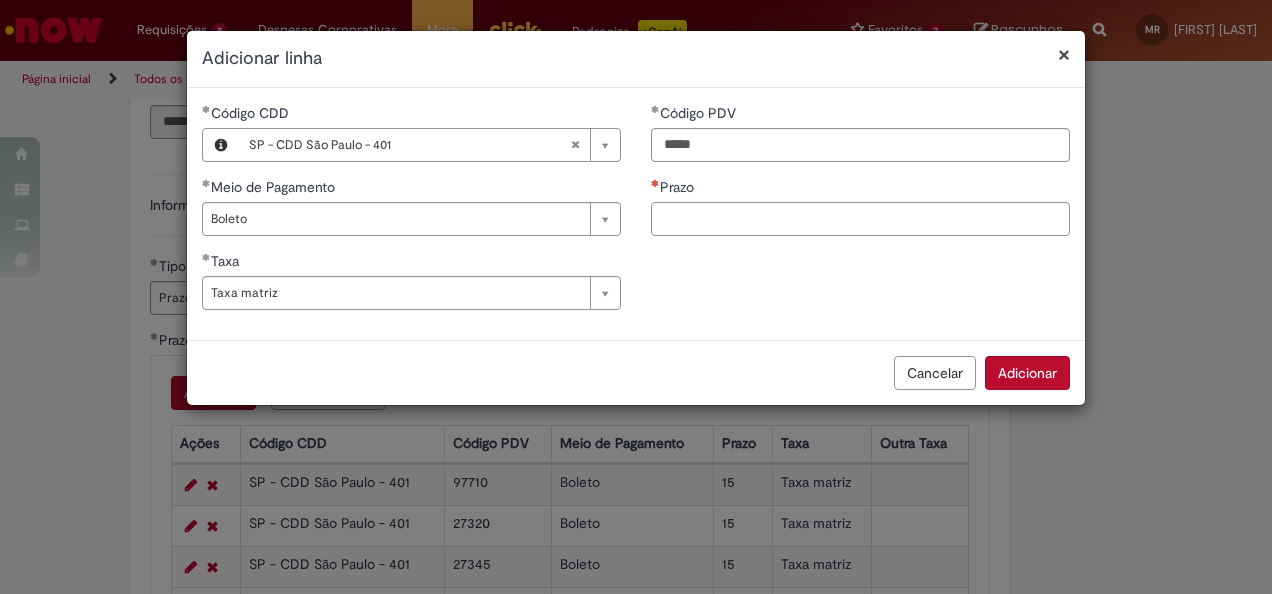 click on "Prazo" at bounding box center [860, 219] 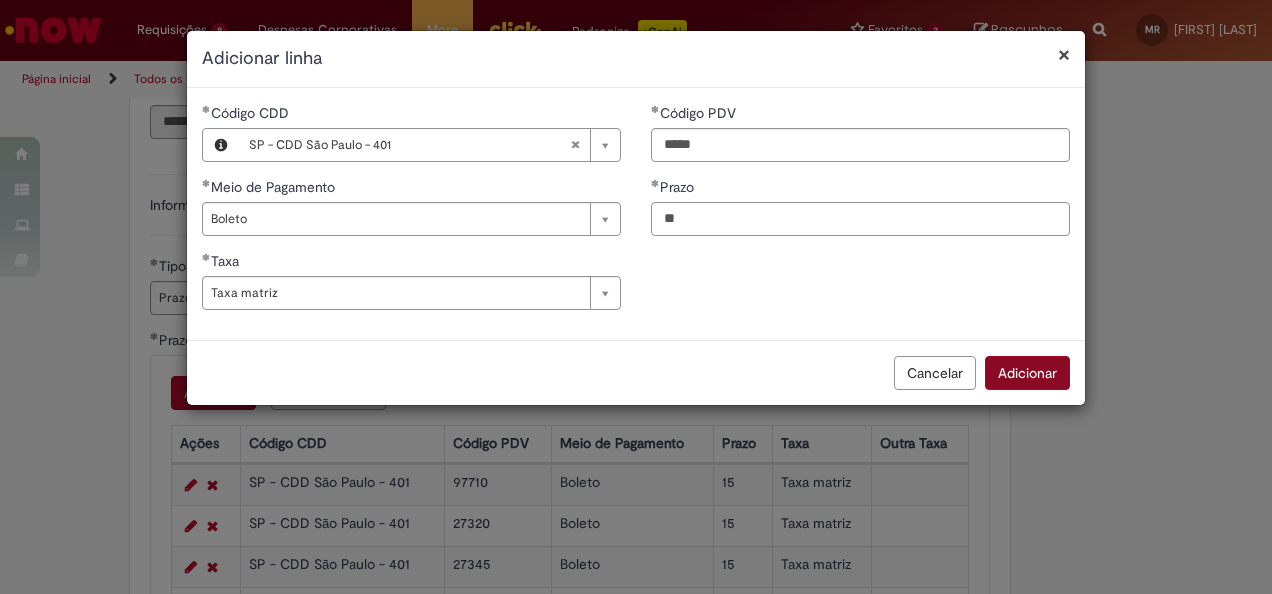 type on "**" 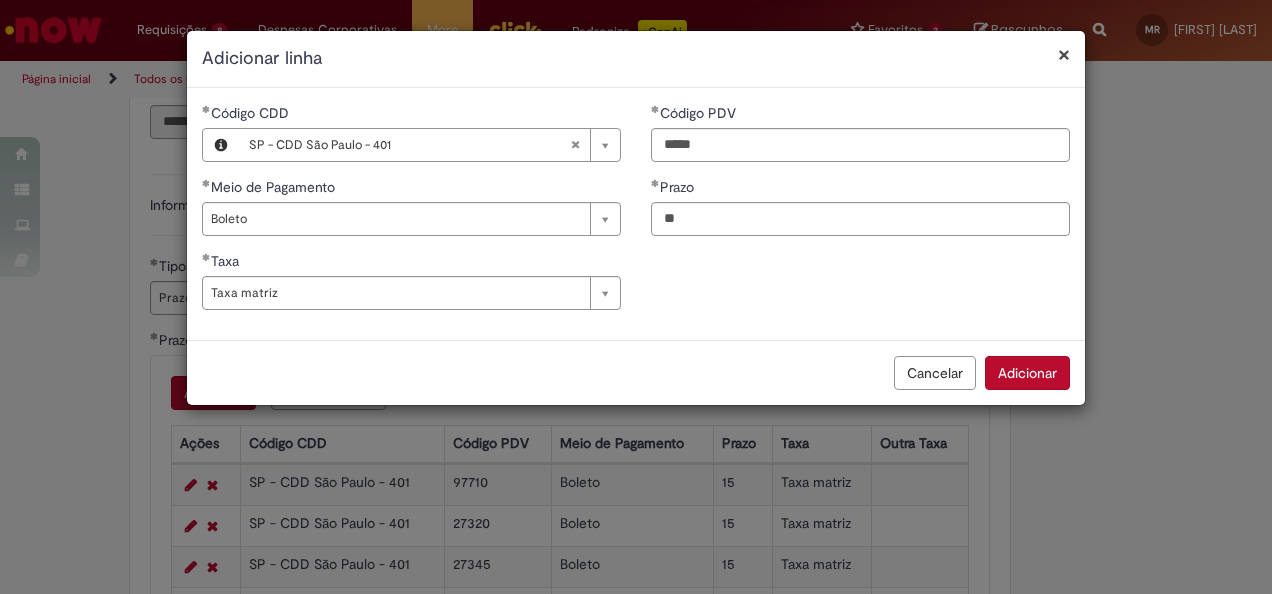 click on "Adicionar" at bounding box center (1027, 373) 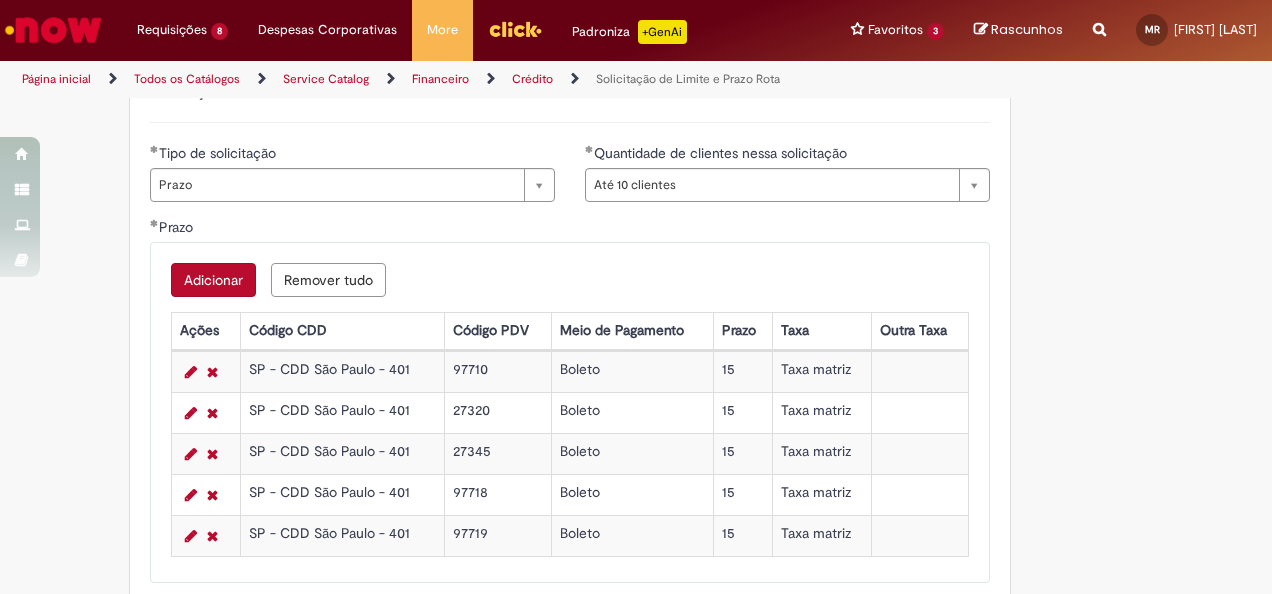 scroll, scrollTop: 600, scrollLeft: 0, axis: vertical 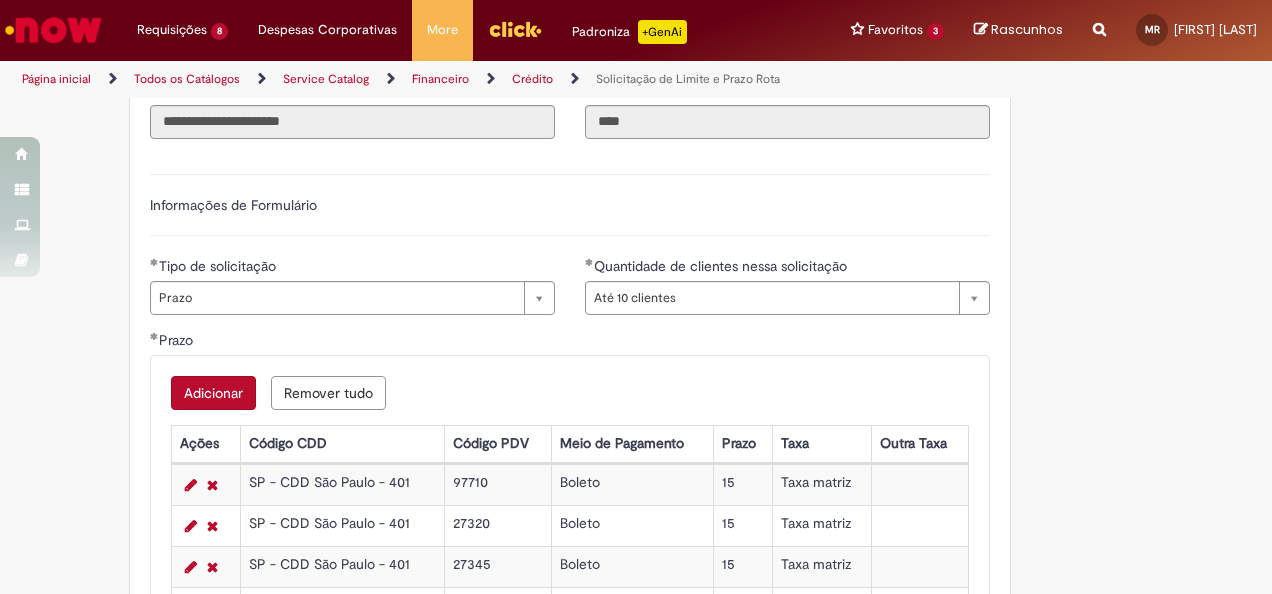 click on "Adicionar" at bounding box center (213, 393) 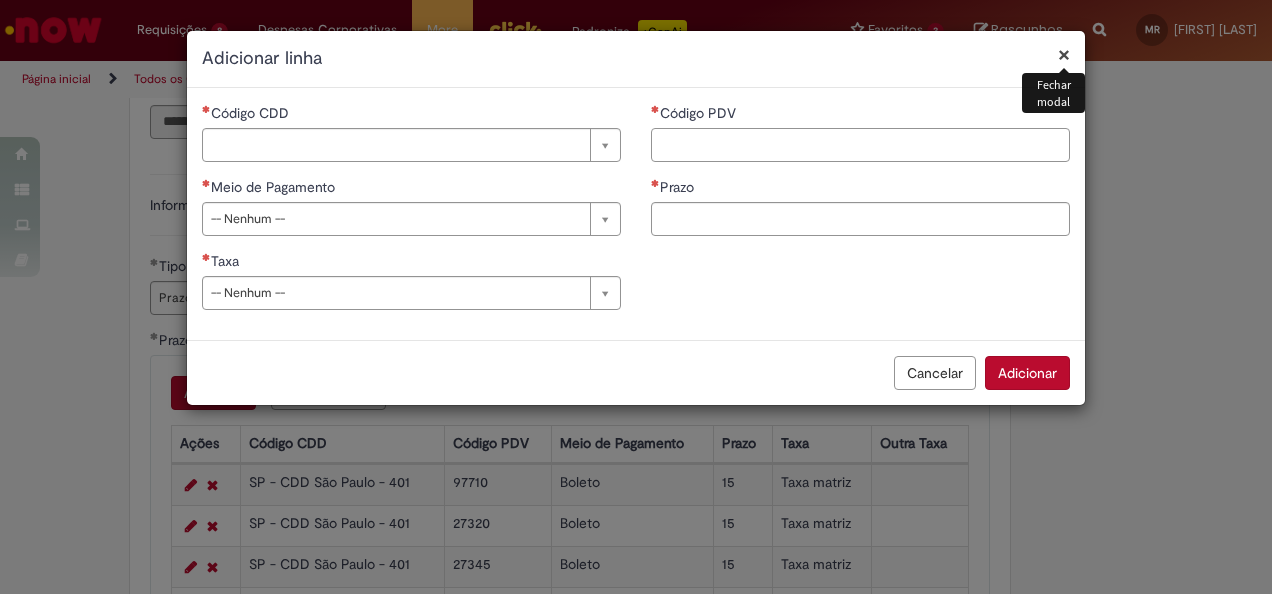 click on "Código PDV" at bounding box center [860, 145] 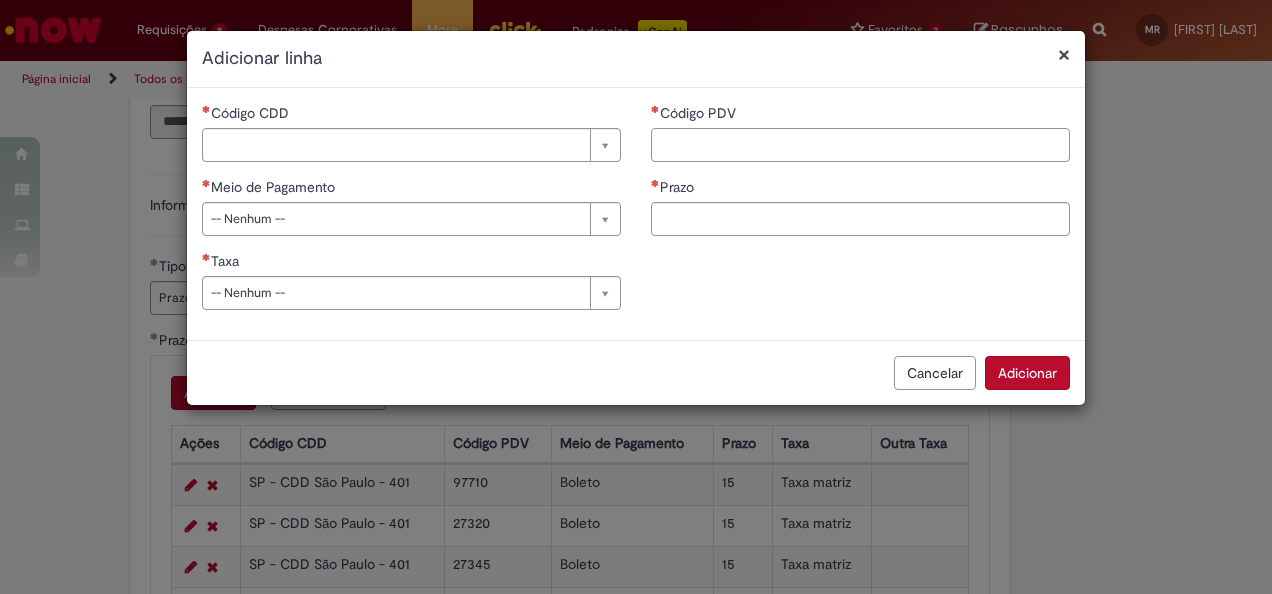 paste on "*****" 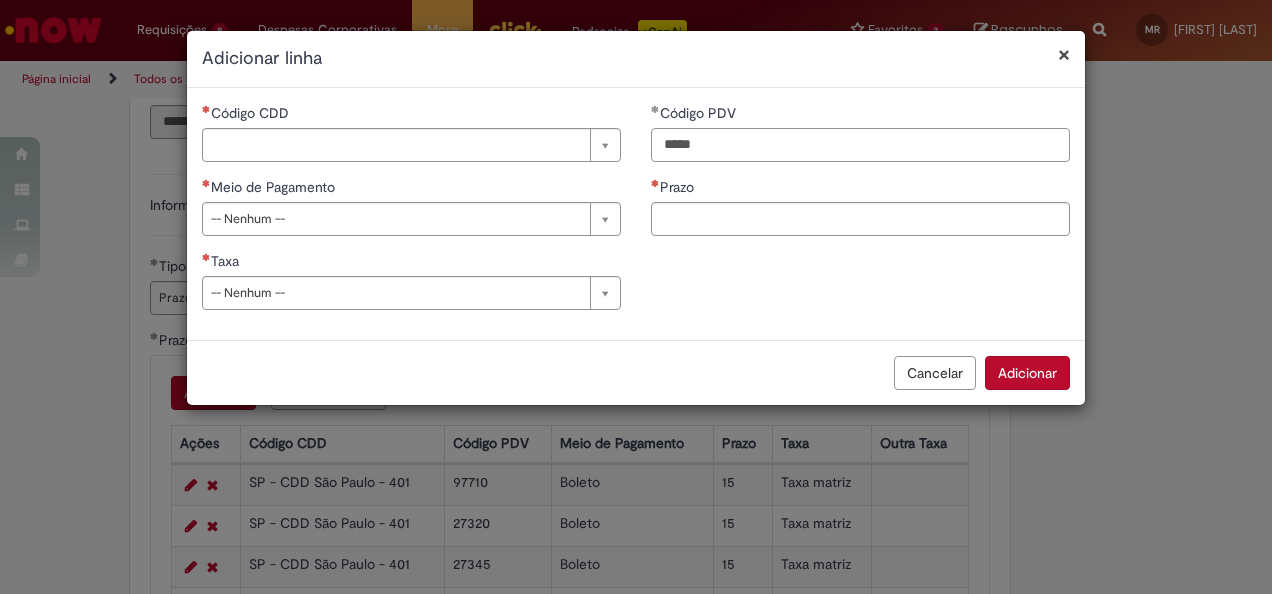 type on "*****" 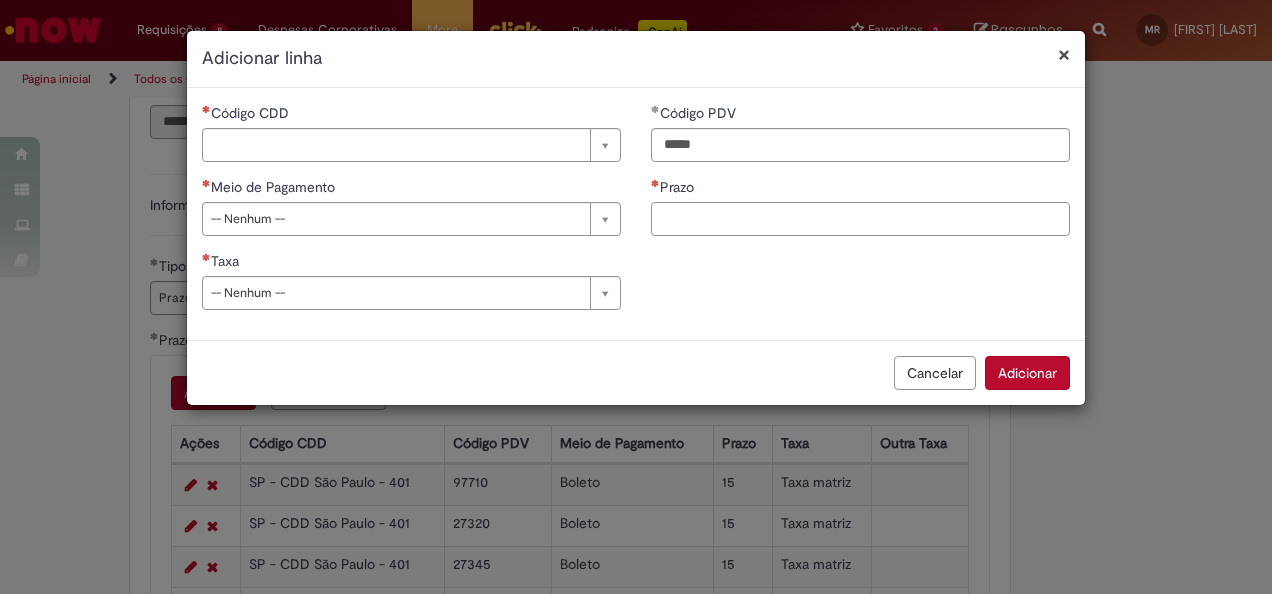 click on "Prazo" at bounding box center [860, 219] 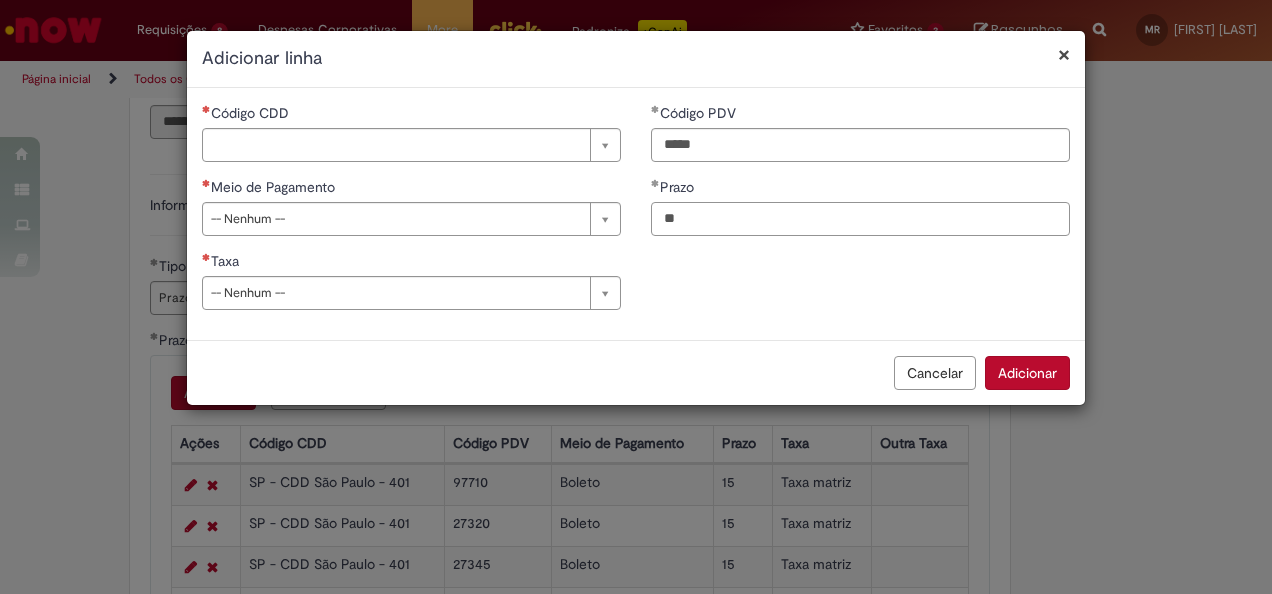 type on "**" 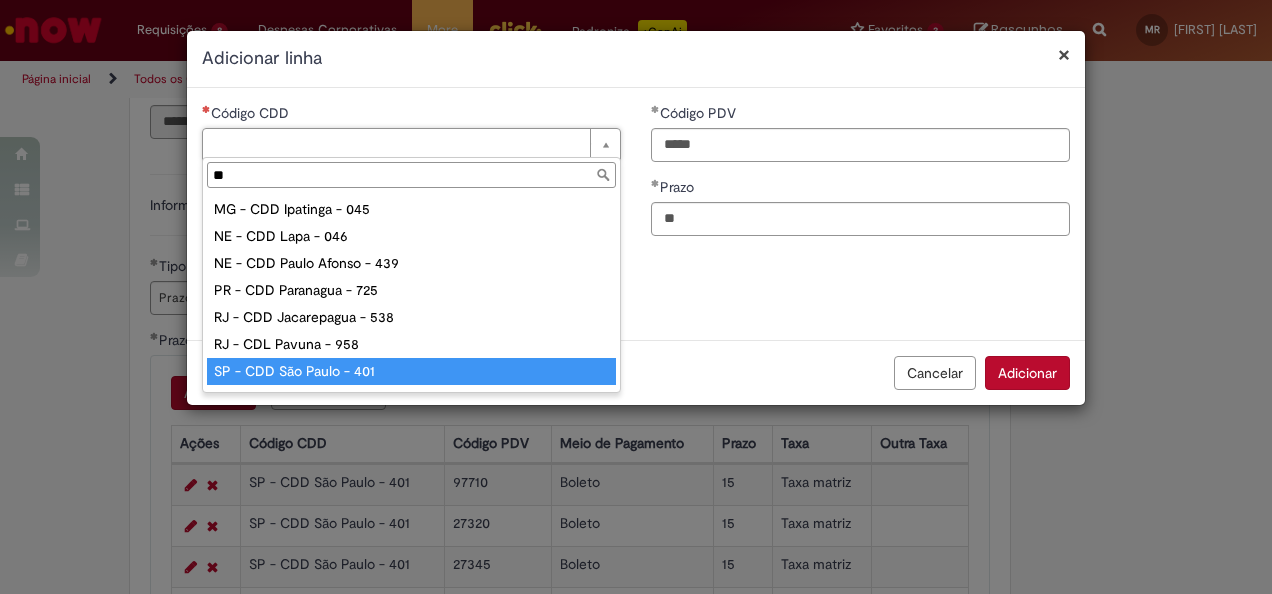 type on "**" 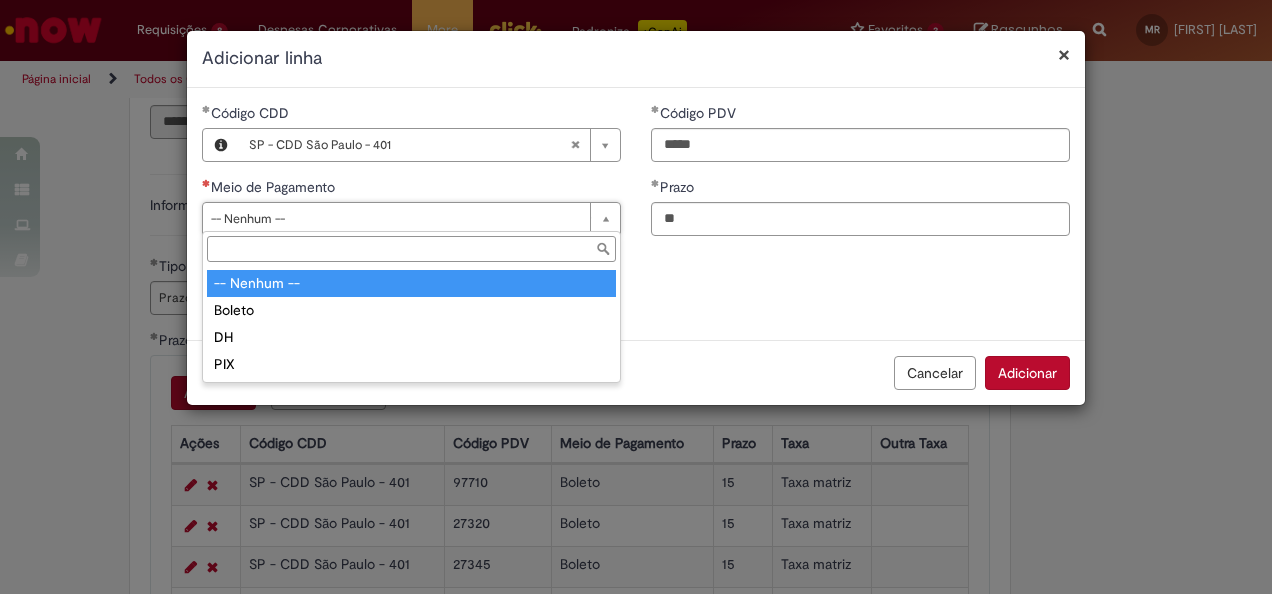 drag, startPoint x: 602, startPoint y: 219, endPoint x: 370, endPoint y: 258, distance: 235.25519 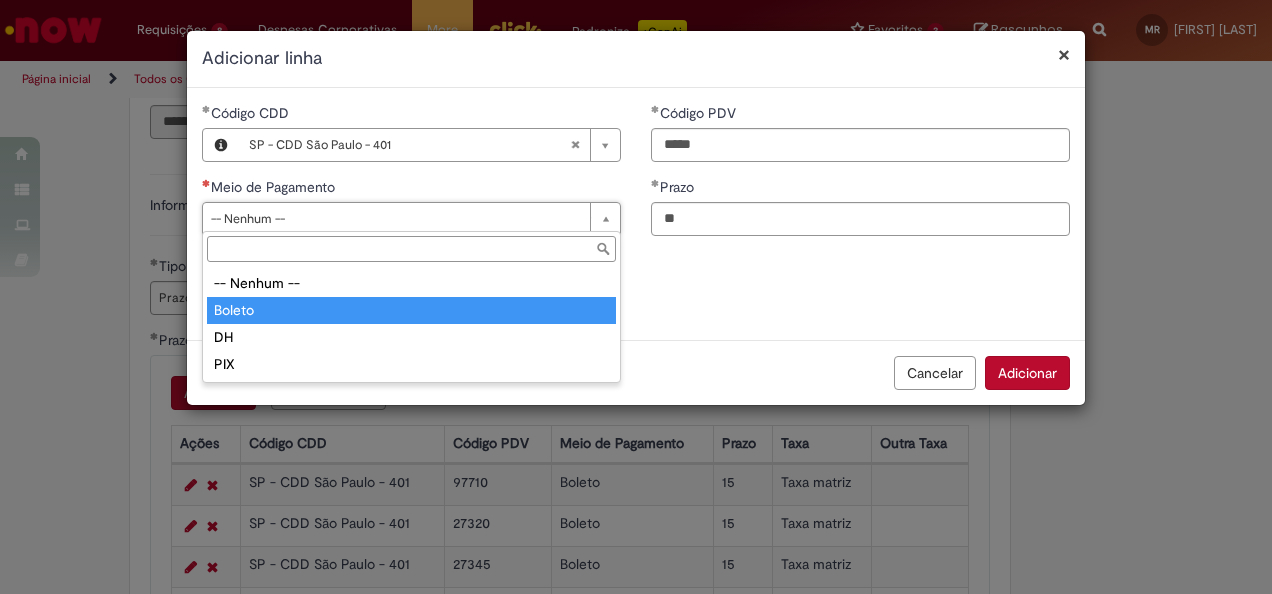 drag, startPoint x: 240, startPoint y: 309, endPoint x: 327, endPoint y: 308, distance: 87.005745 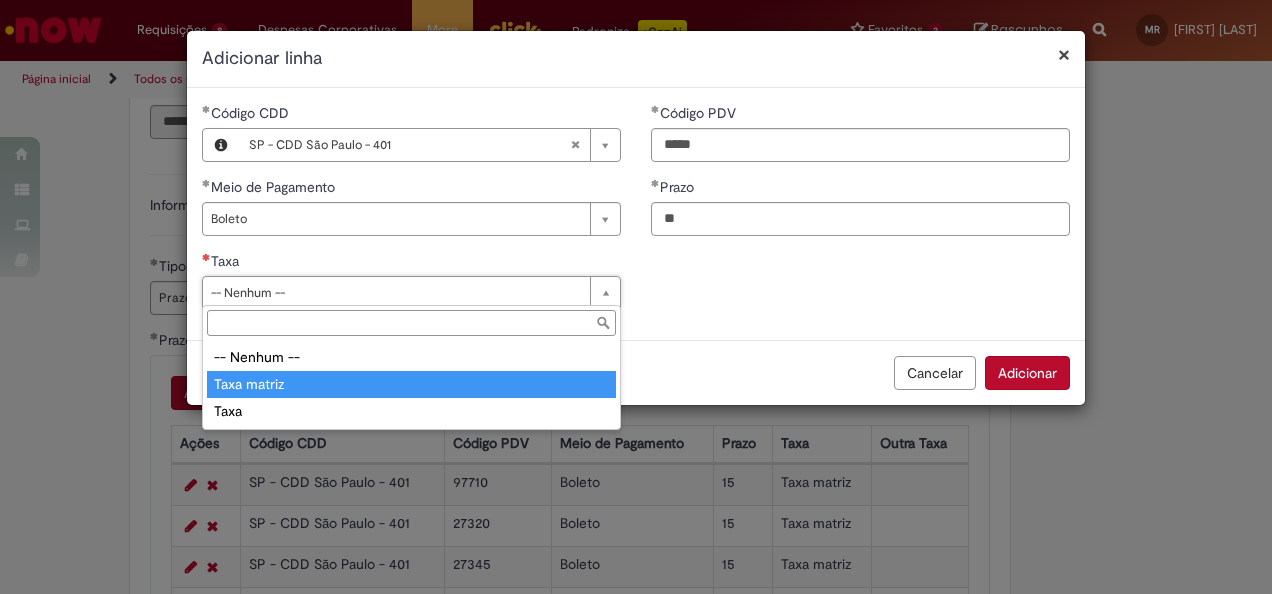 drag, startPoint x: 296, startPoint y: 384, endPoint x: 506, endPoint y: 329, distance: 217.08293 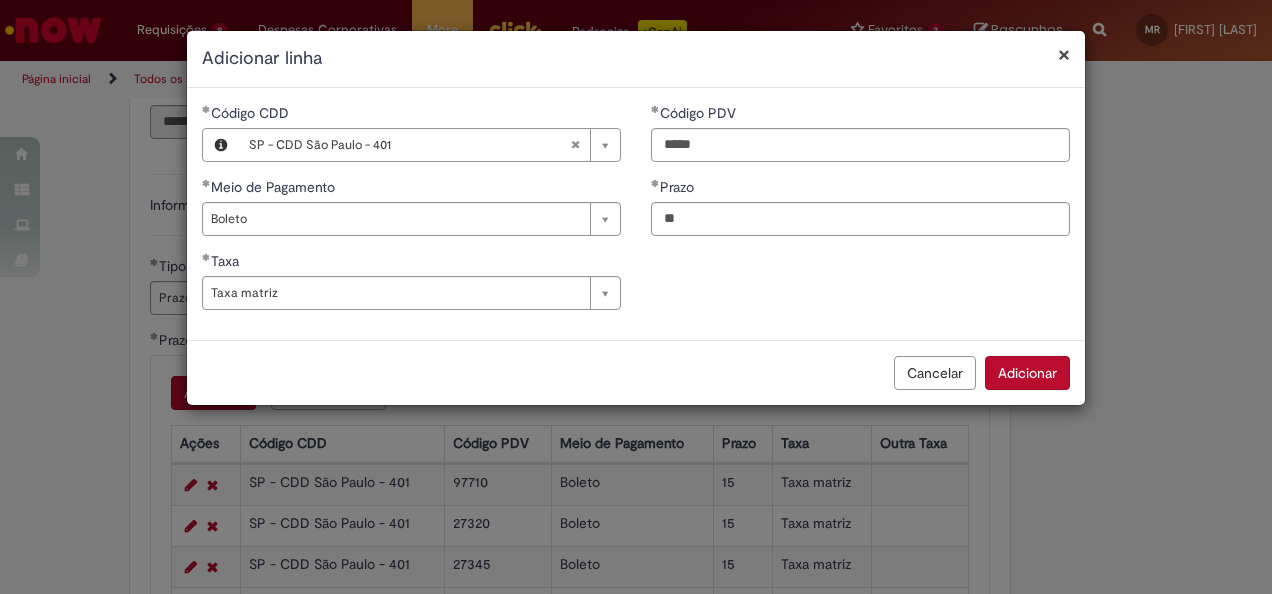 click on "Adicionar" at bounding box center (1027, 373) 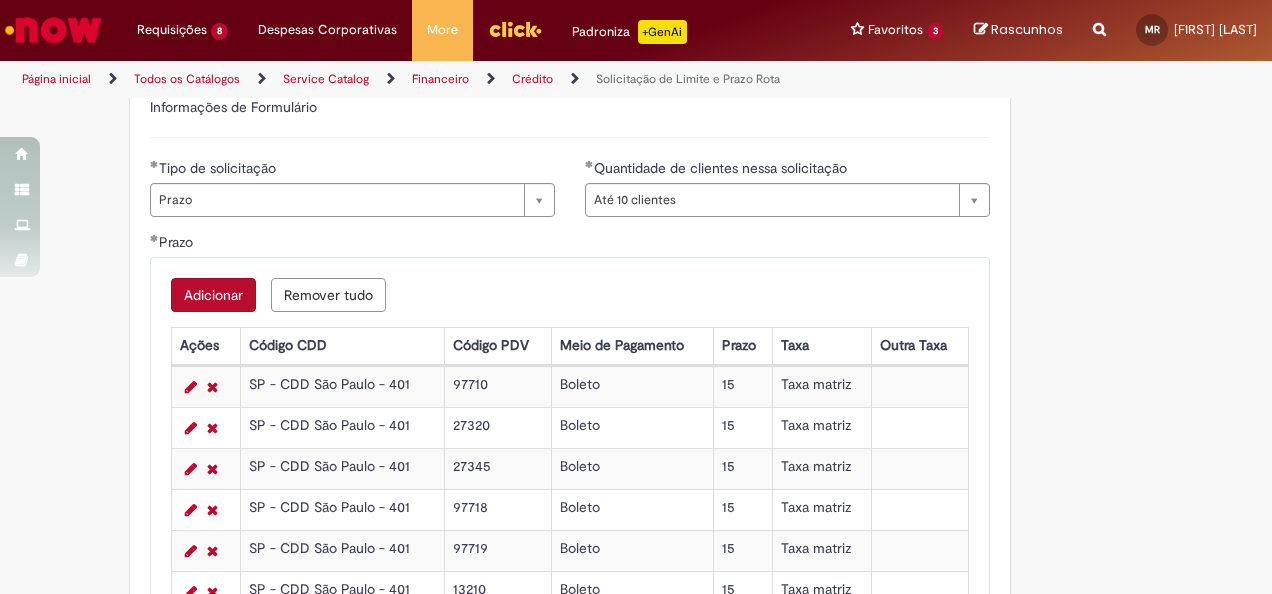 scroll, scrollTop: 700, scrollLeft: 0, axis: vertical 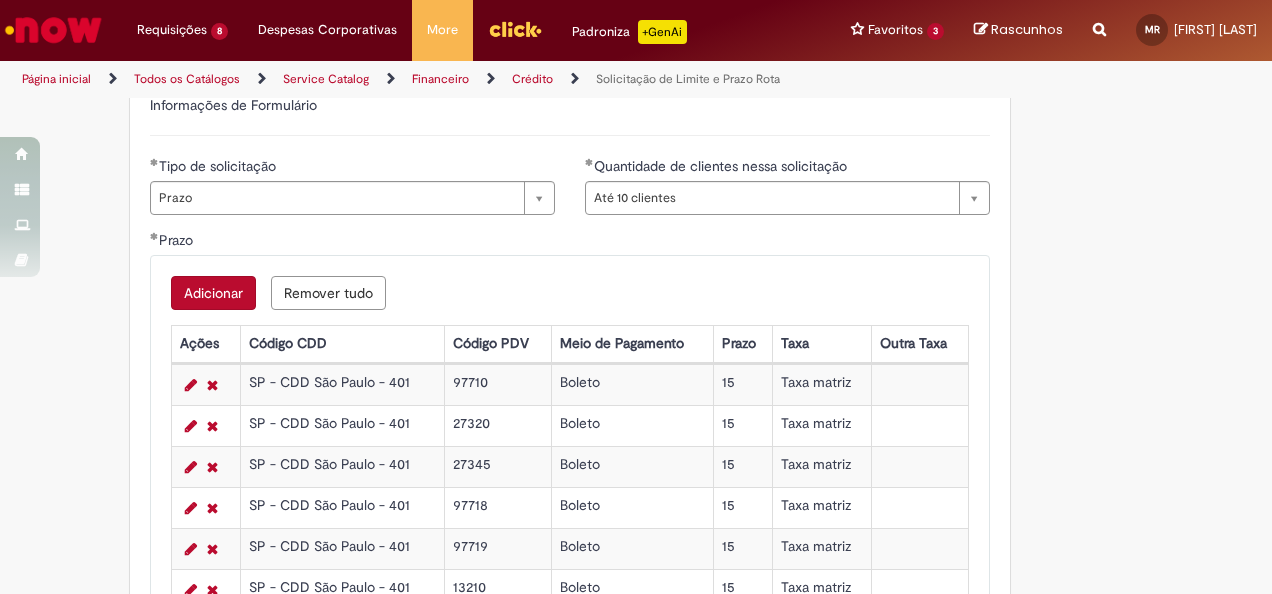 click on "Adicionar" at bounding box center [213, 293] 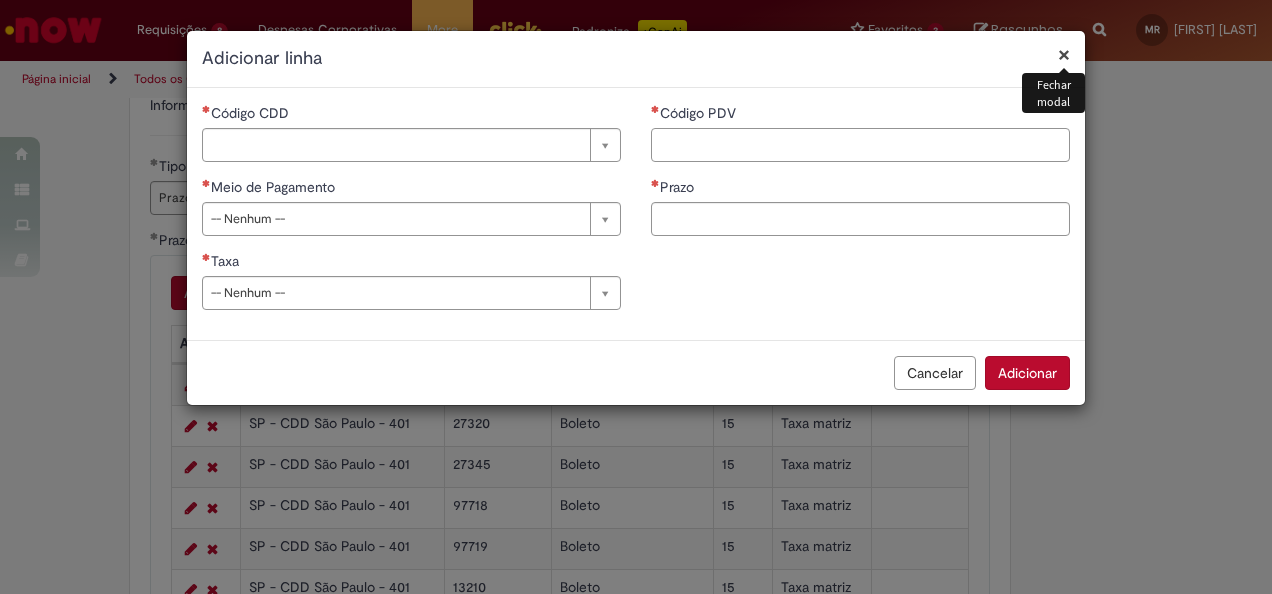 click on "Código PDV" at bounding box center (860, 145) 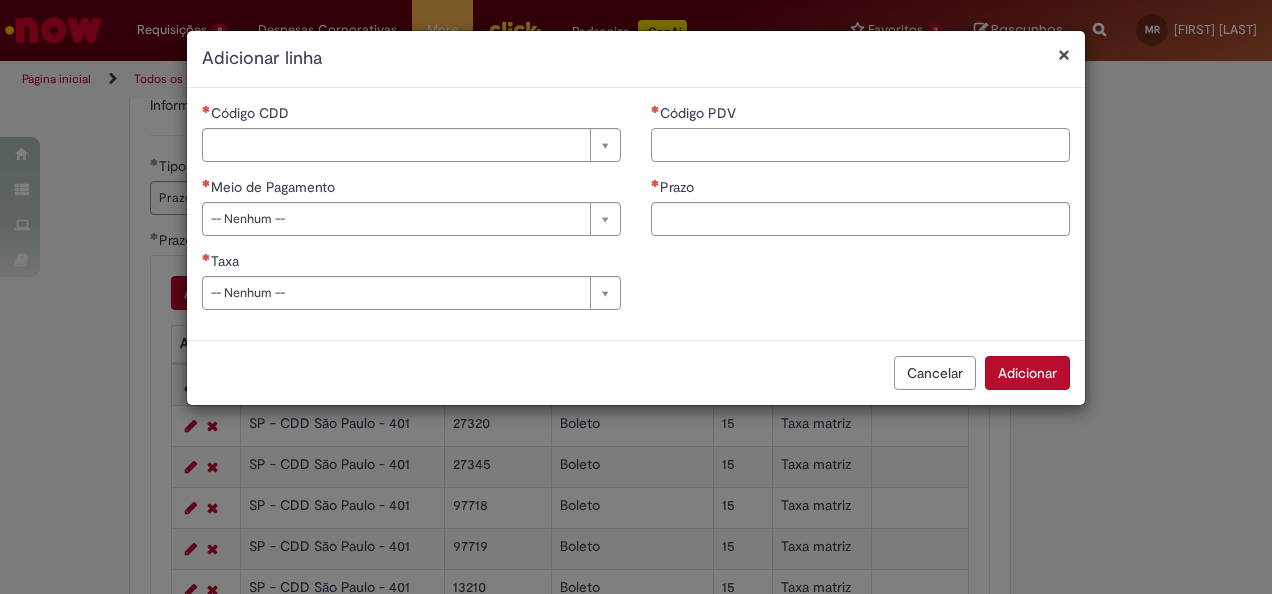 paste on "*****" 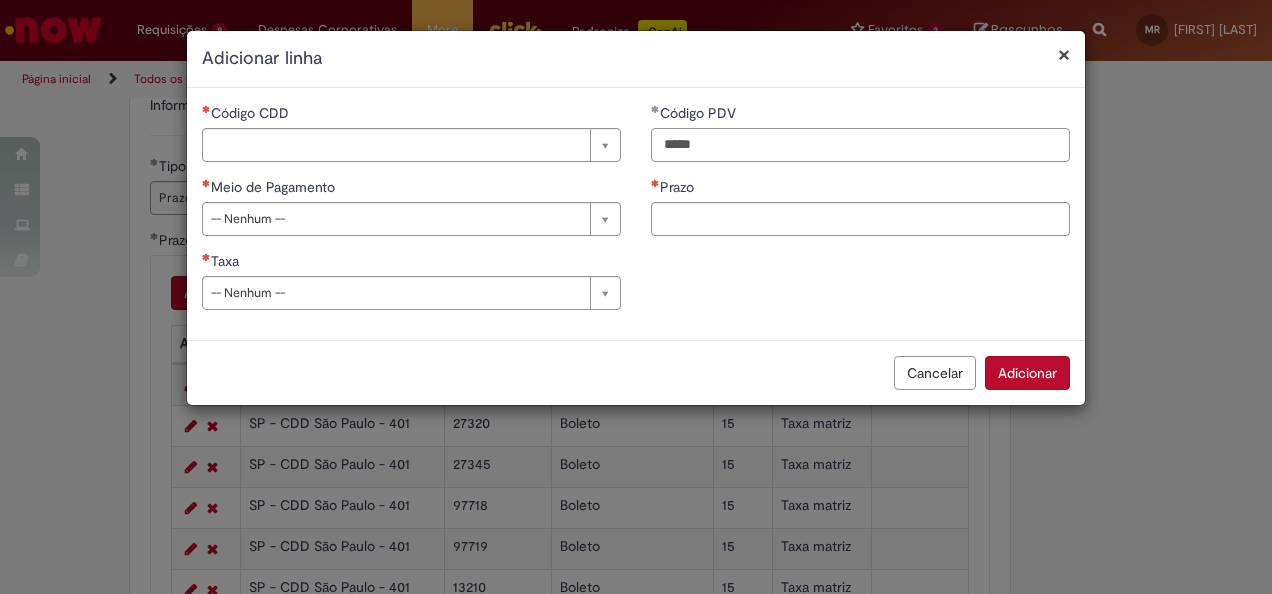 type on "*****" 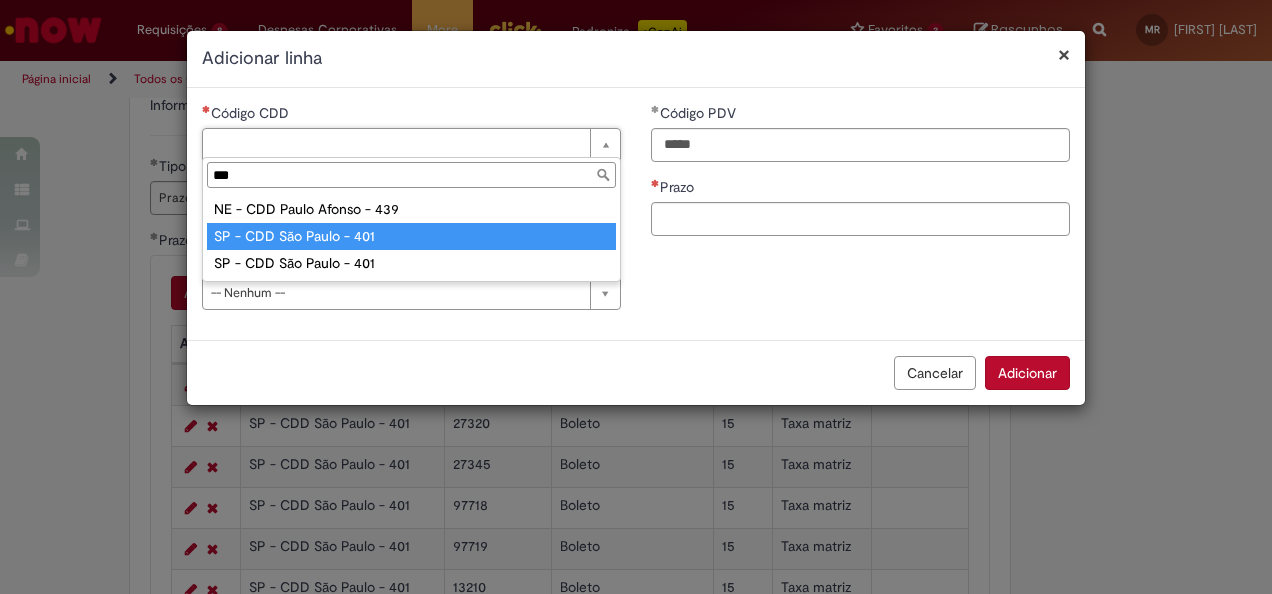 type on "***" 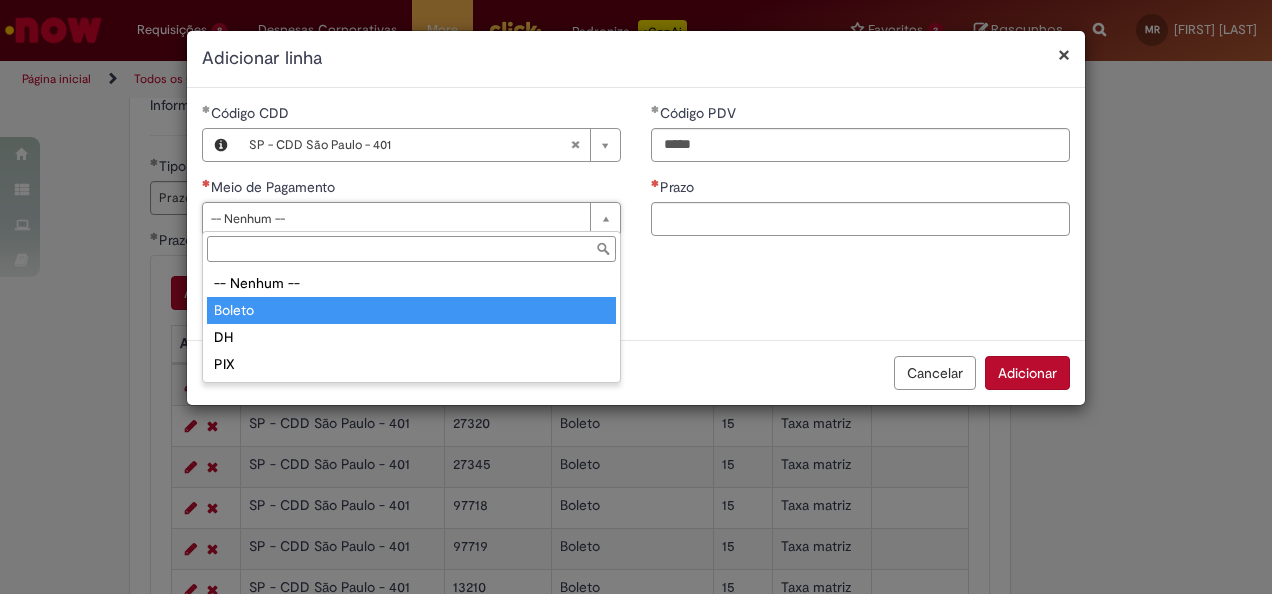 type on "******" 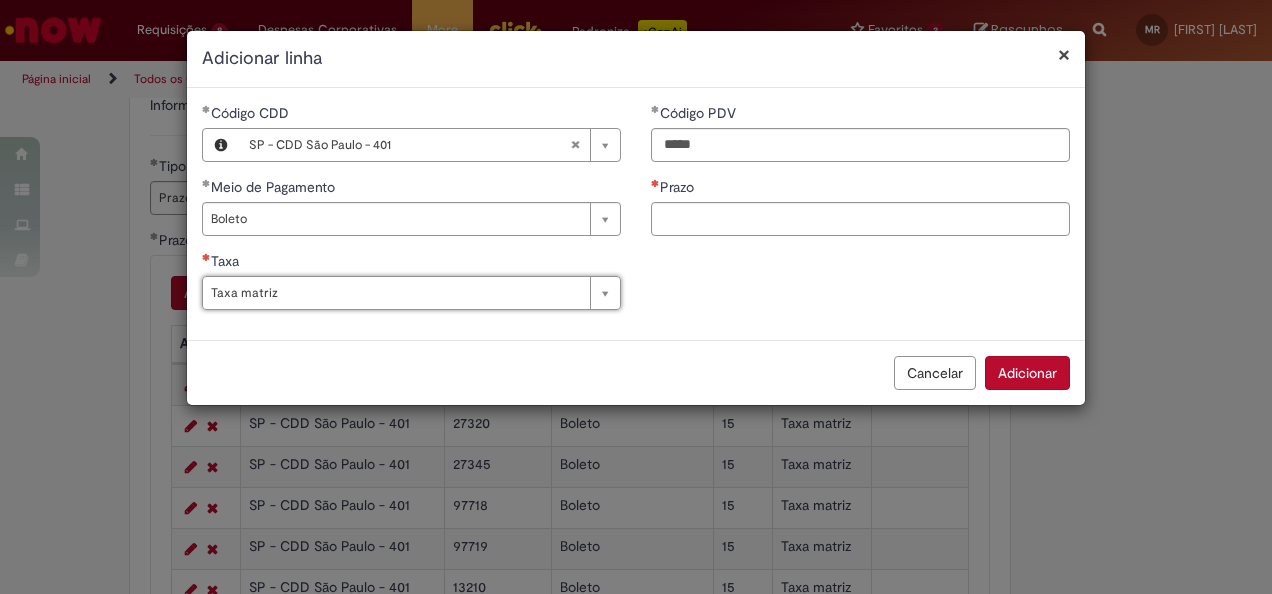 type on "**********" 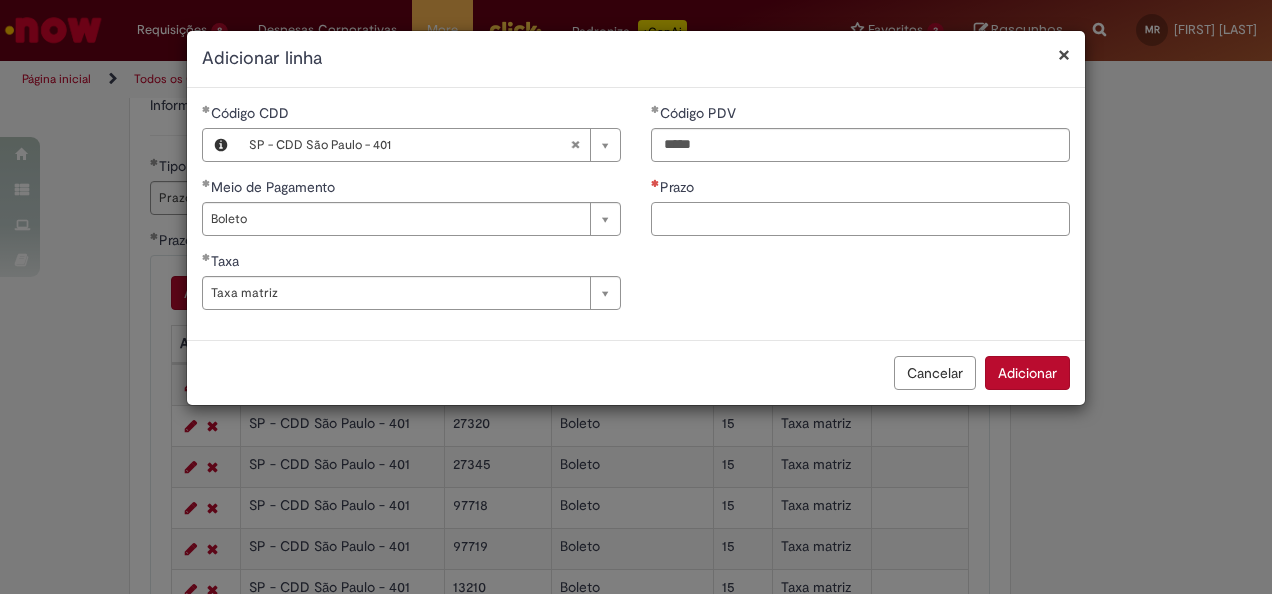 click on "Prazo" at bounding box center (860, 219) 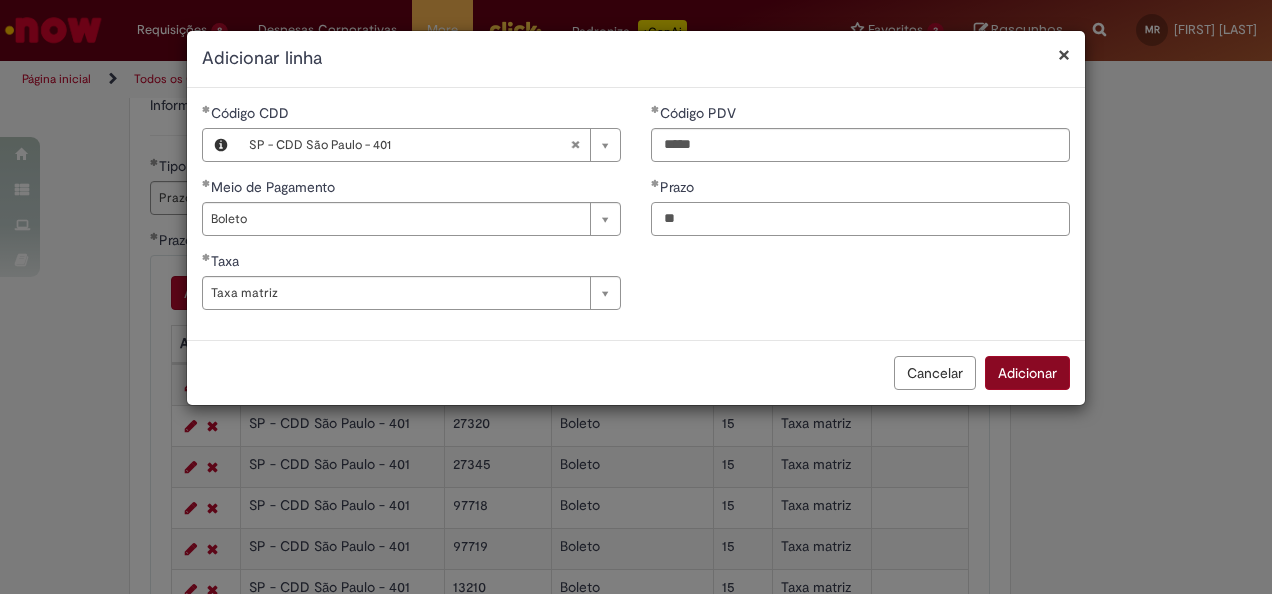 type on "**" 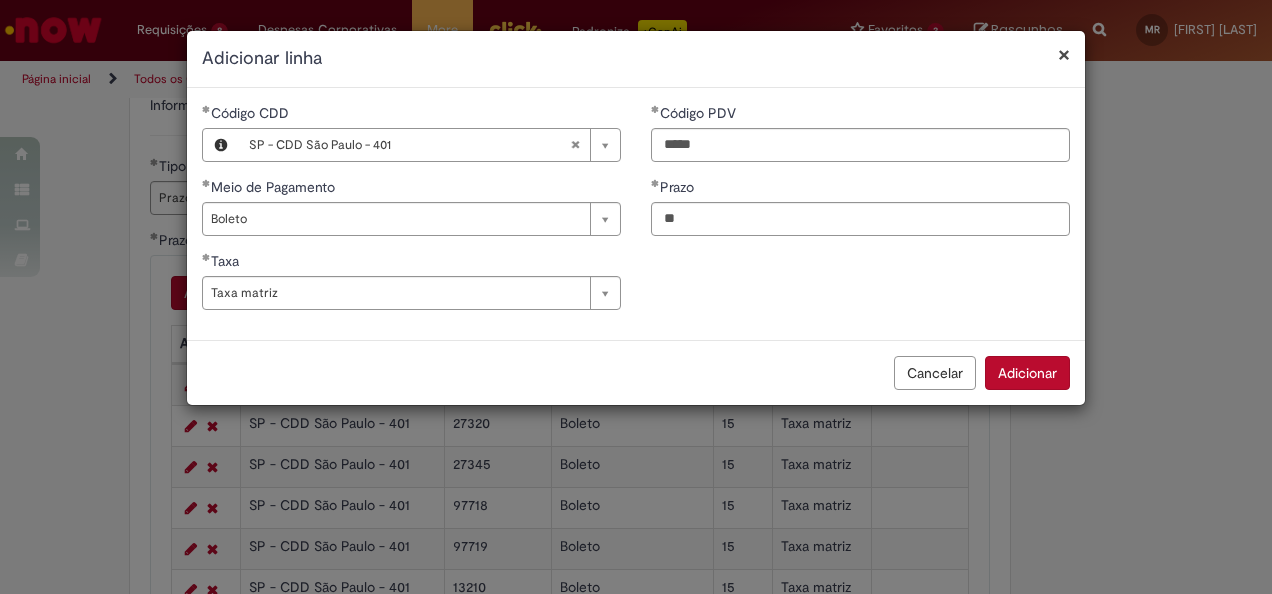 click on "Adicionar" at bounding box center [1027, 373] 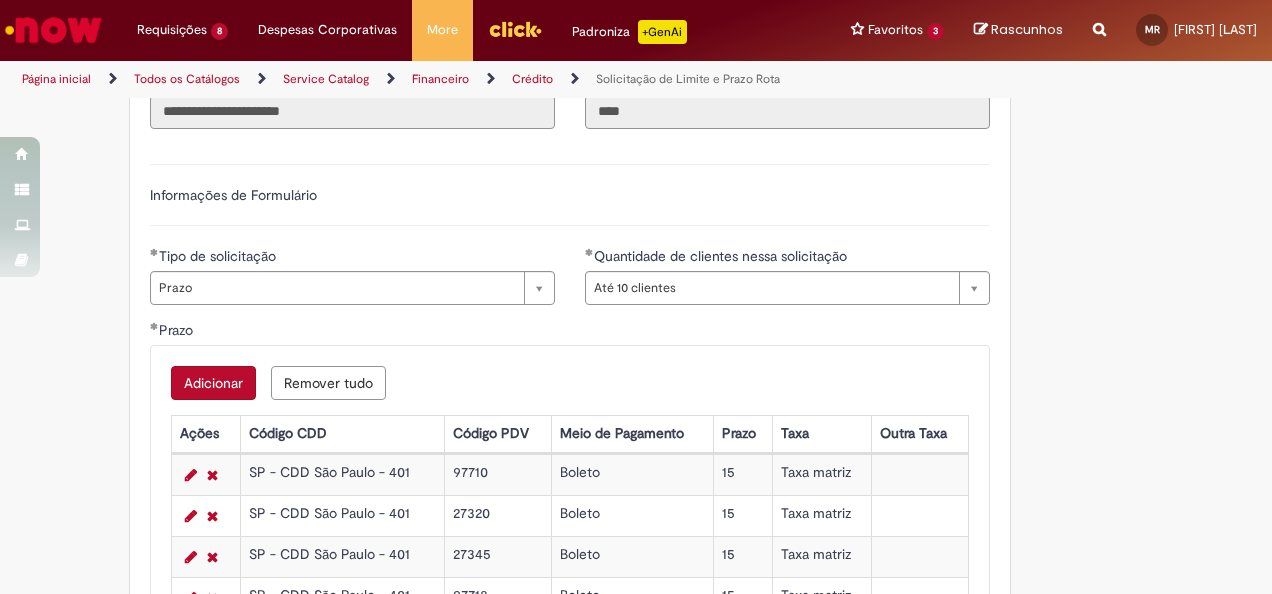 scroll, scrollTop: 500, scrollLeft: 0, axis: vertical 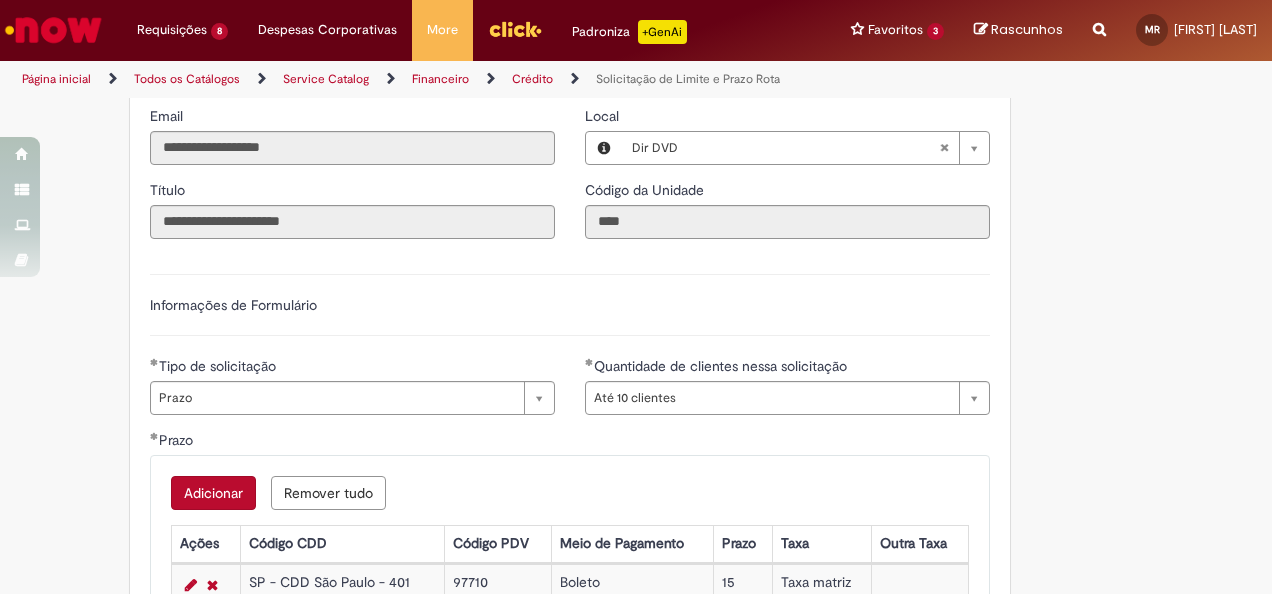 click on "Adicionar" at bounding box center (213, 493) 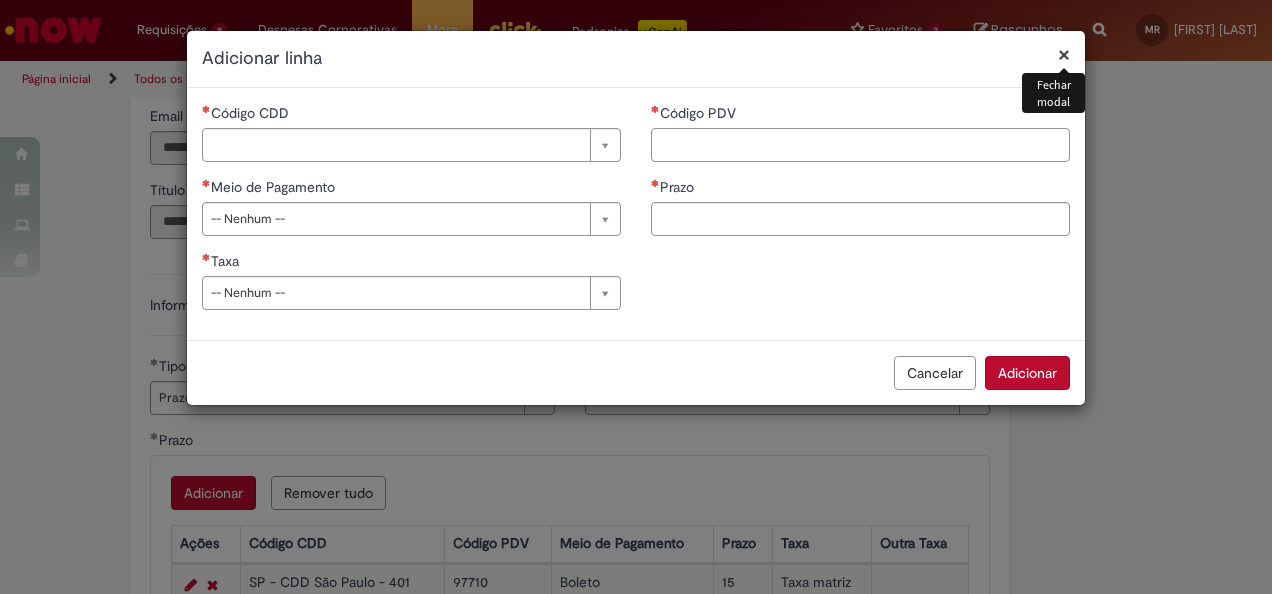 click on "Código PDV" at bounding box center [860, 145] 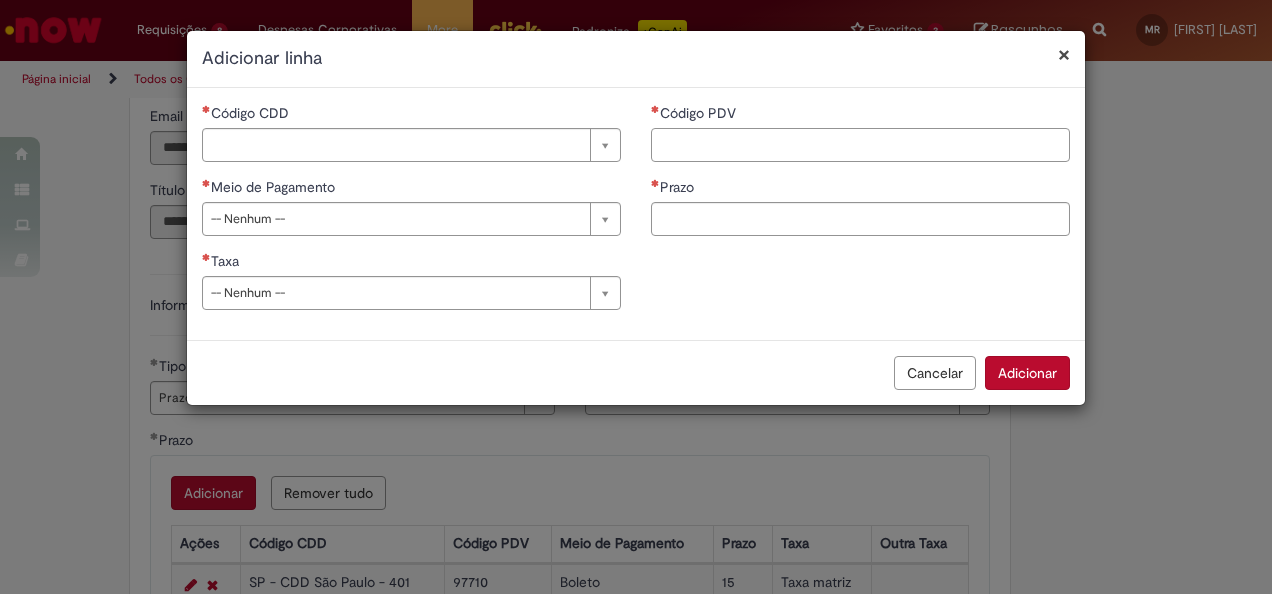 paste on "*****" 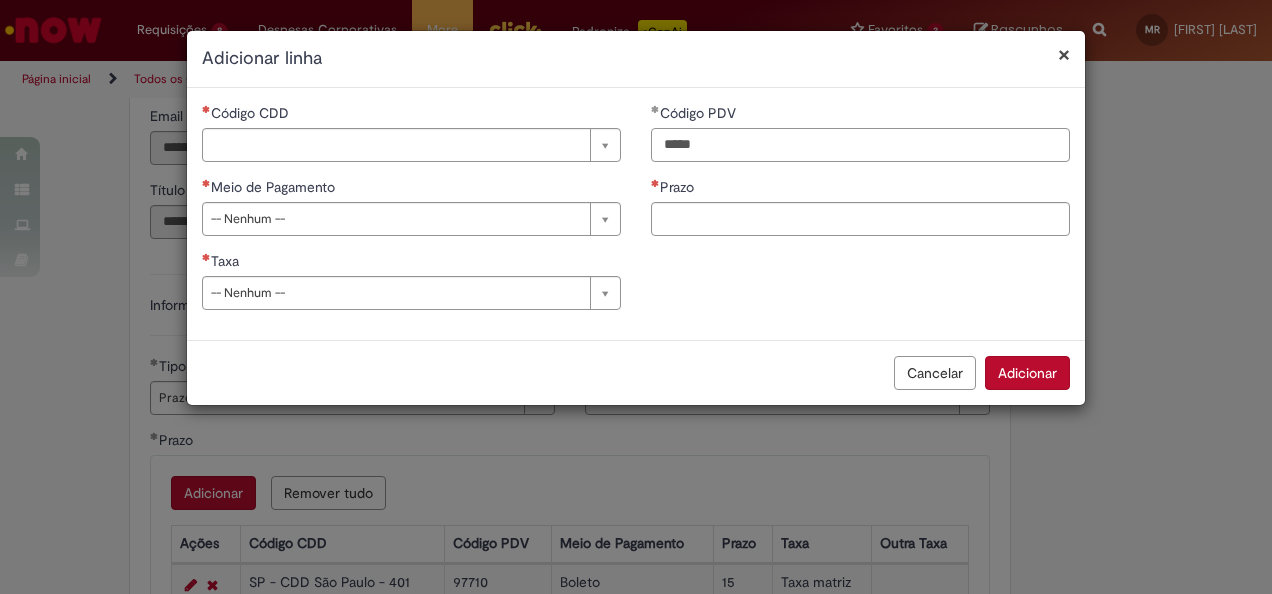 type on "*****" 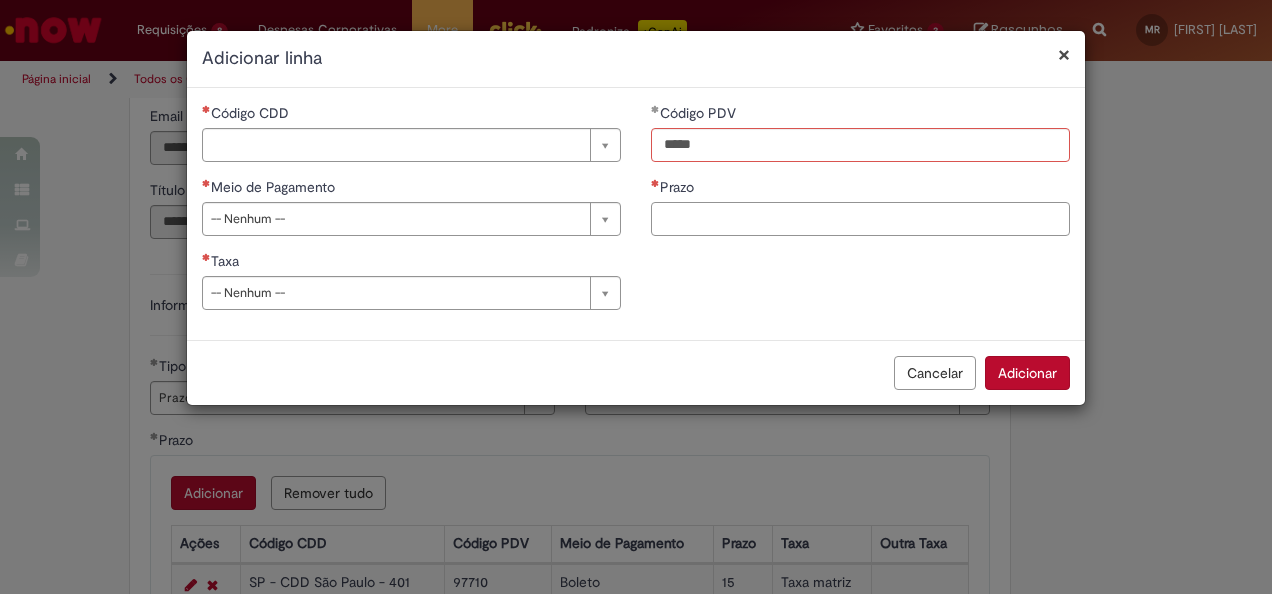 click on "Prazo" at bounding box center [860, 219] 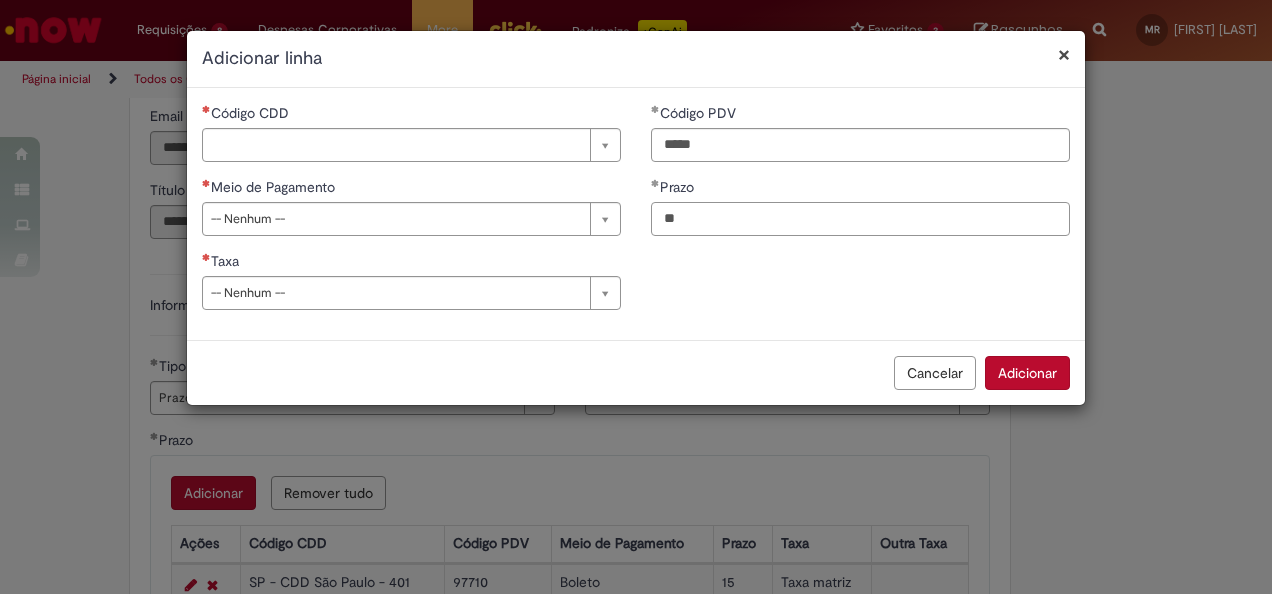 type on "**" 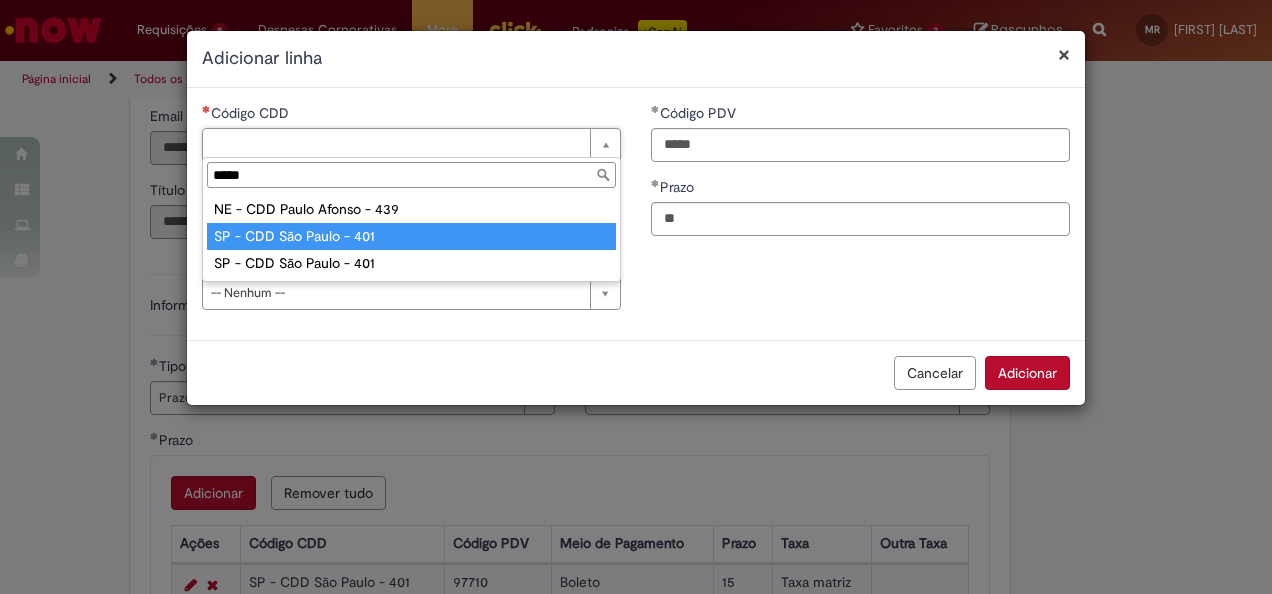 type on "*****" 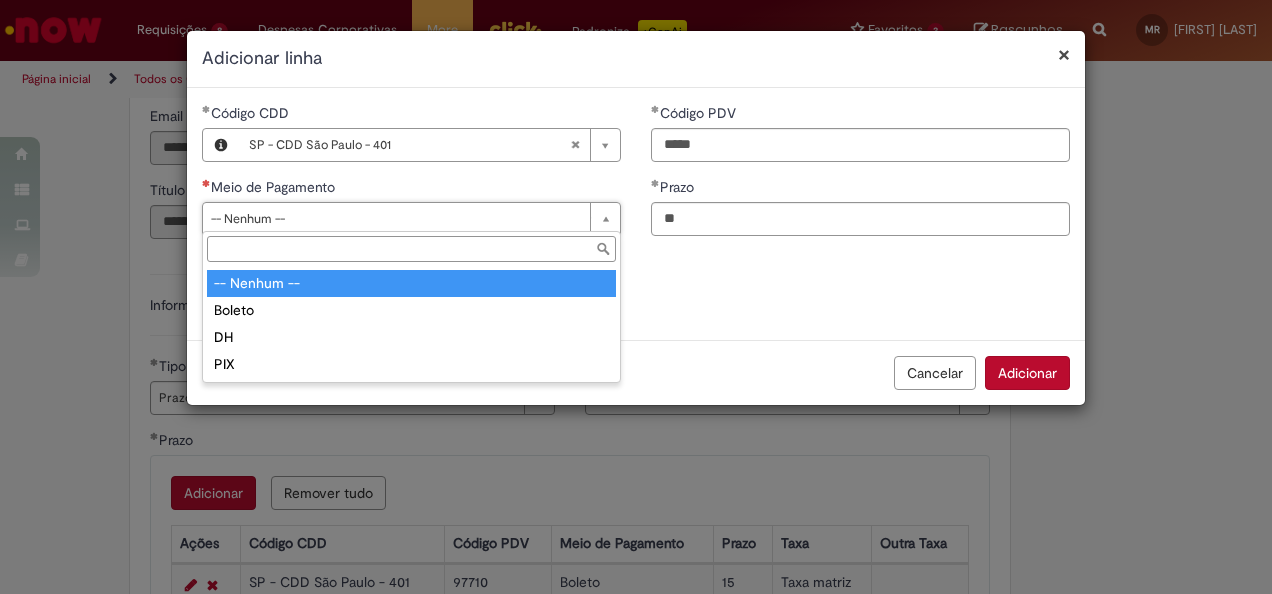 drag, startPoint x: 604, startPoint y: 218, endPoint x: 494, endPoint y: 215, distance: 110.0409 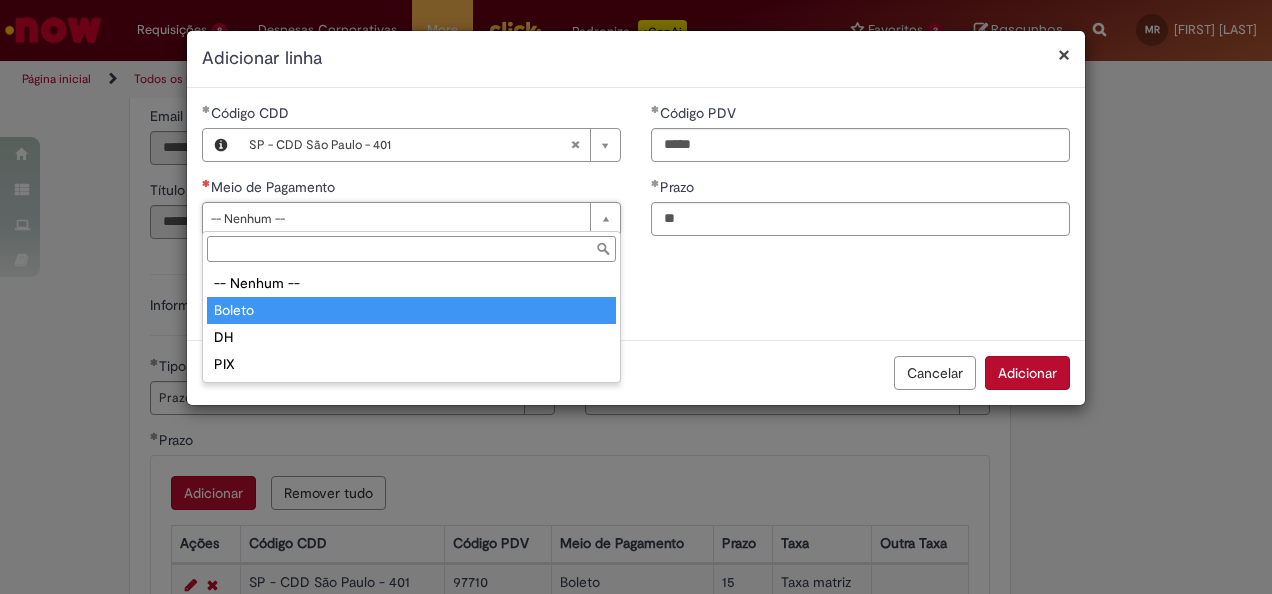 type on "******" 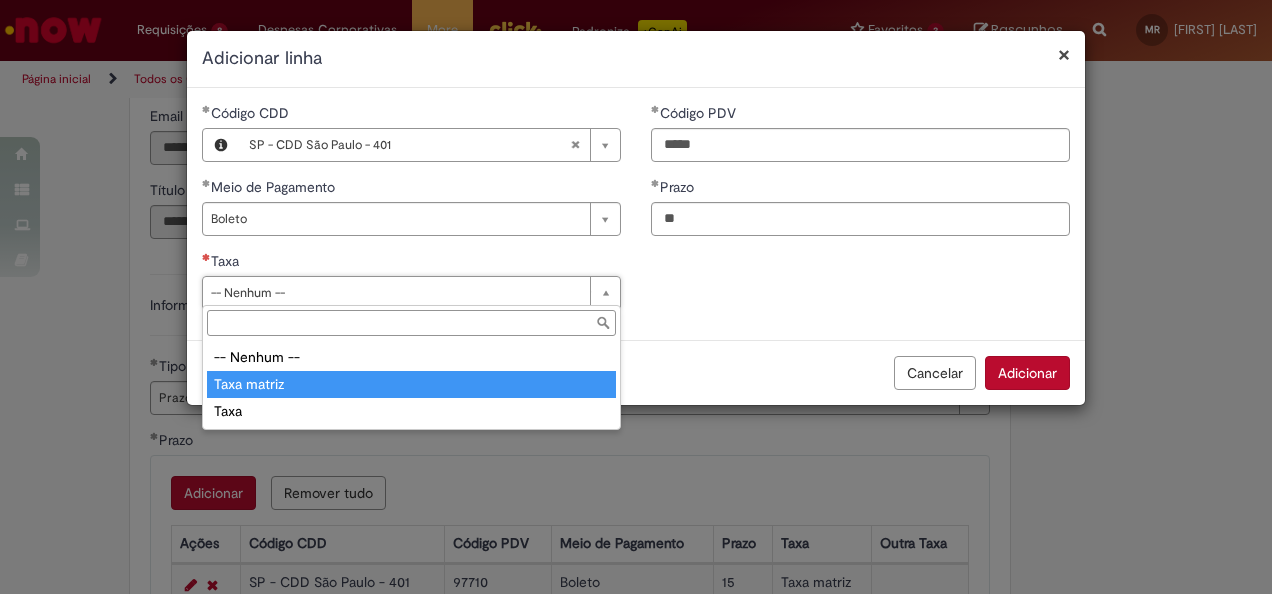 type on "**********" 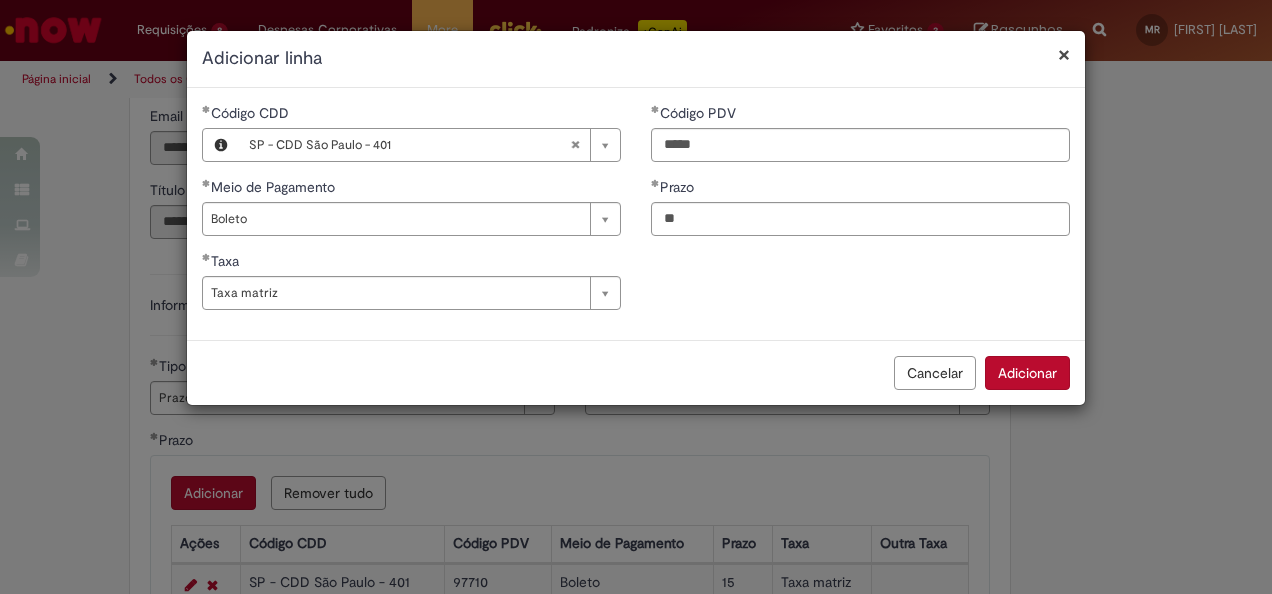 click on "Adicionar" at bounding box center [1027, 373] 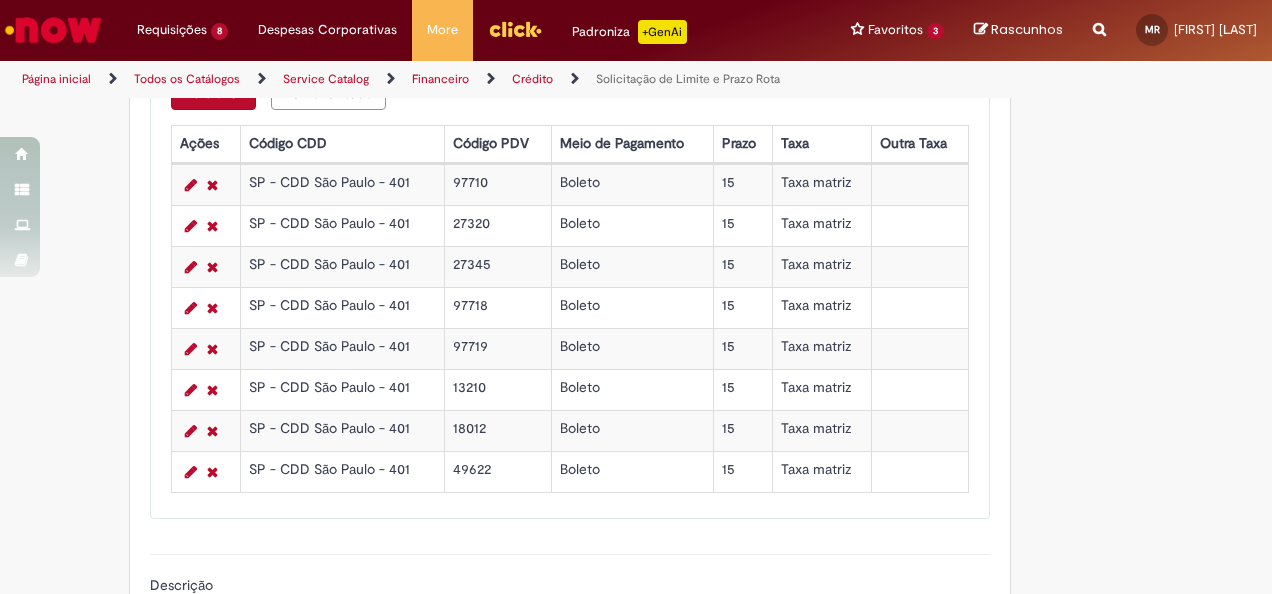 scroll, scrollTop: 1000, scrollLeft: 0, axis: vertical 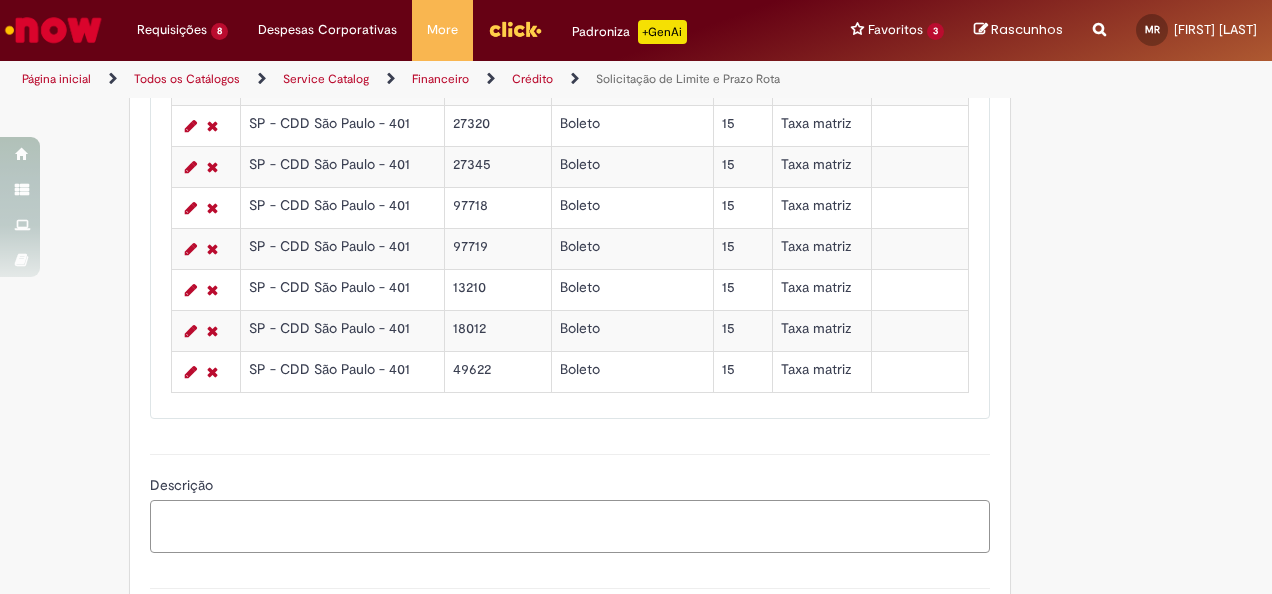 click on "Descrição" at bounding box center [570, 526] 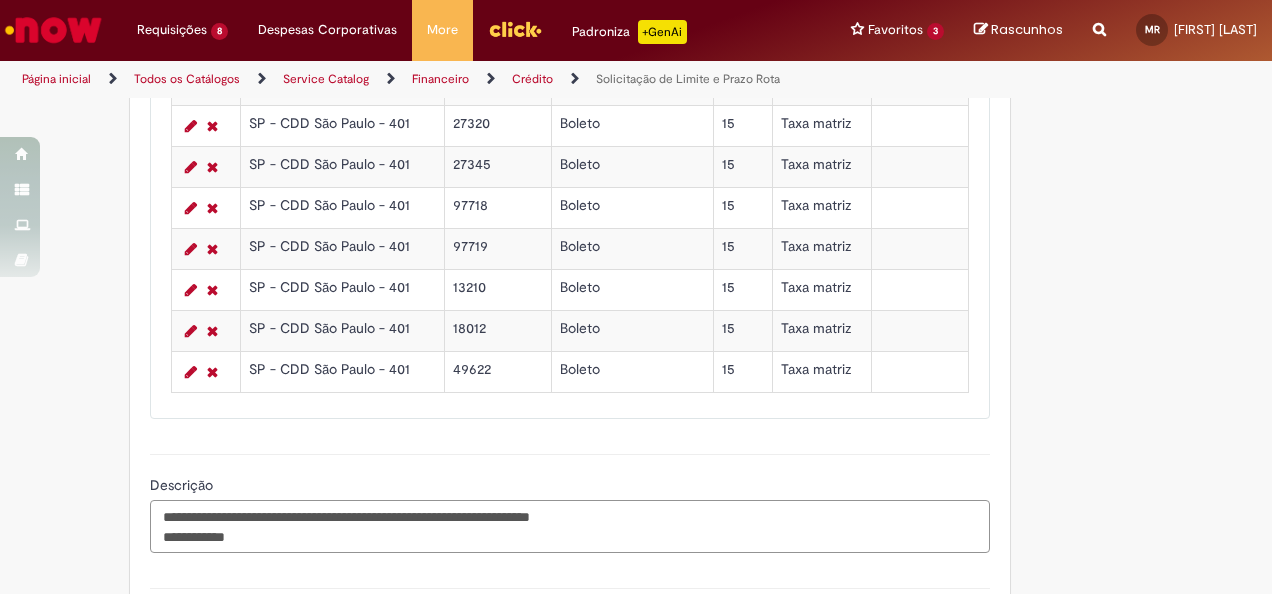 paste on "****" 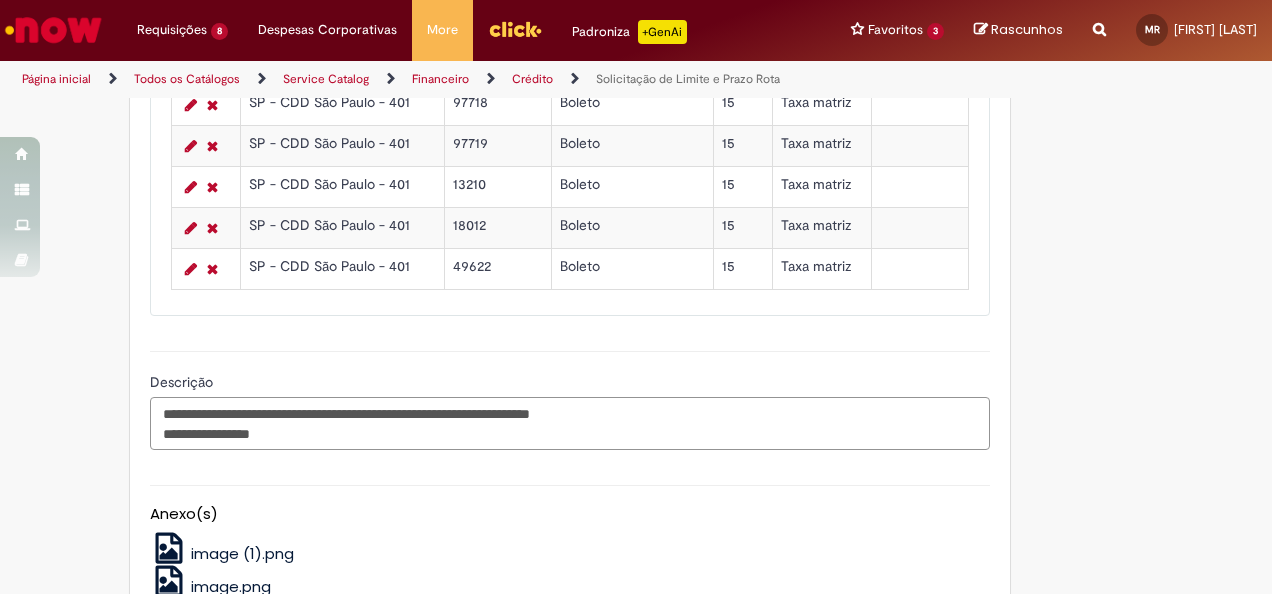 scroll, scrollTop: 1200, scrollLeft: 0, axis: vertical 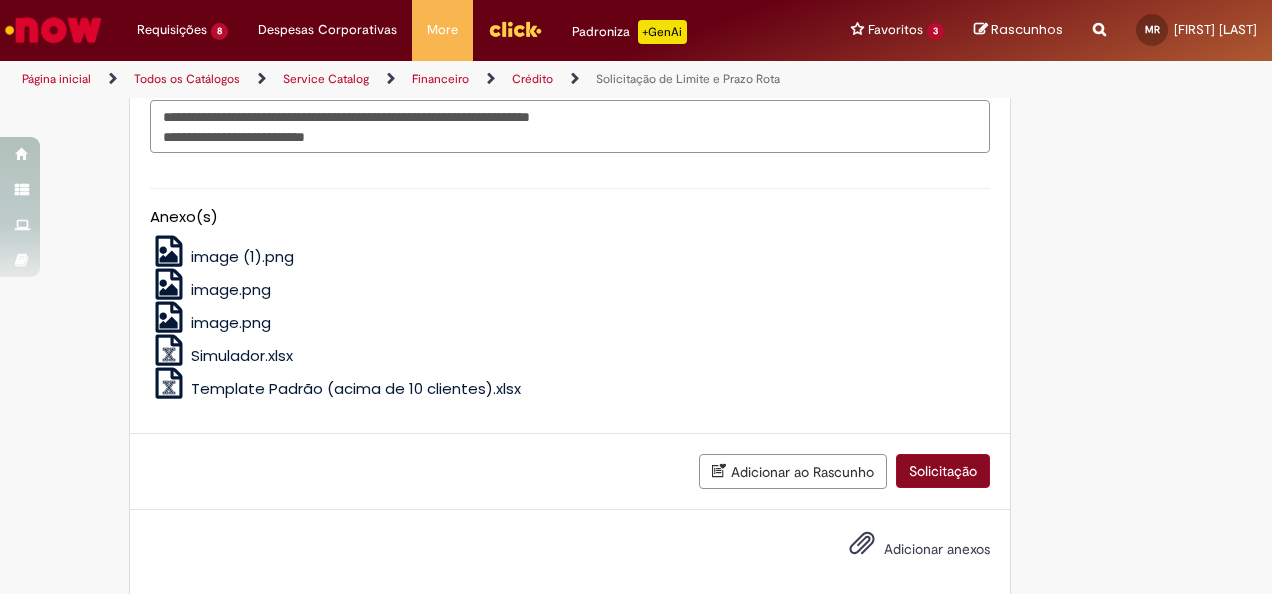 type on "**********" 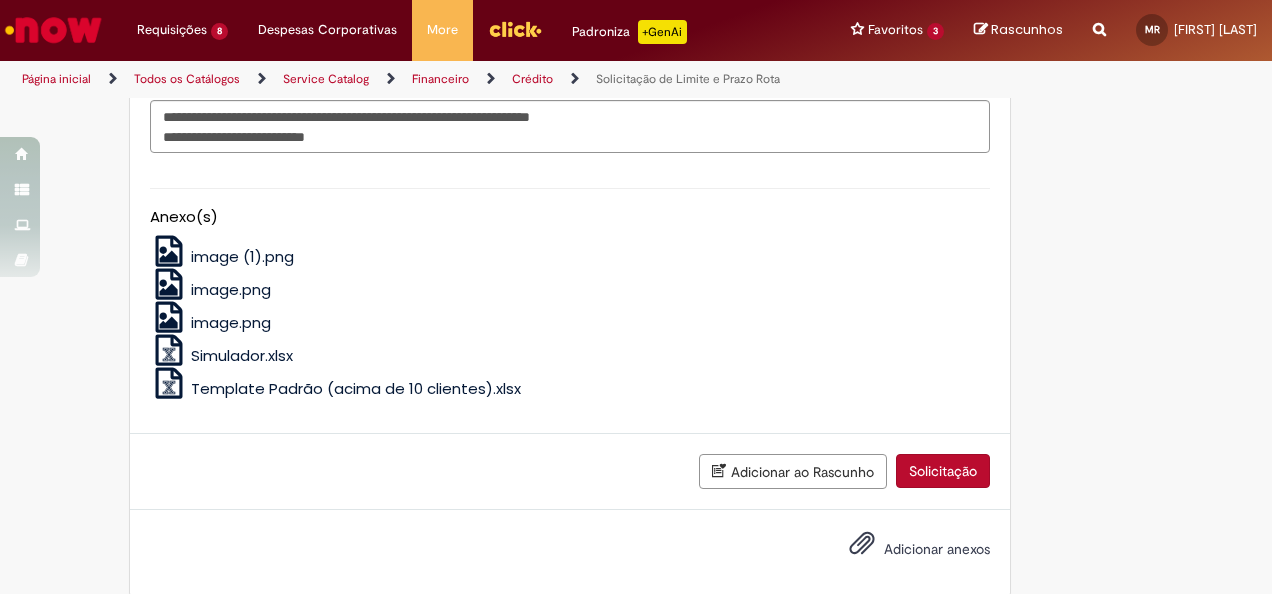 click on "Solicitação" at bounding box center [943, 471] 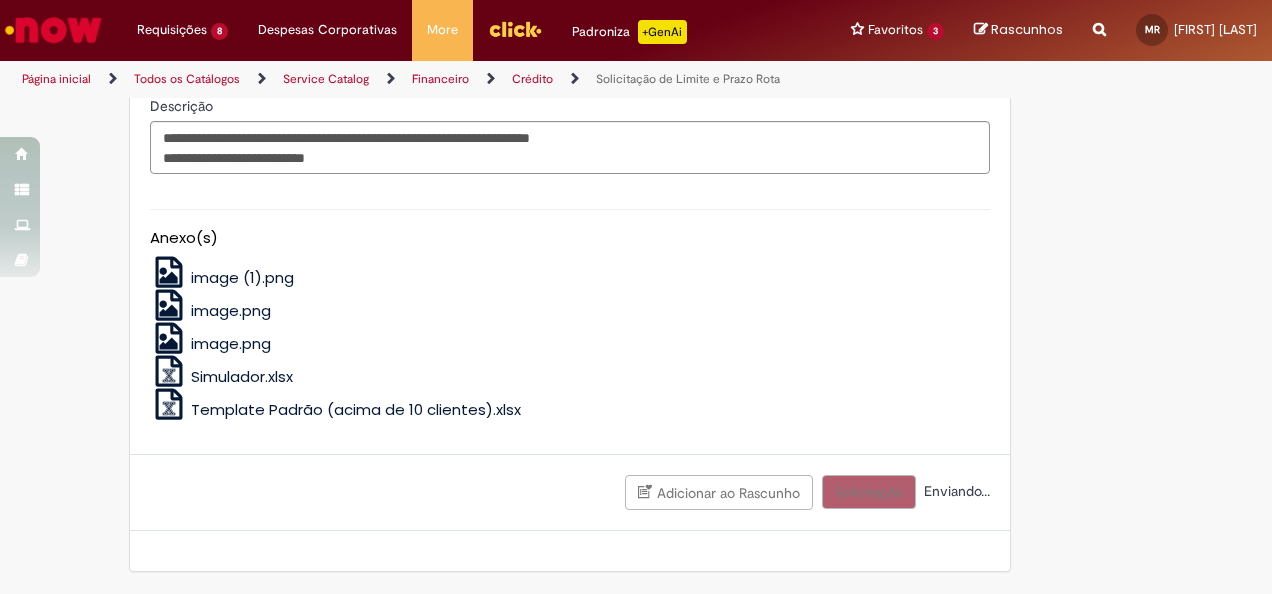 scroll, scrollTop: 1370, scrollLeft: 0, axis: vertical 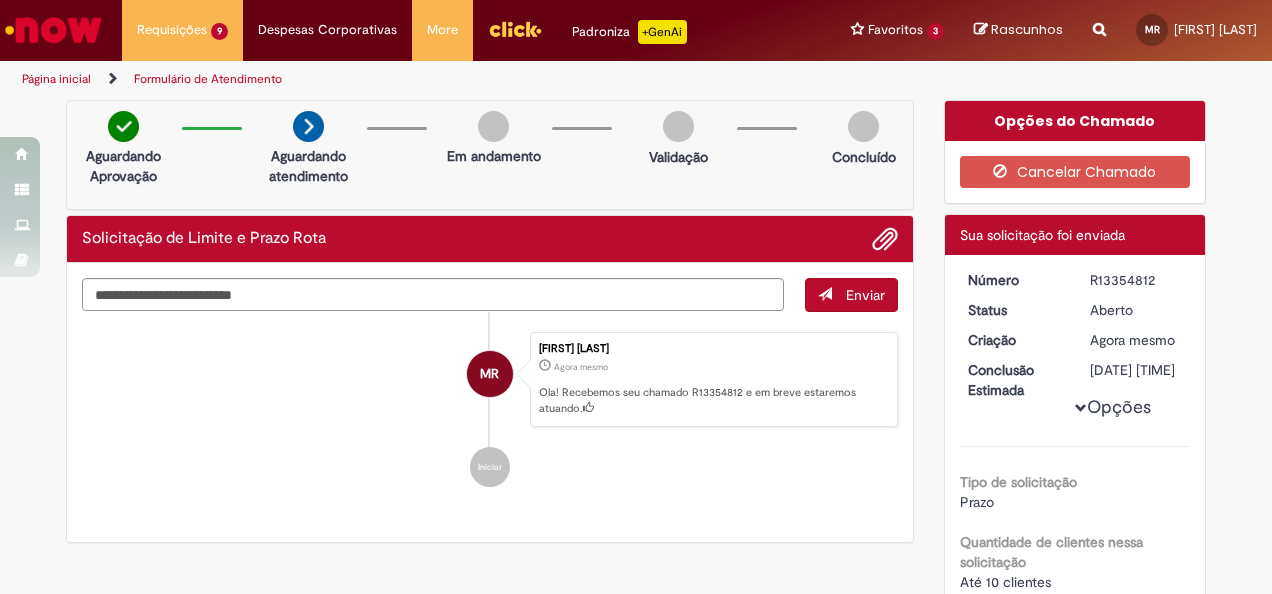 drag, startPoint x: 1152, startPoint y: 280, endPoint x: 1076, endPoint y: 278, distance: 76.02631 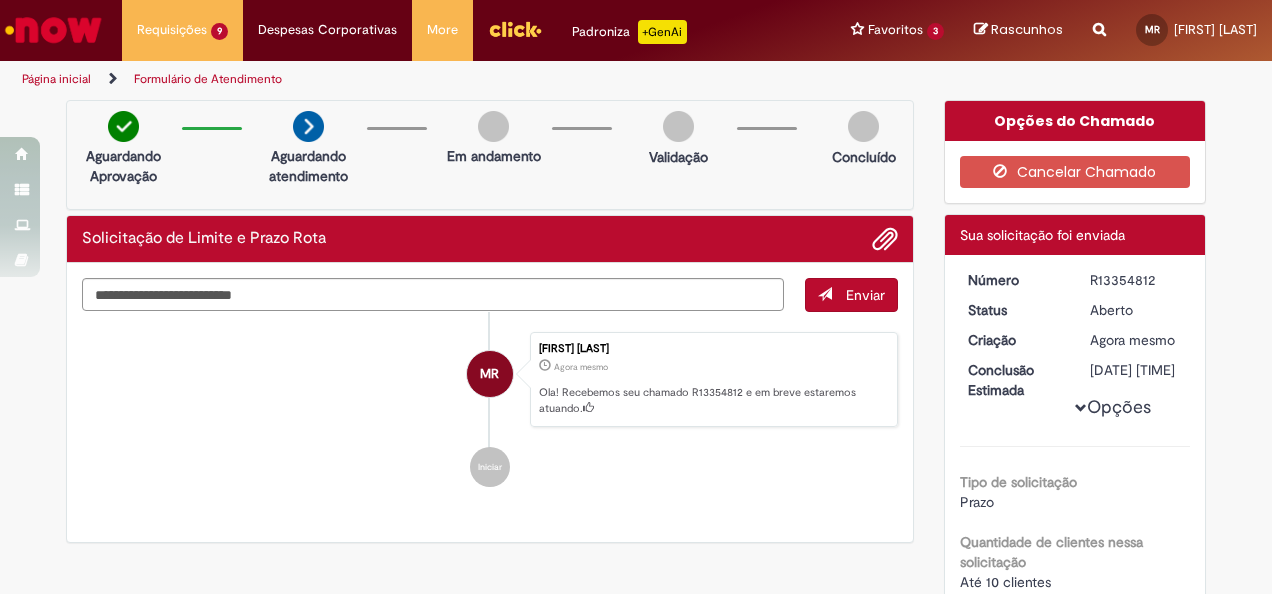 click on "Página inicial" at bounding box center (56, 79) 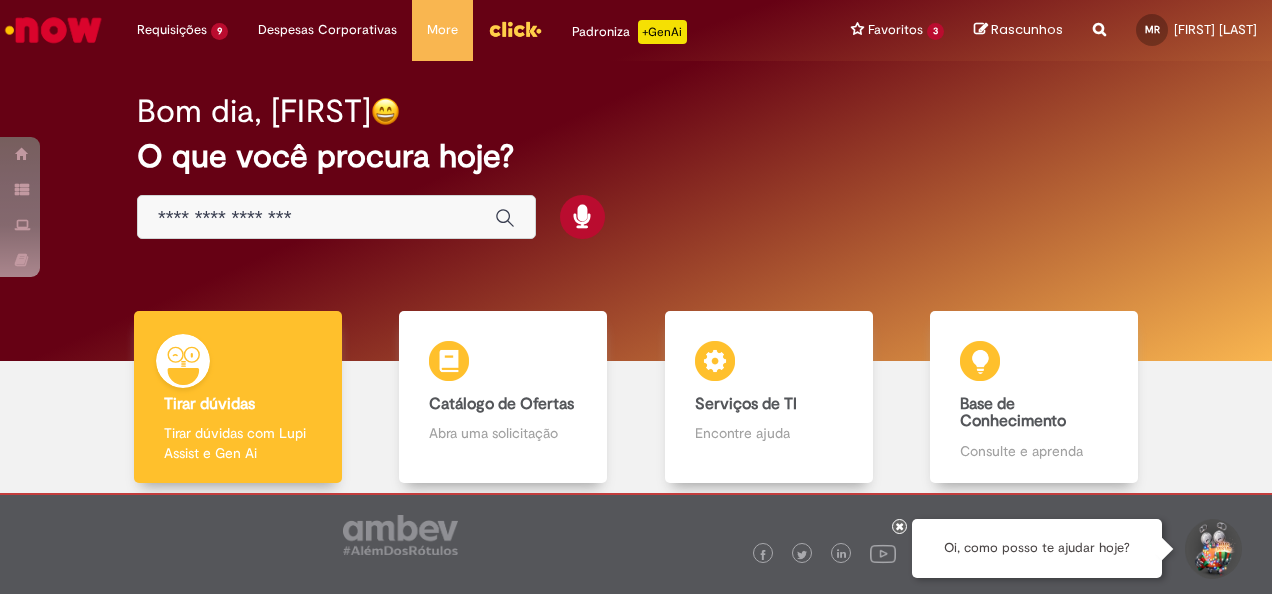 click at bounding box center [316, 218] 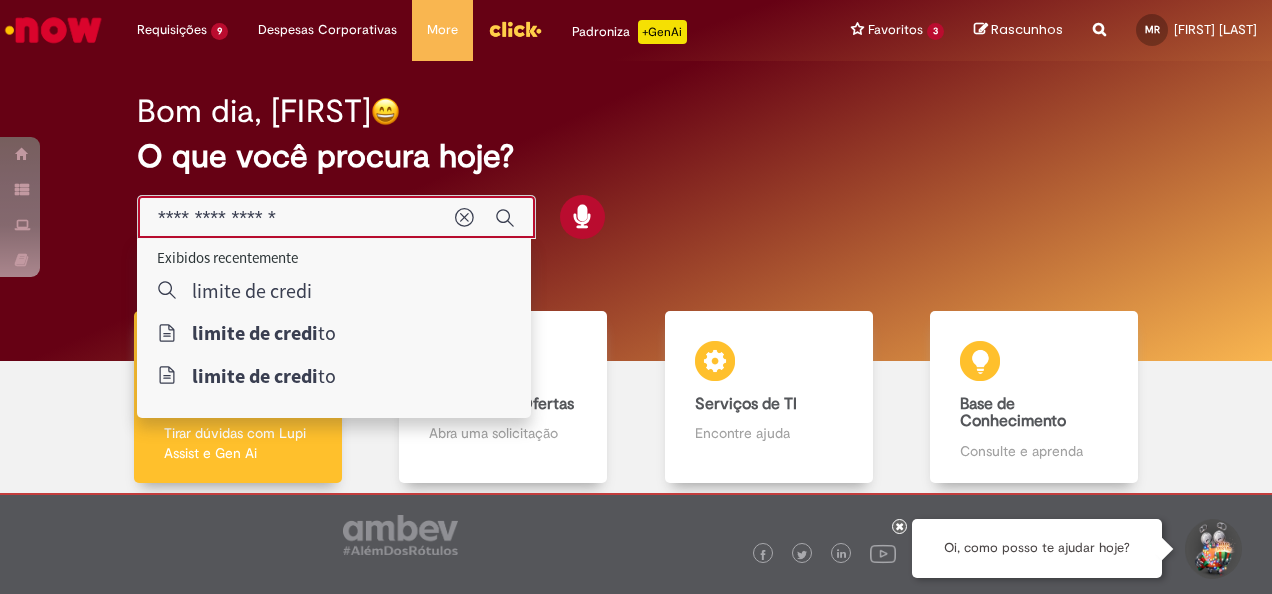 type on "**********" 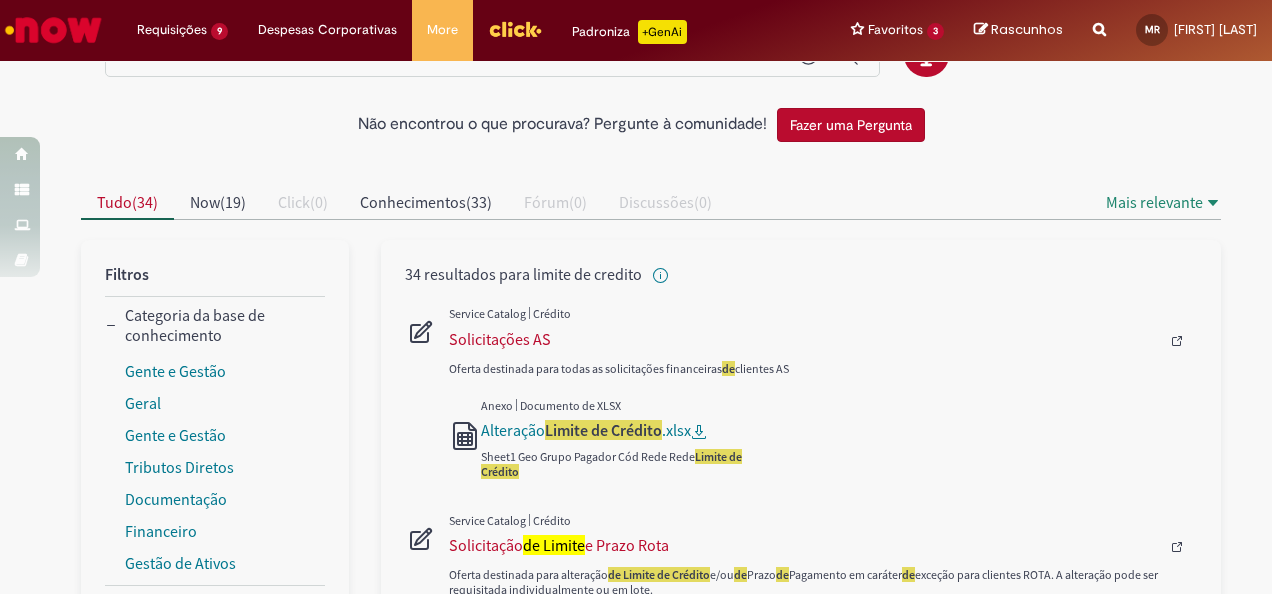 scroll, scrollTop: 200, scrollLeft: 0, axis: vertical 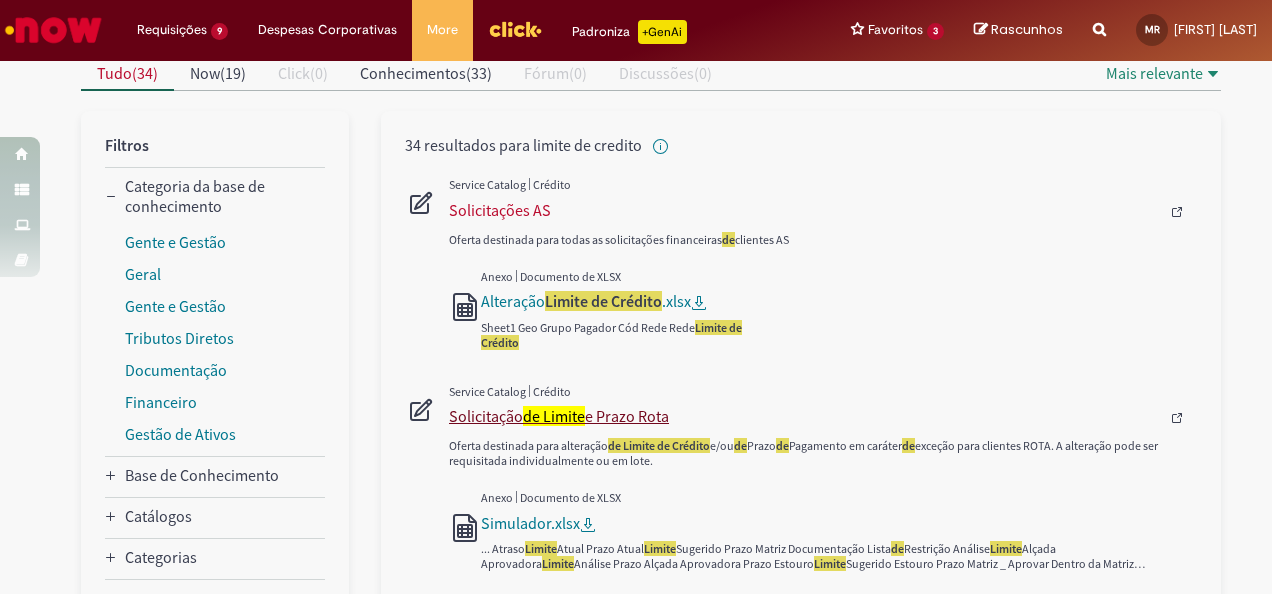 click on "de Limite" at bounding box center (554, 416) 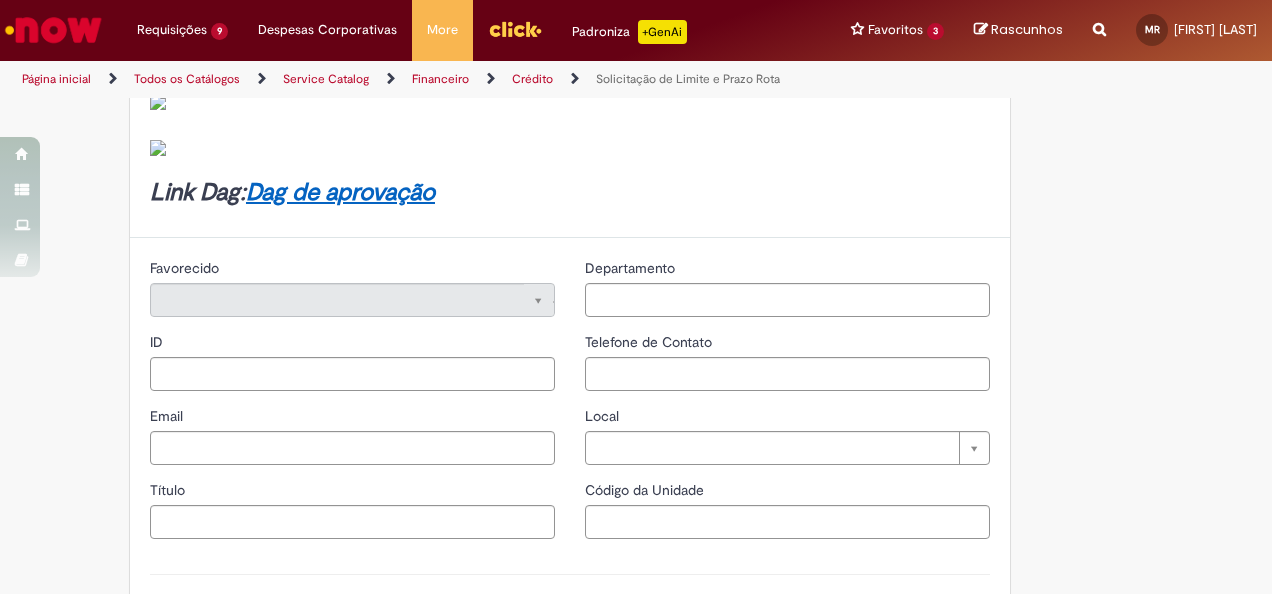 type on "********" 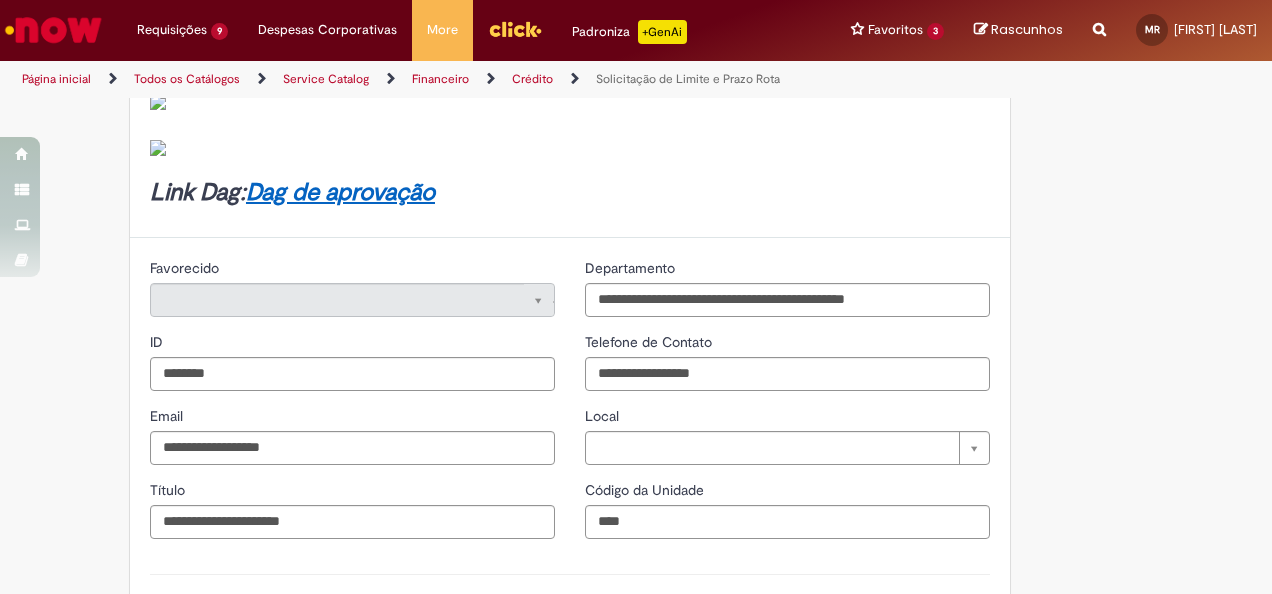 scroll, scrollTop: 0, scrollLeft: 0, axis: both 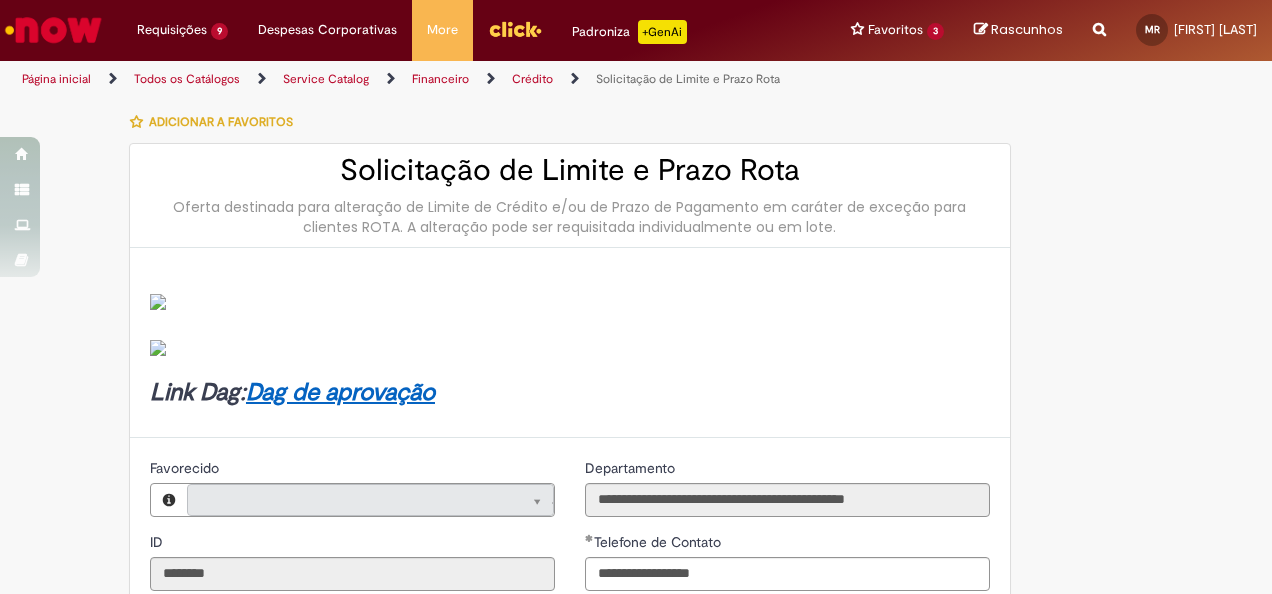 type on "**********" 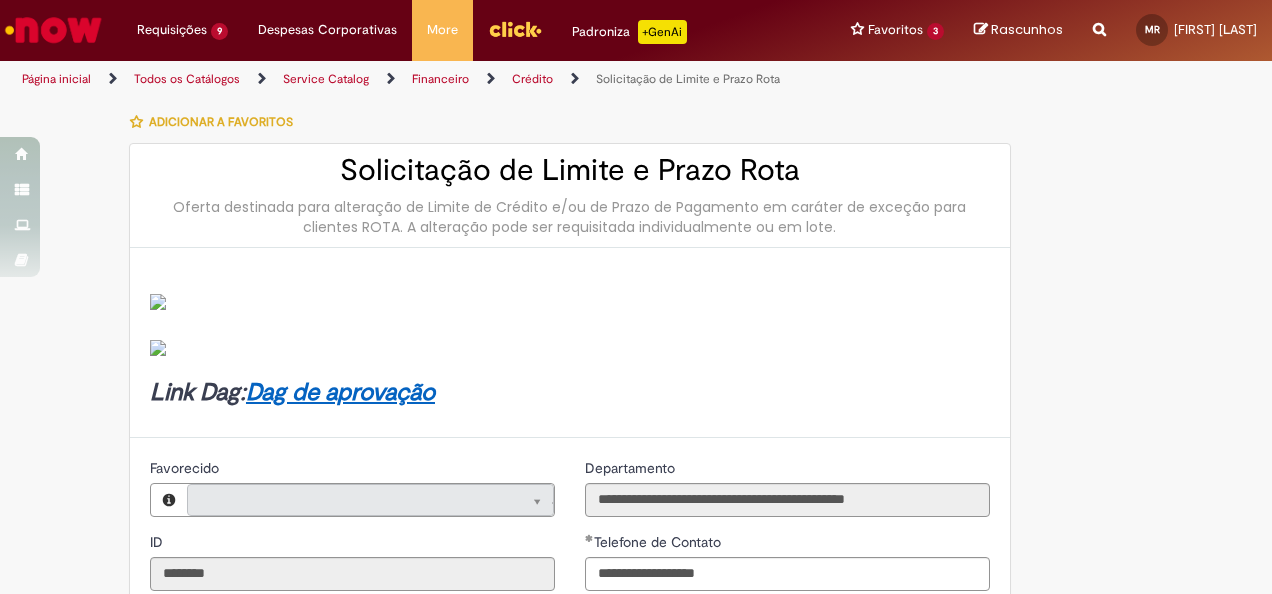 type on "*******" 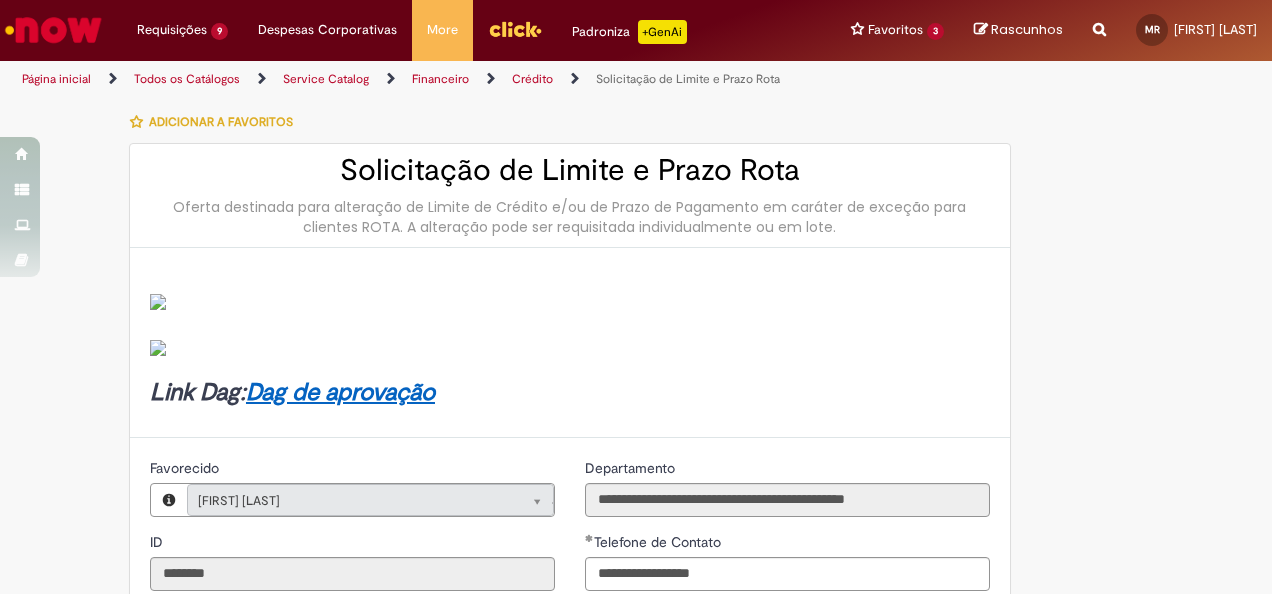 type on "**********" 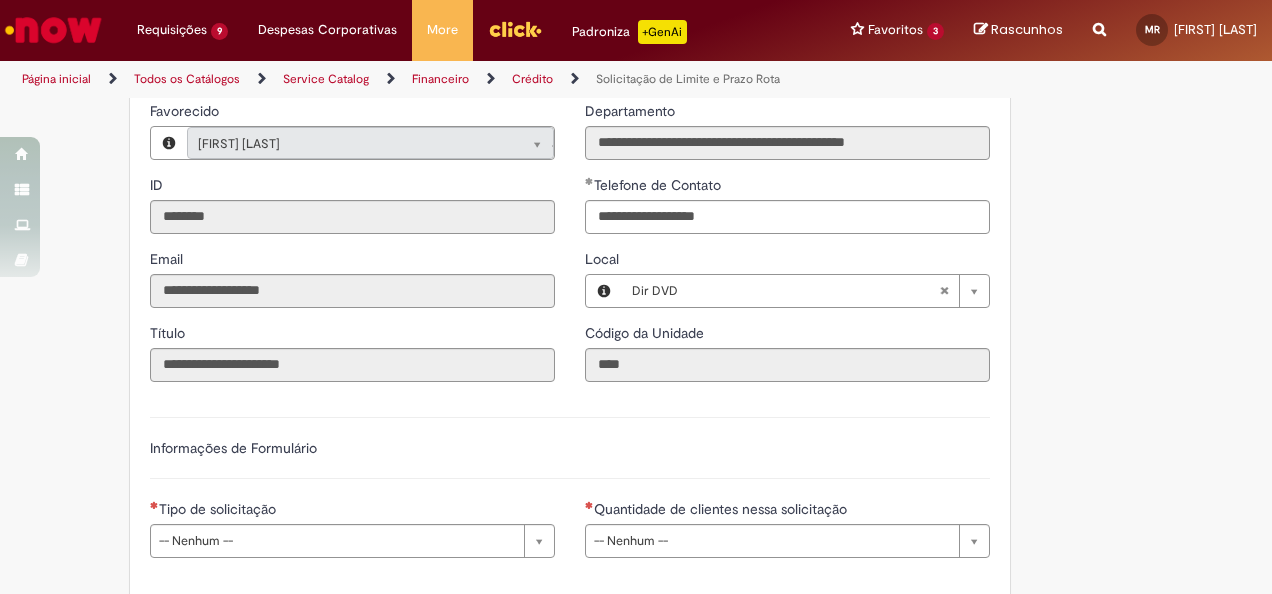 scroll, scrollTop: 500, scrollLeft: 0, axis: vertical 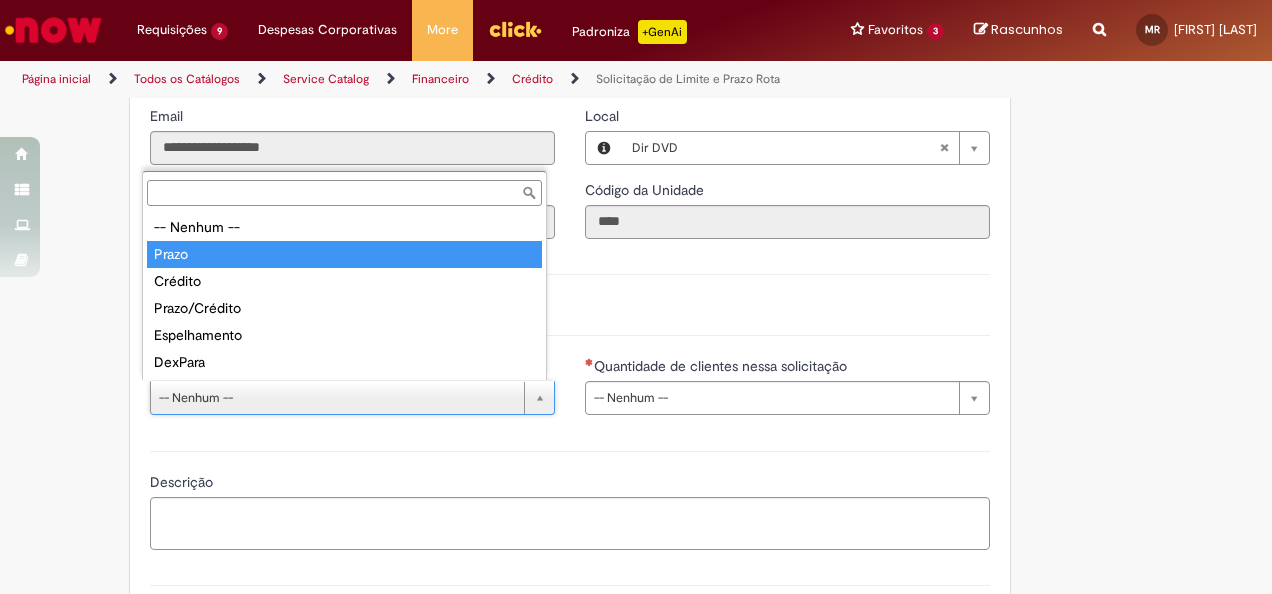 type on "*****" 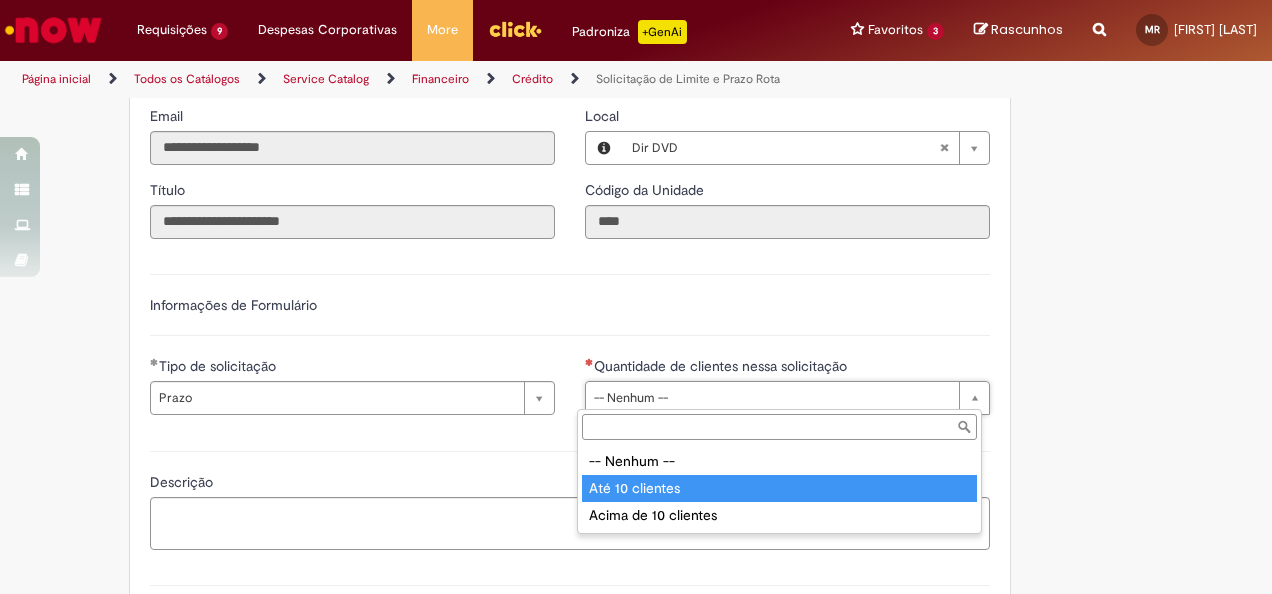 type on "**********" 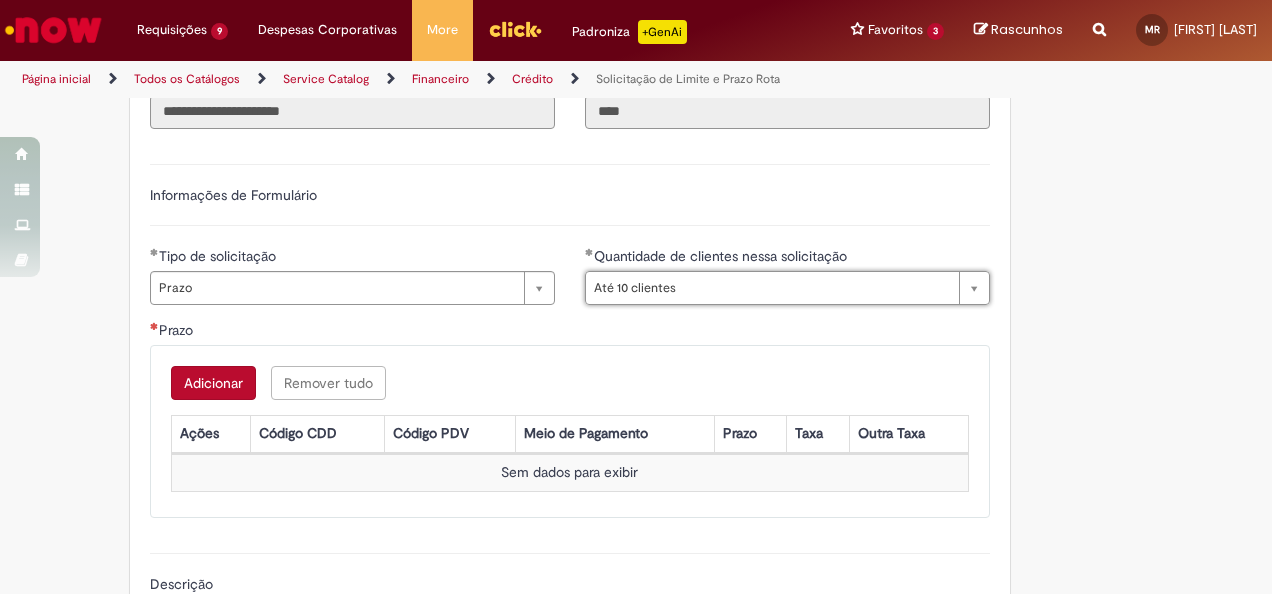 scroll, scrollTop: 700, scrollLeft: 0, axis: vertical 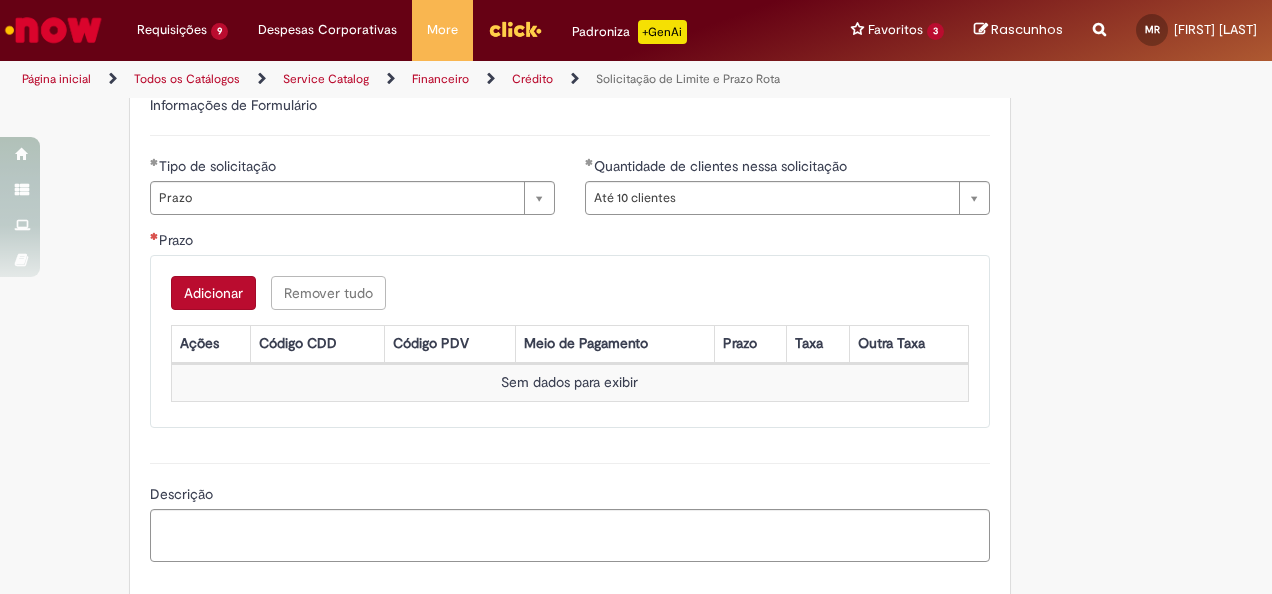 click on "Adicionar" at bounding box center [213, 293] 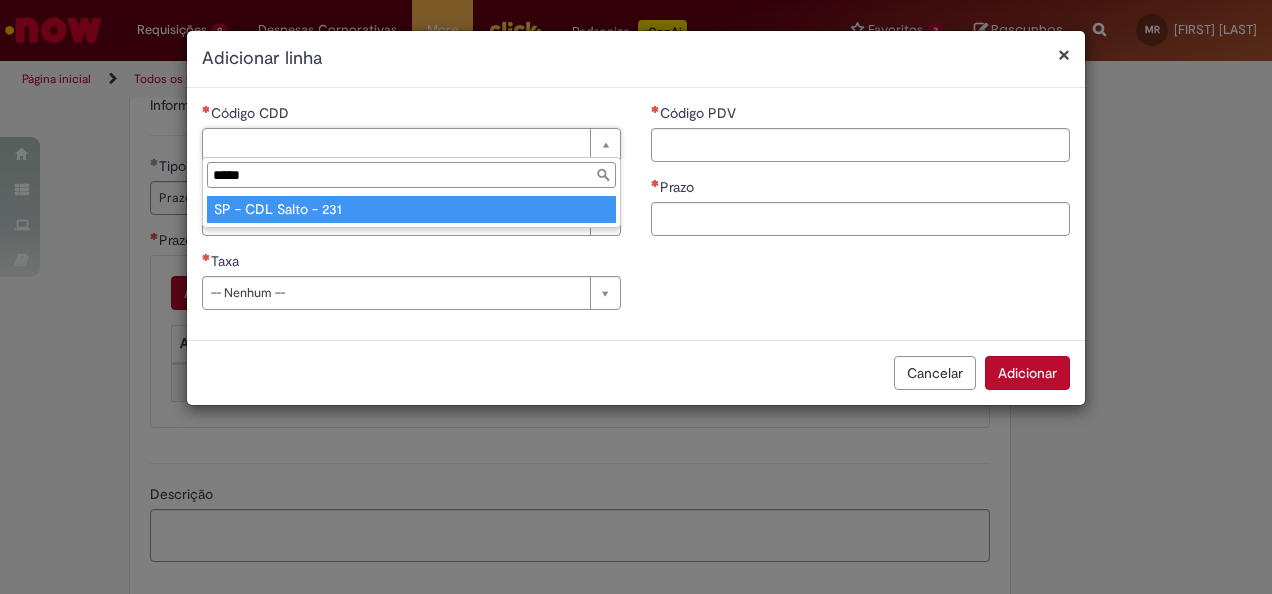 type on "*****" 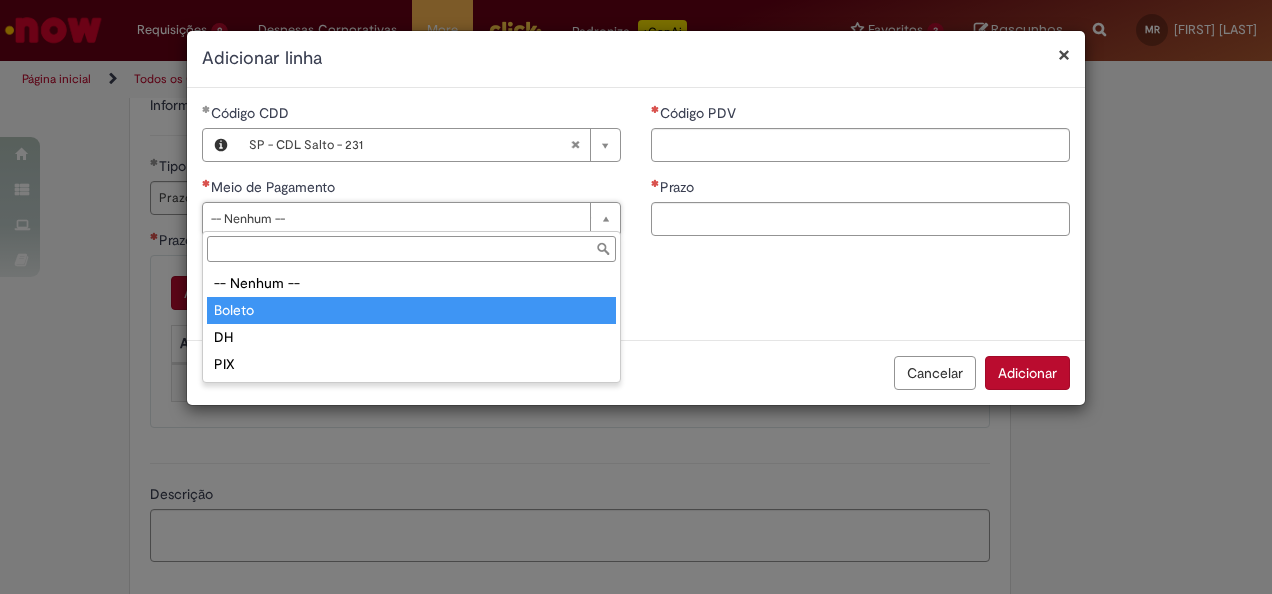 type on "******" 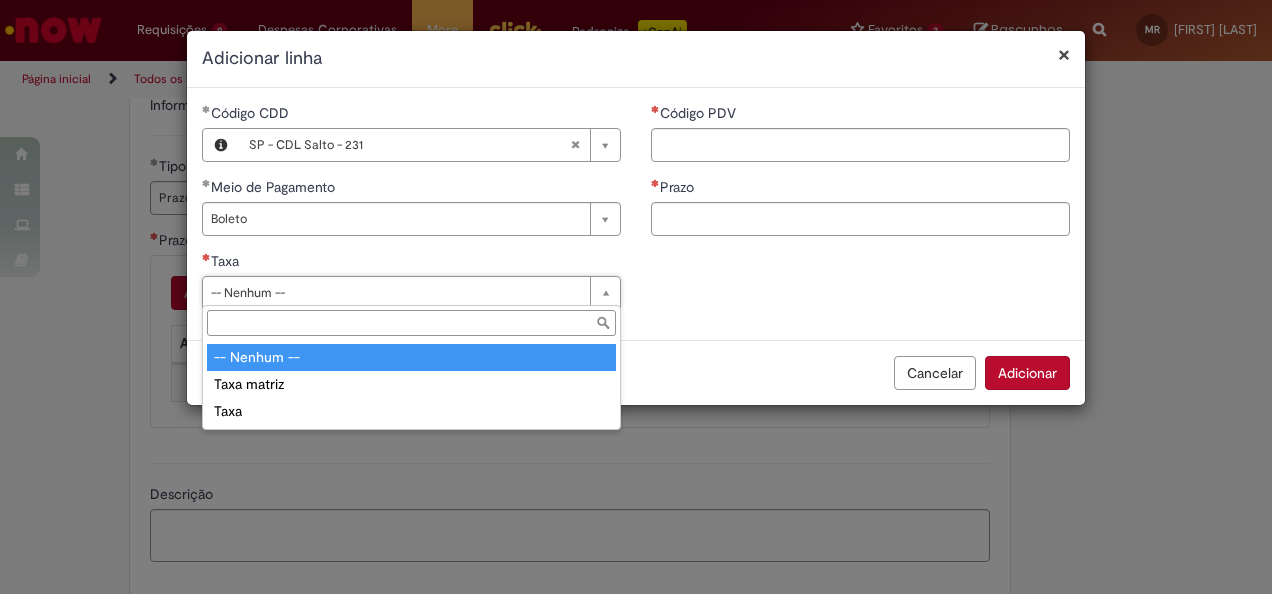 drag, startPoint x: 606, startPoint y: 286, endPoint x: 416, endPoint y: 301, distance: 190.59119 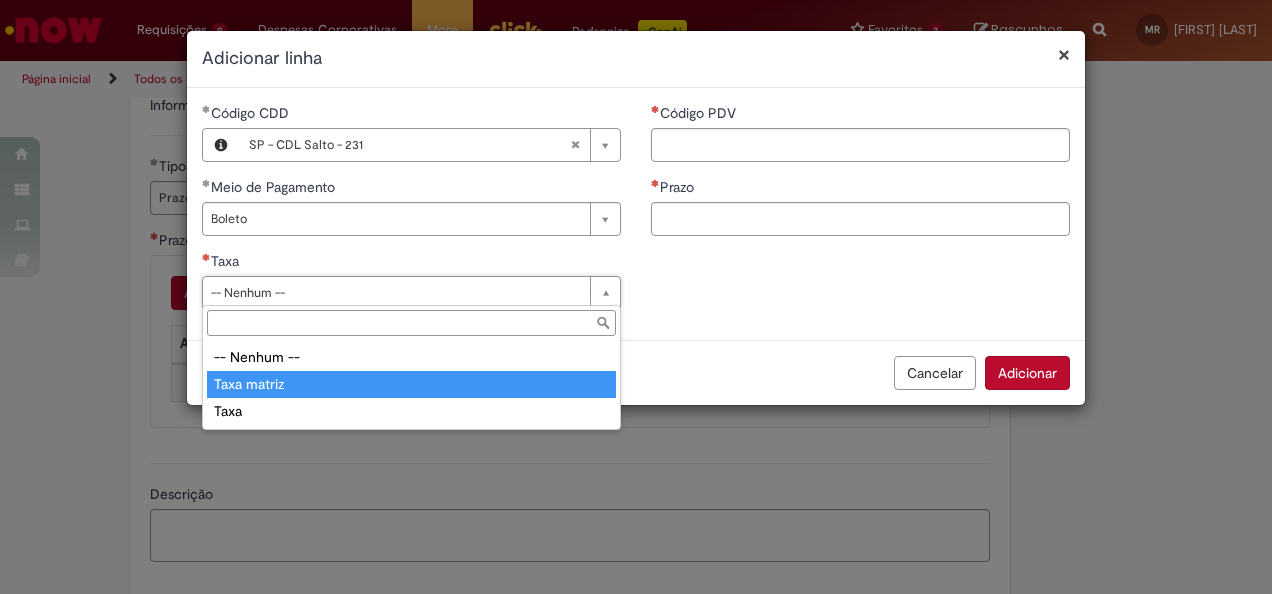 type on "**********" 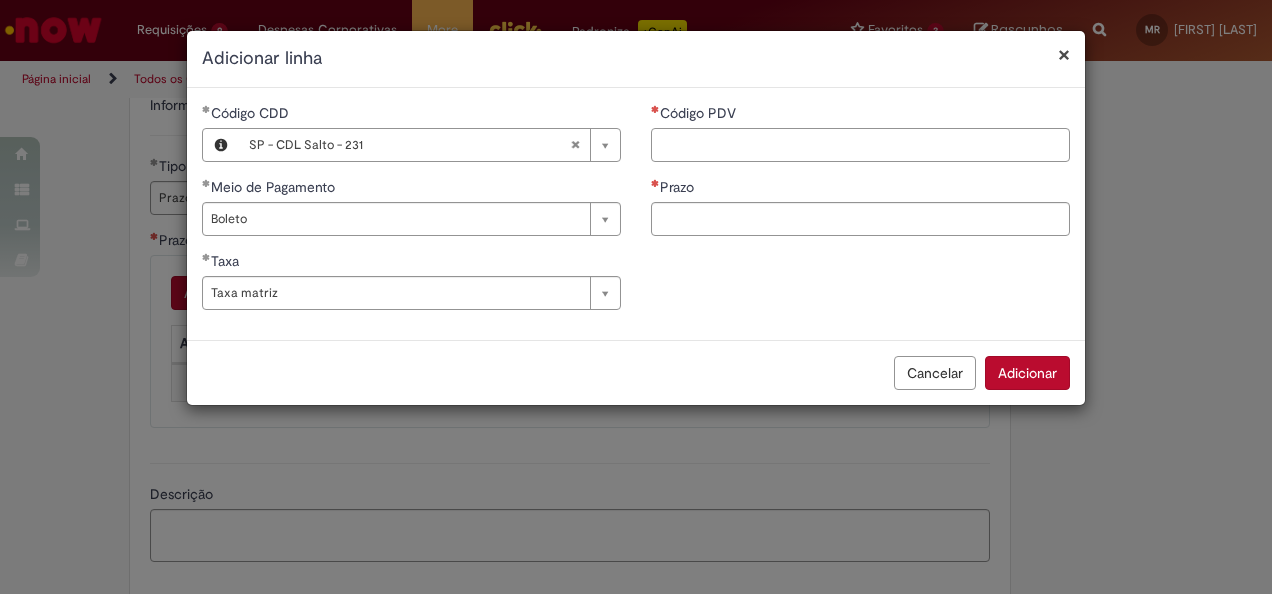 click on "Código PDV" at bounding box center [860, 145] 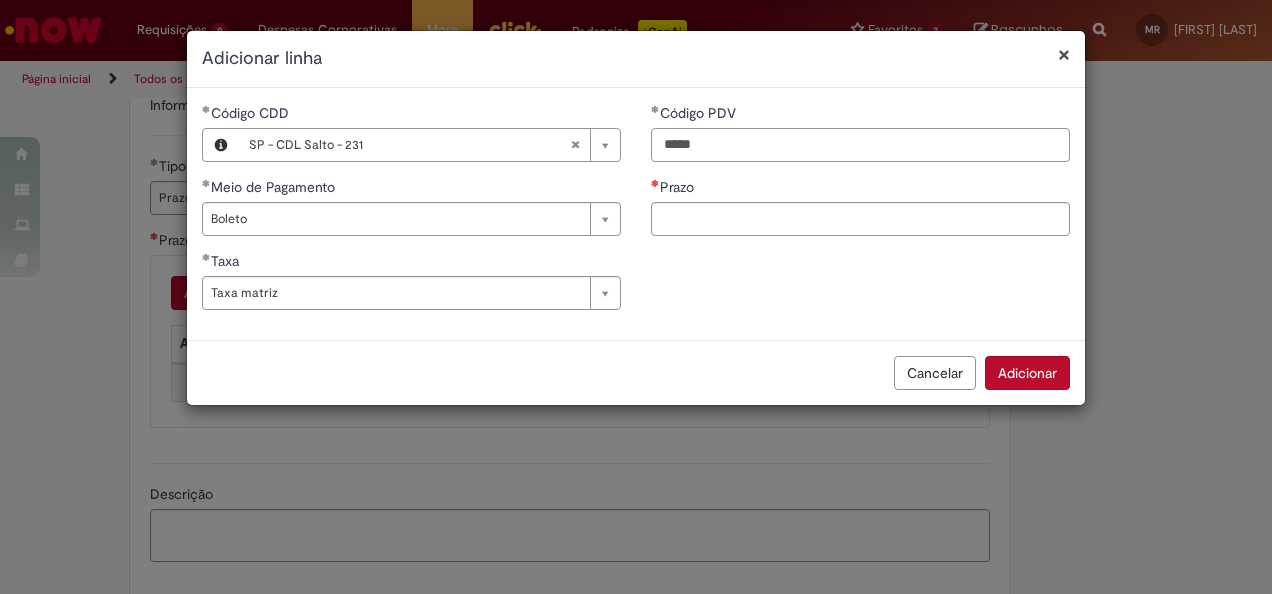 type on "*****" 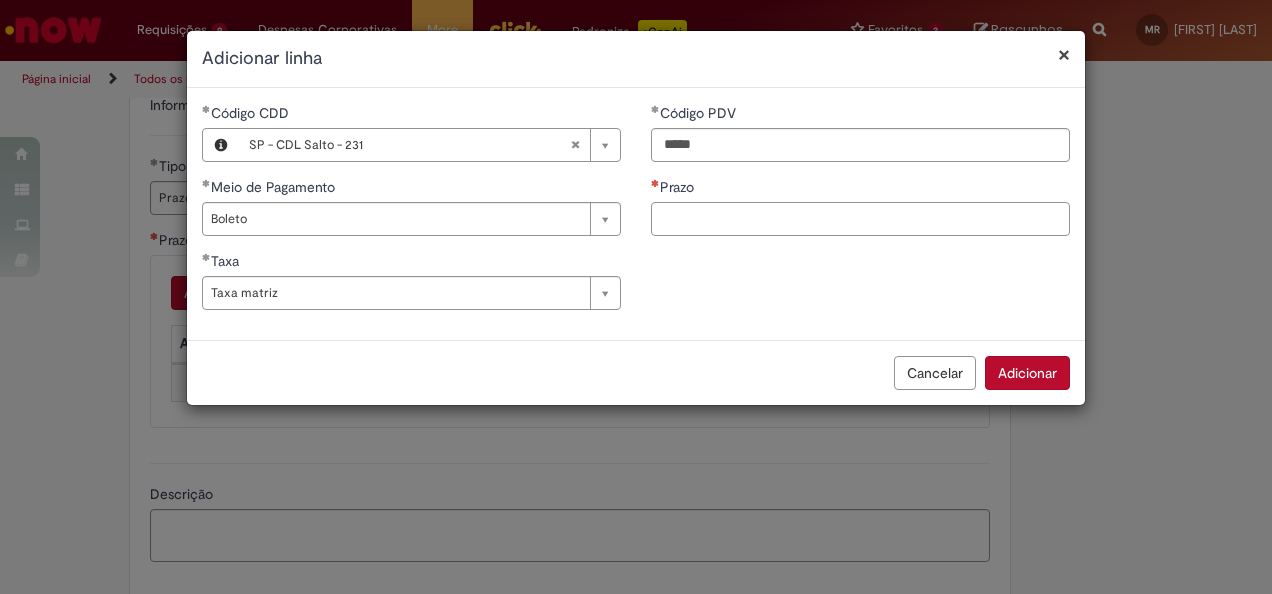 click on "Prazo" at bounding box center [860, 219] 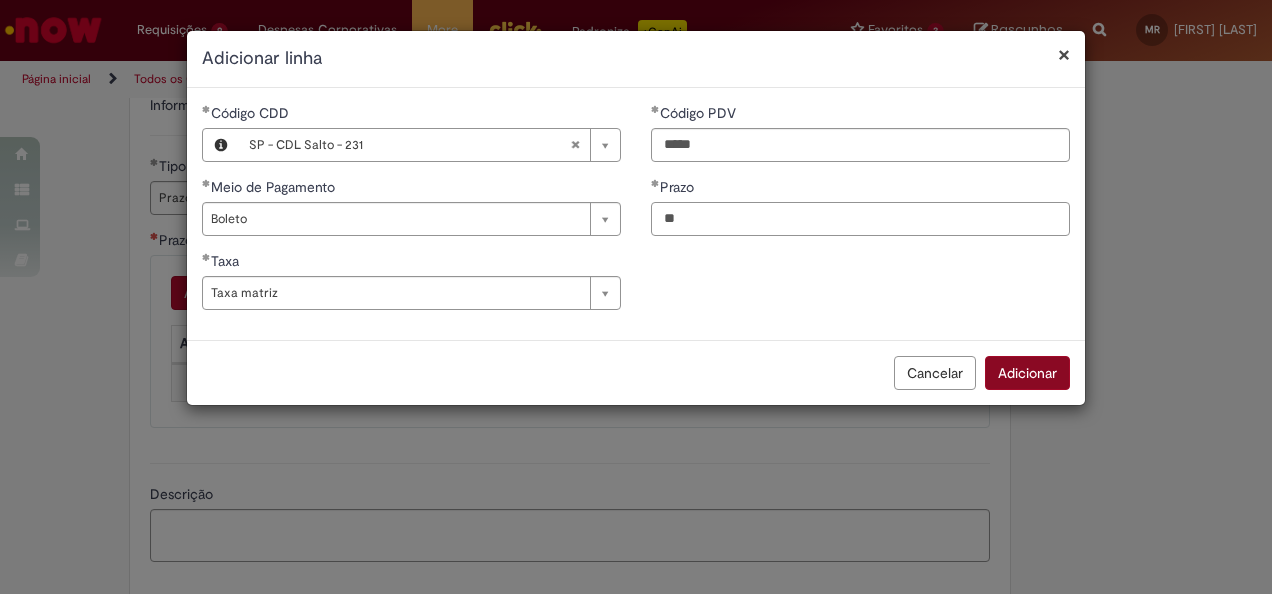 type on "**" 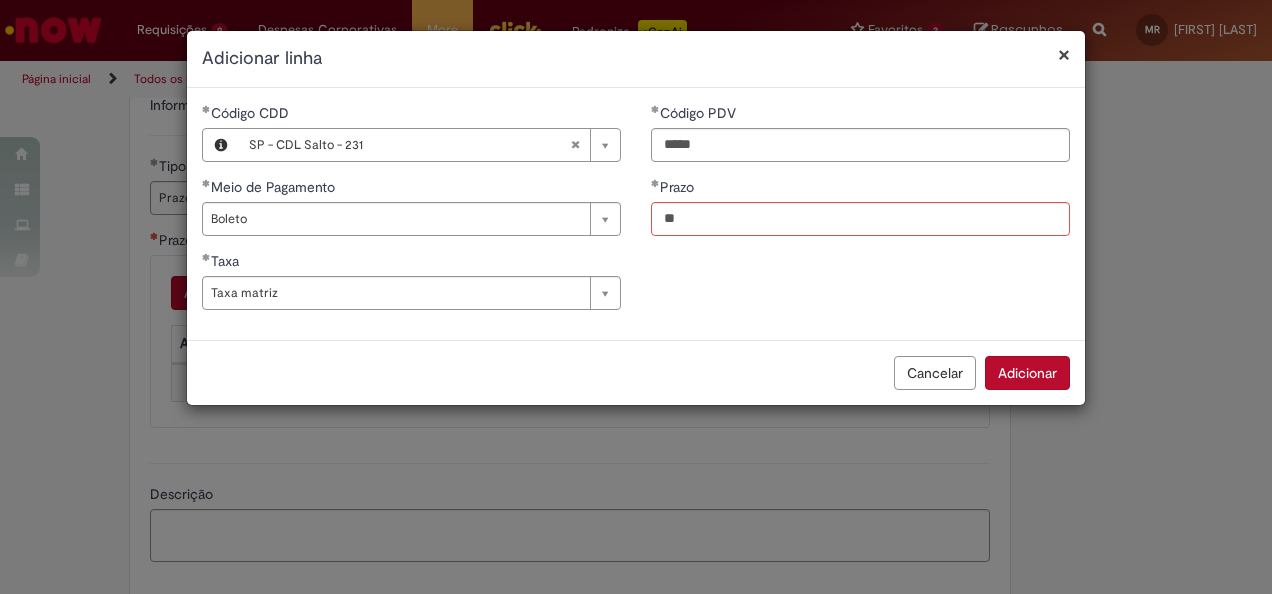 click on "Adicionar" at bounding box center [1027, 373] 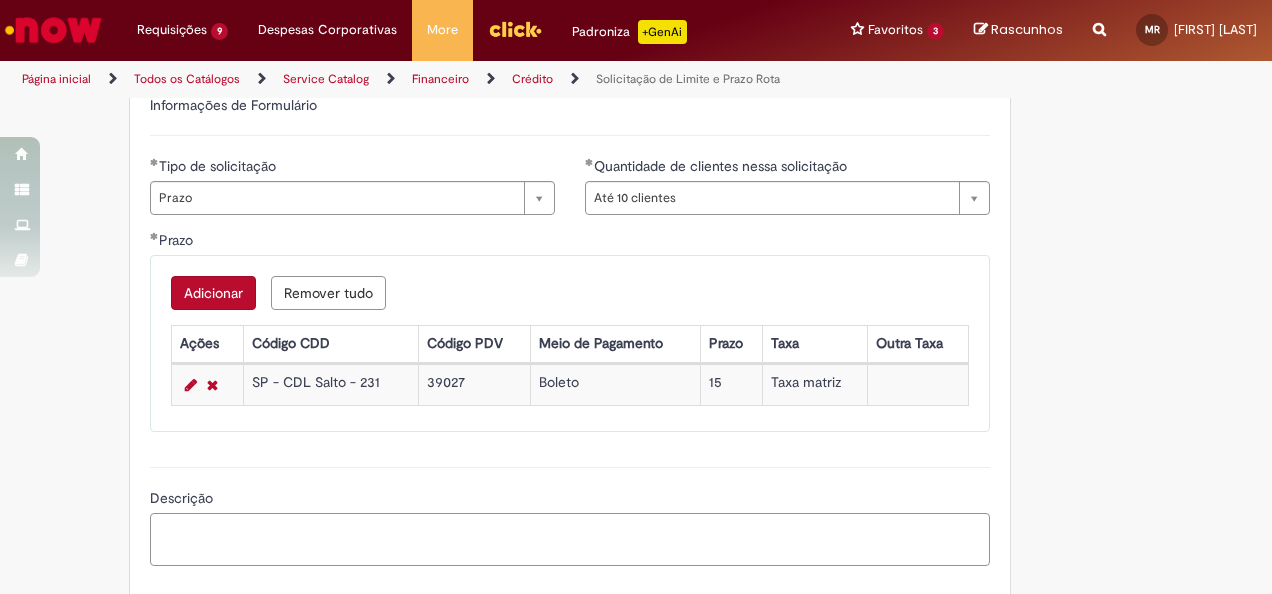 click on "Descrição" at bounding box center (570, 539) 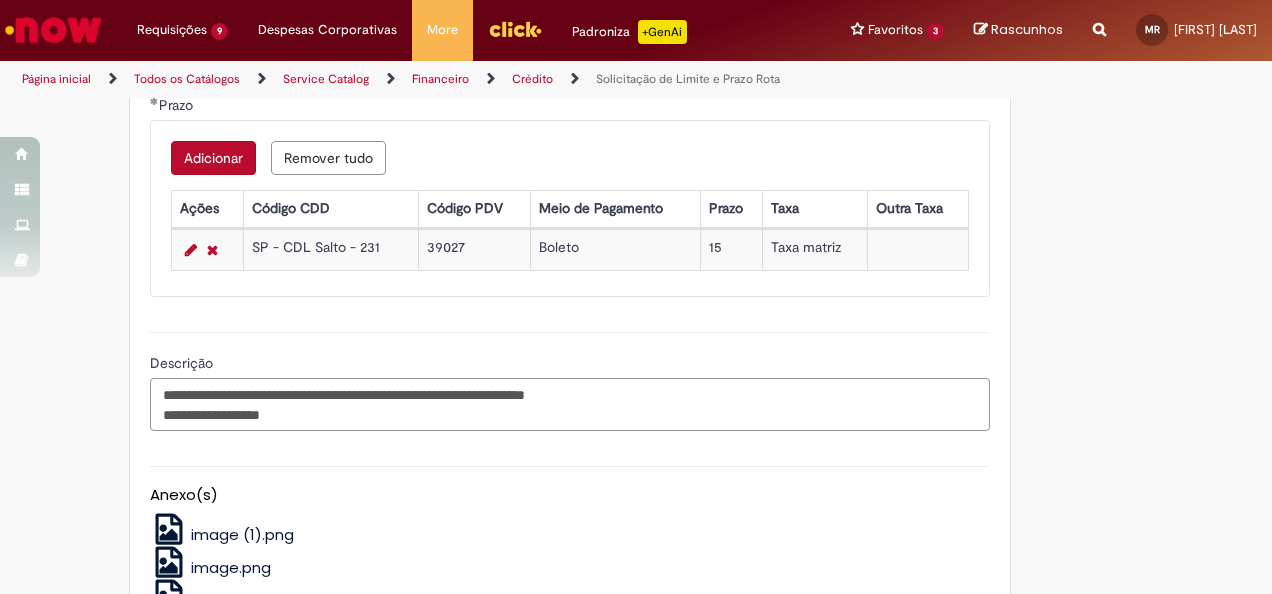 scroll, scrollTop: 1000, scrollLeft: 0, axis: vertical 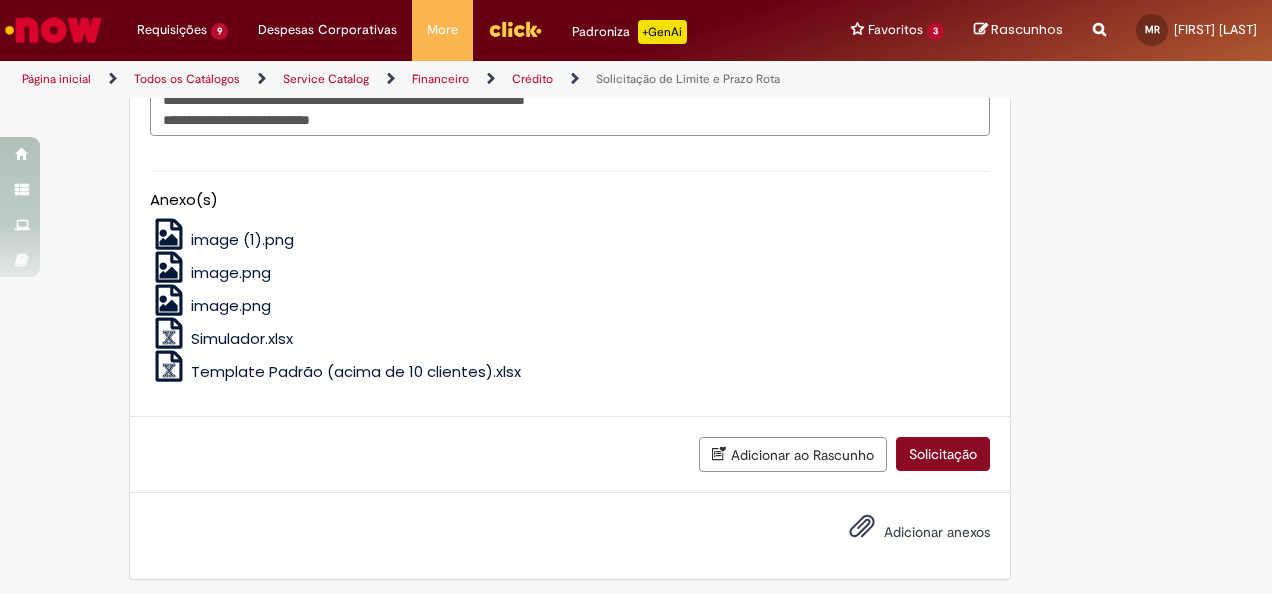 type on "**********" 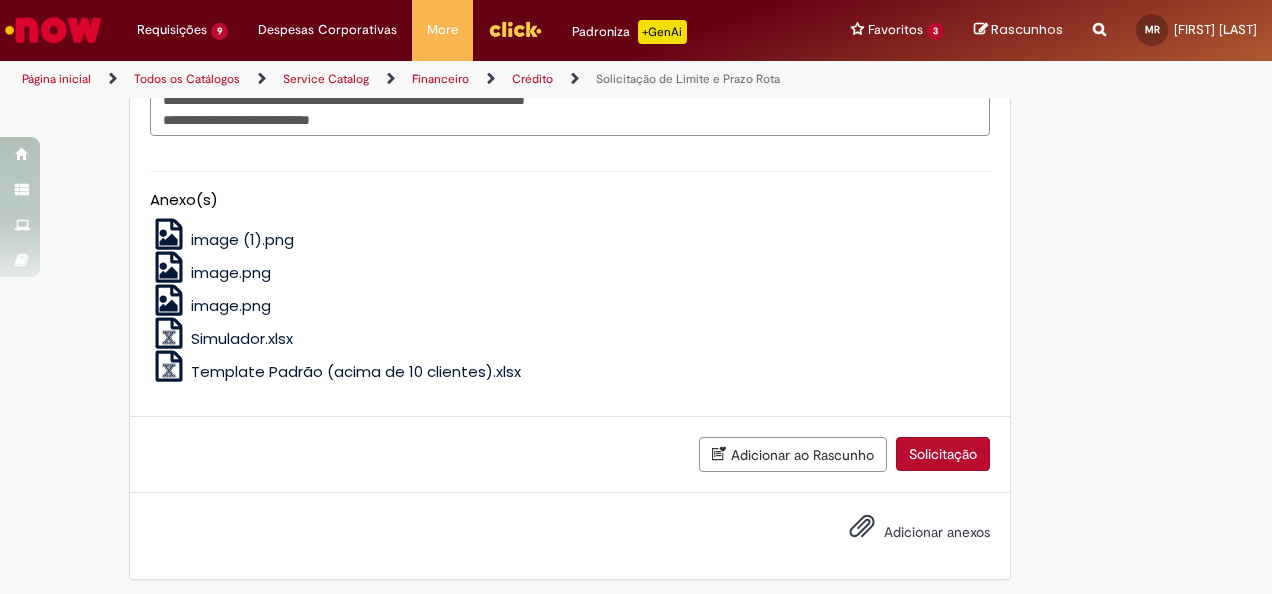click on "Solicitação" at bounding box center (943, 454) 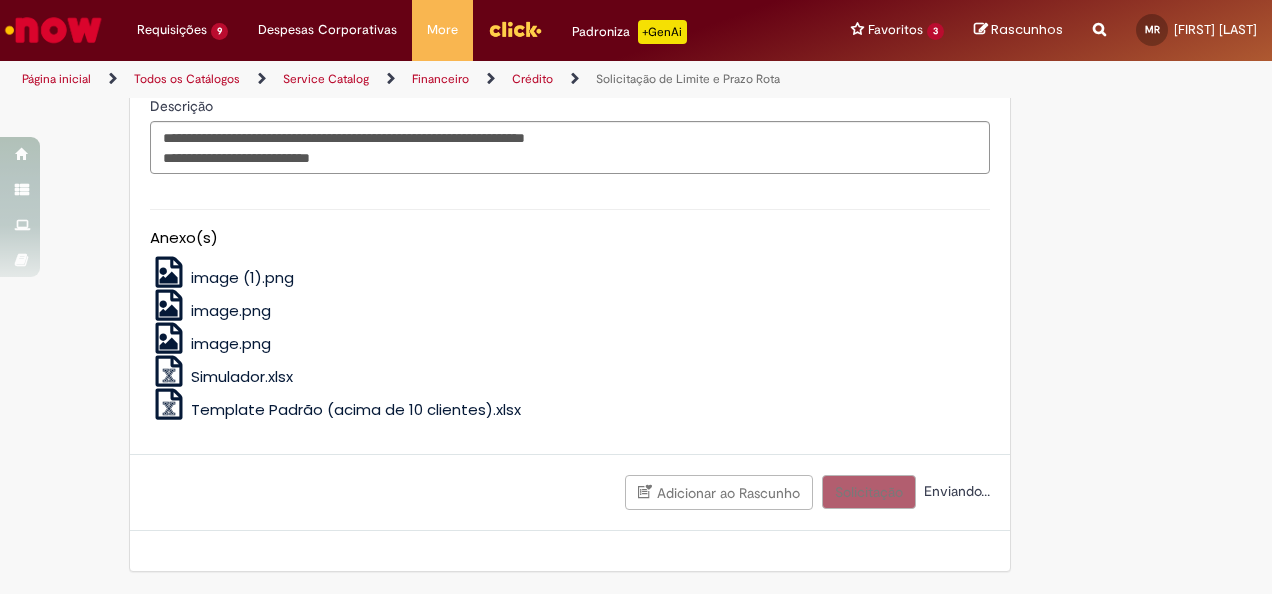 scroll, scrollTop: 1085, scrollLeft: 0, axis: vertical 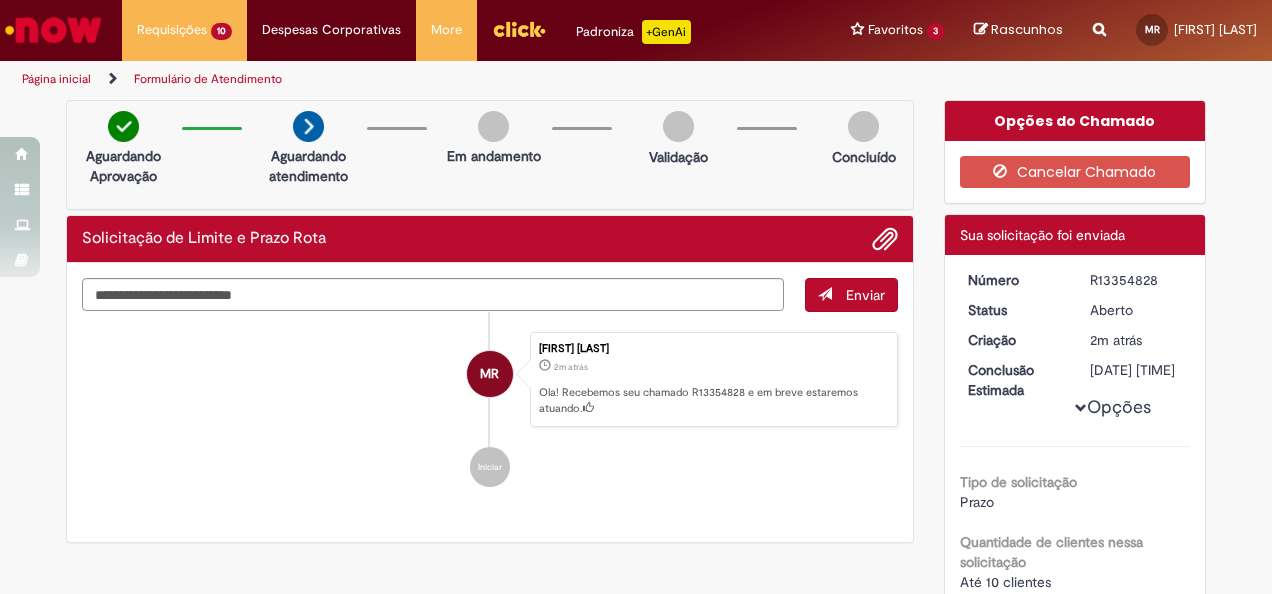 drag, startPoint x: 1159, startPoint y: 283, endPoint x: 1075, endPoint y: 274, distance: 84.48077 